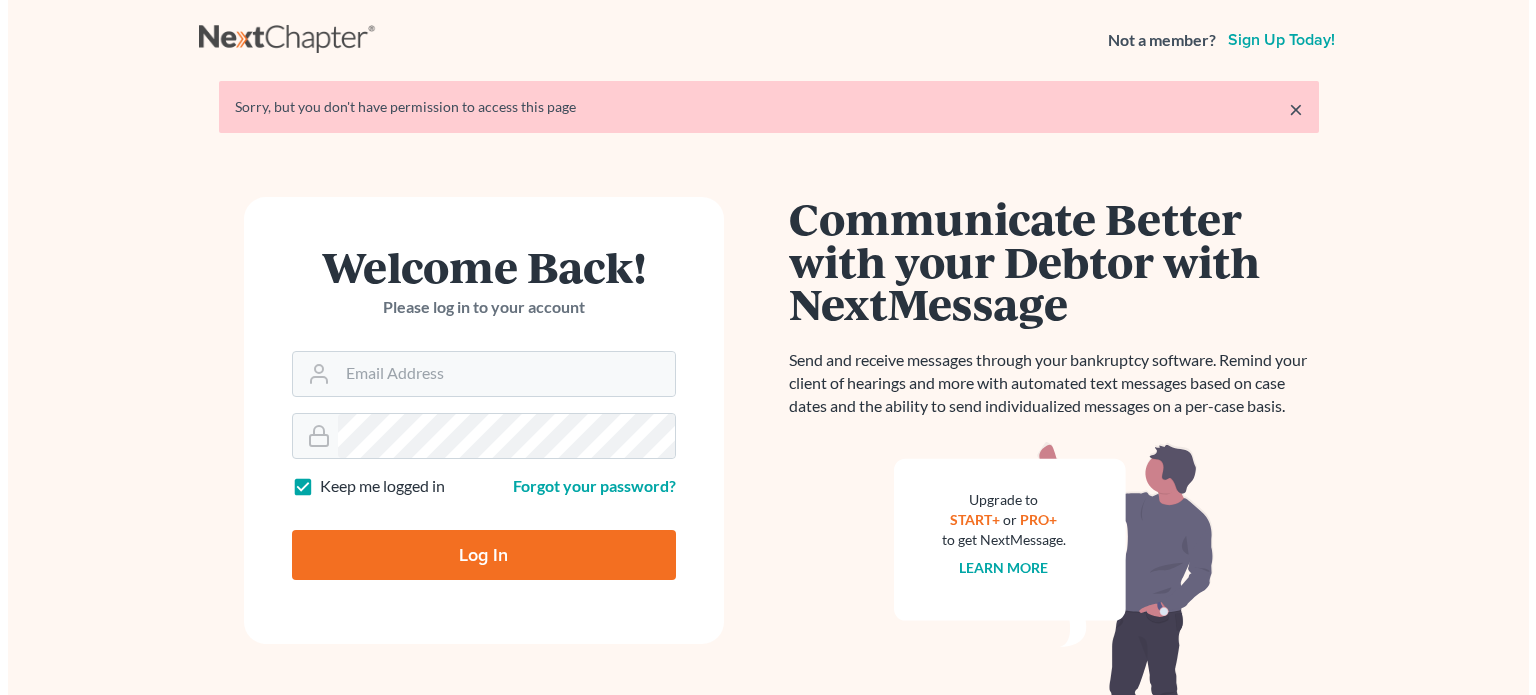 scroll, scrollTop: 0, scrollLeft: 0, axis: both 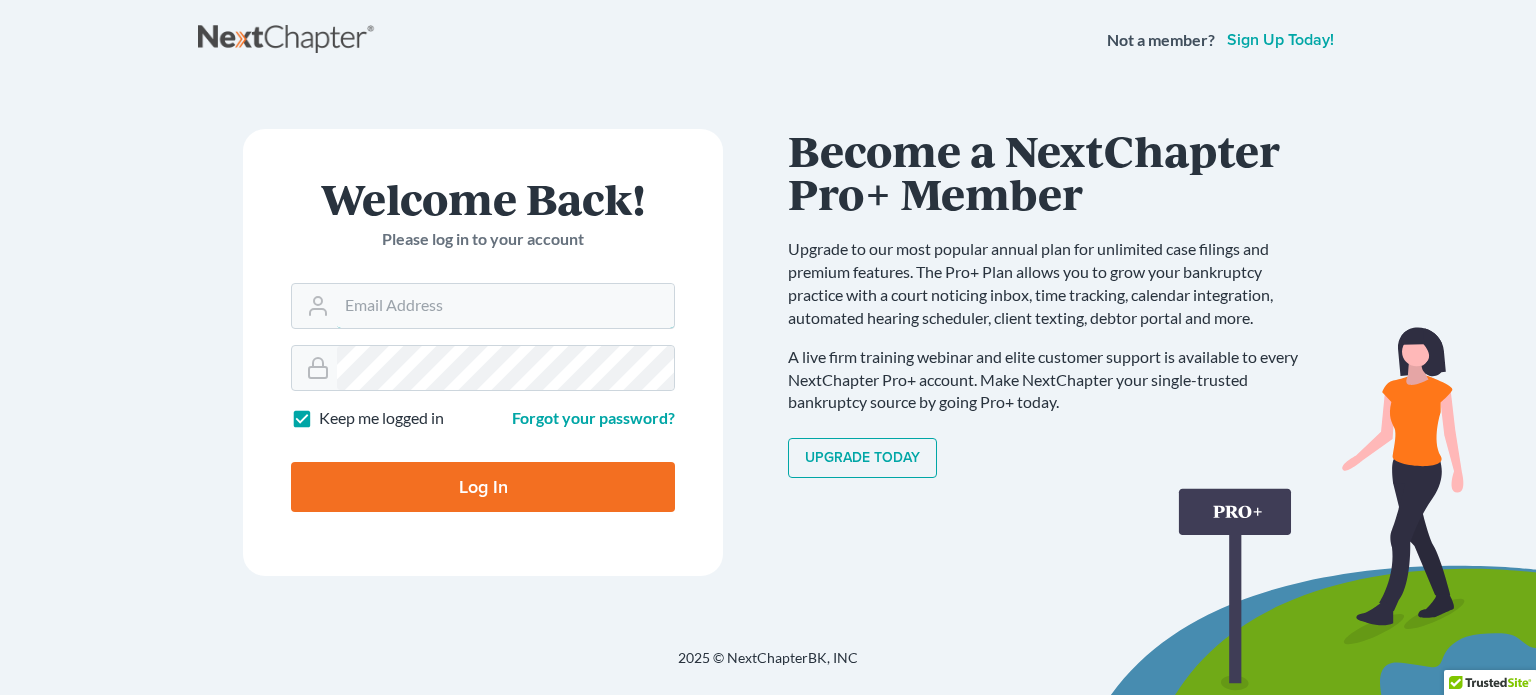 type on "[EMAIL]" 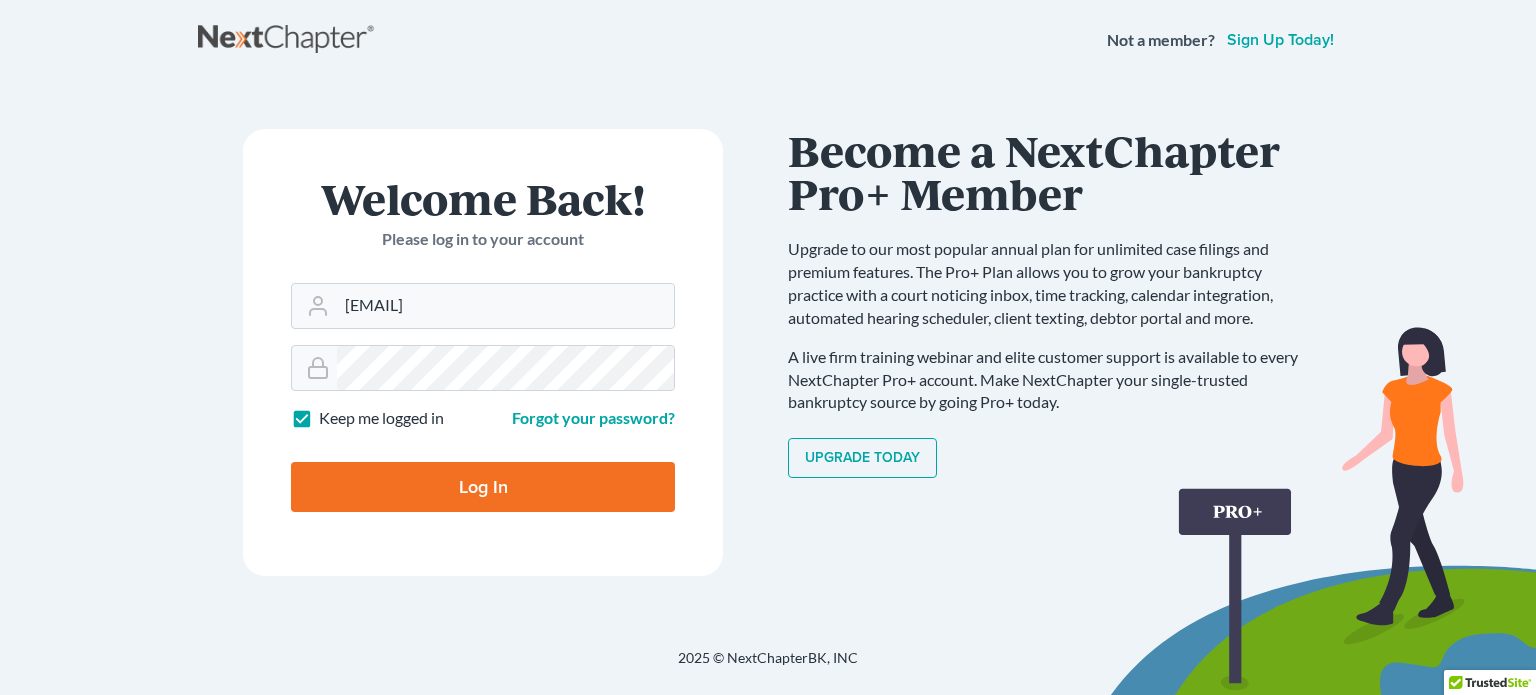 click on "Log In" at bounding box center [483, 487] 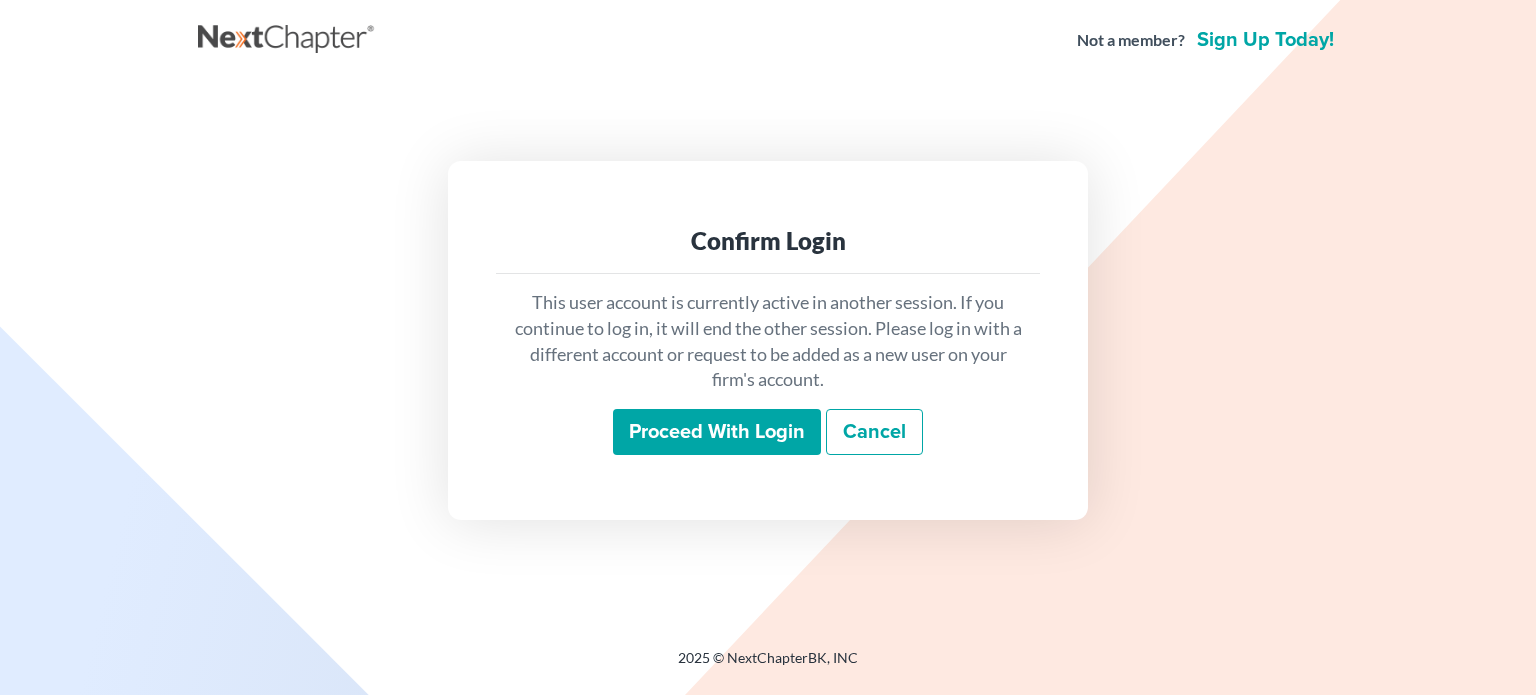 scroll, scrollTop: 0, scrollLeft: 0, axis: both 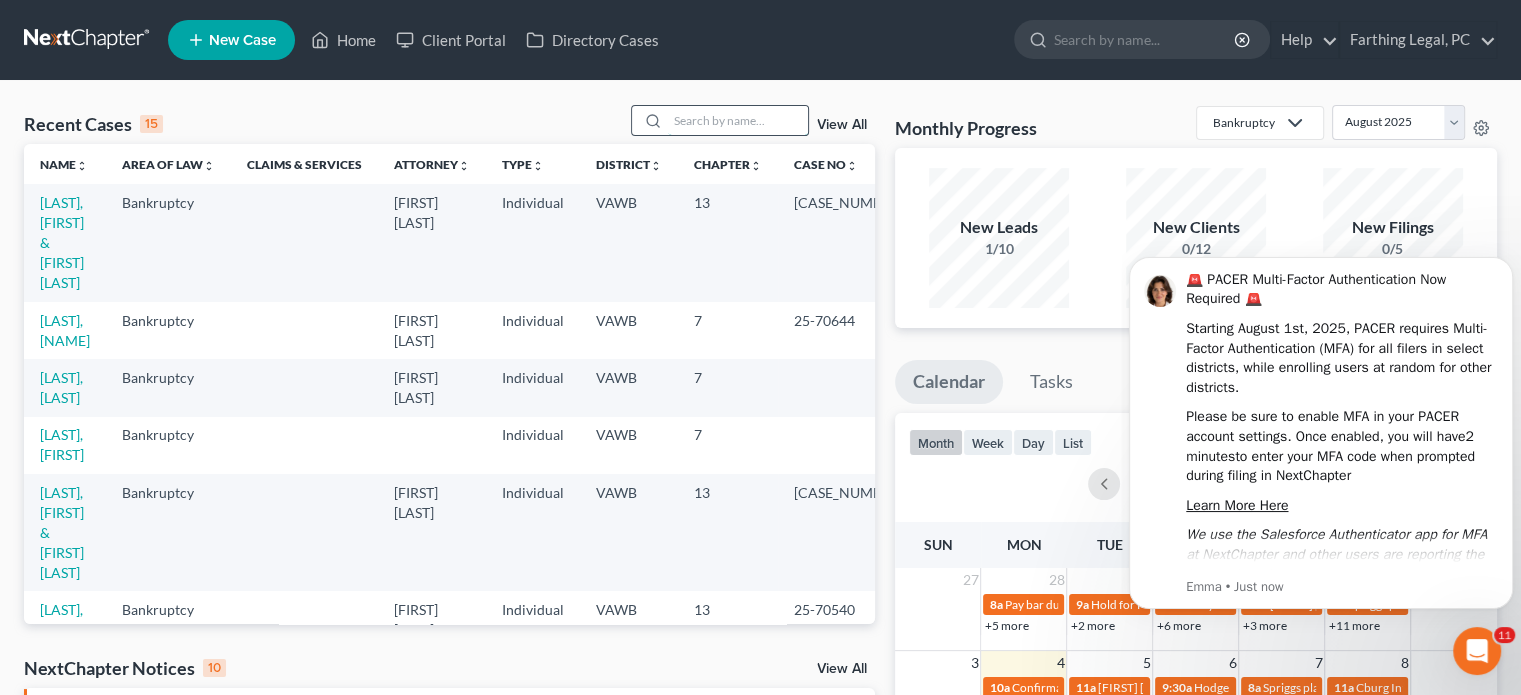 click at bounding box center (738, 120) 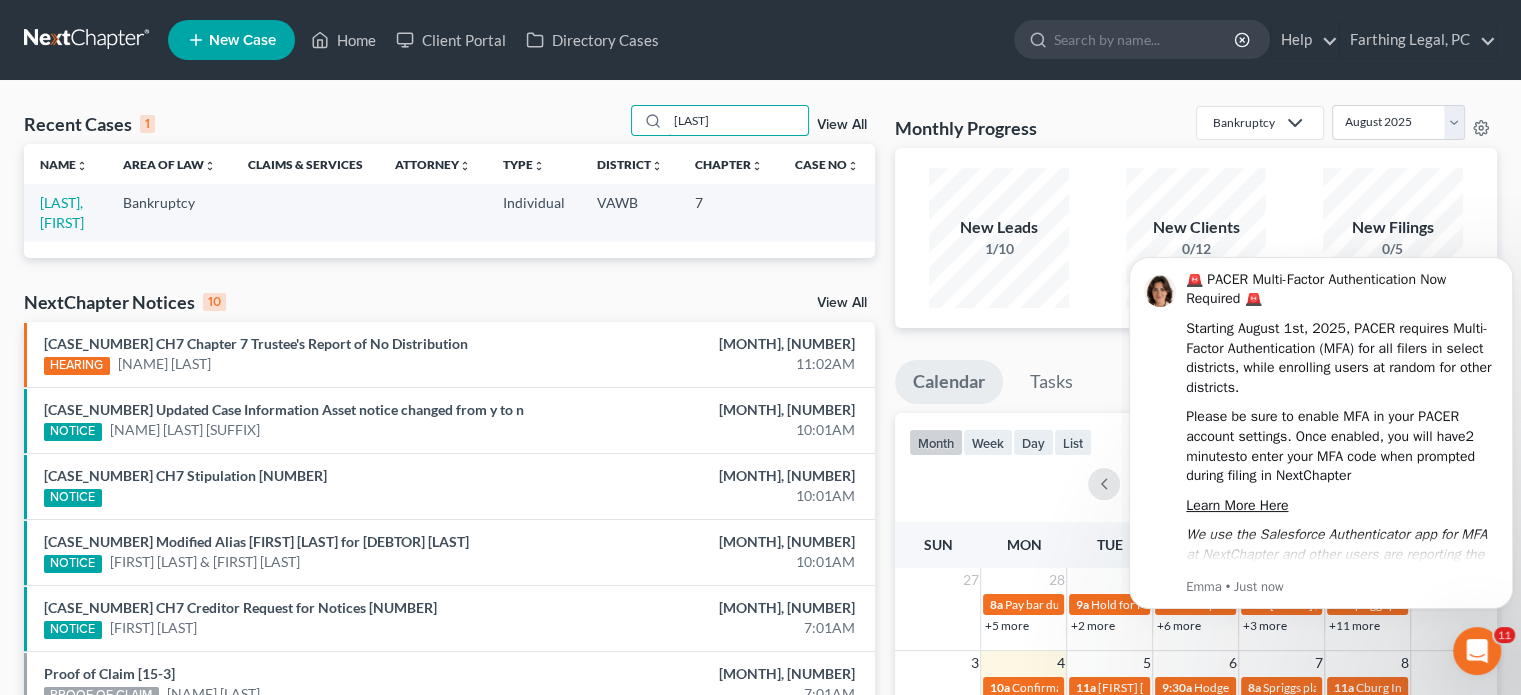 type on "[LAST]" 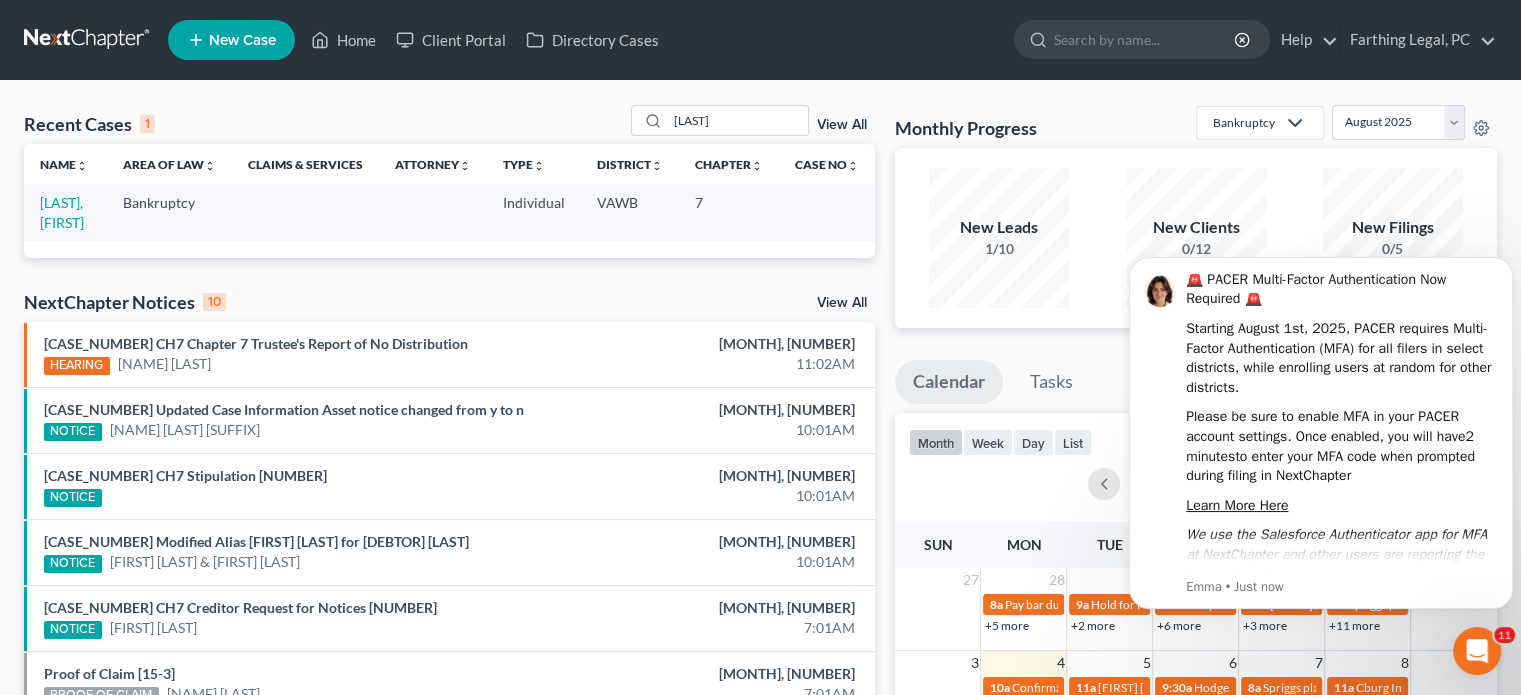 click on "[LAST], [FIRST]" at bounding box center [65, 212] 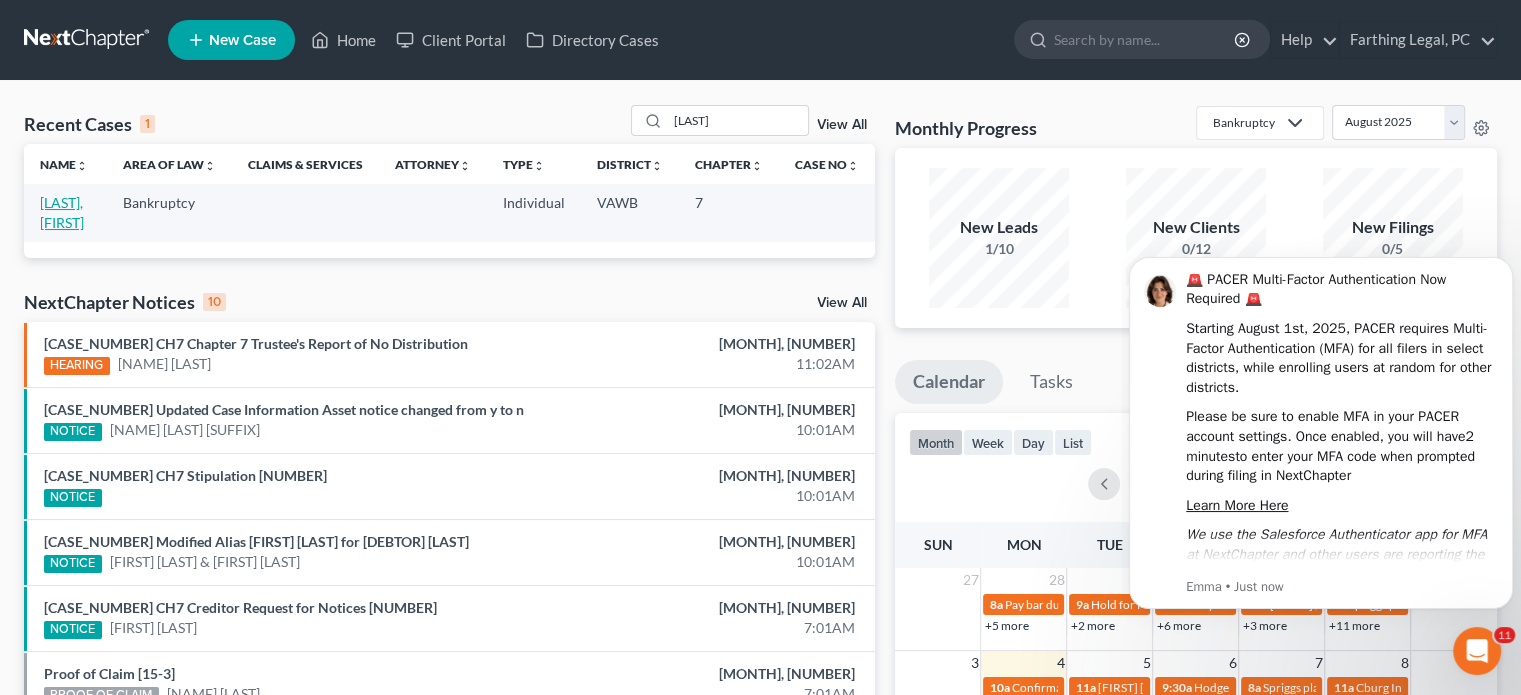 click on "[LAST], [FIRST]" at bounding box center (62, 212) 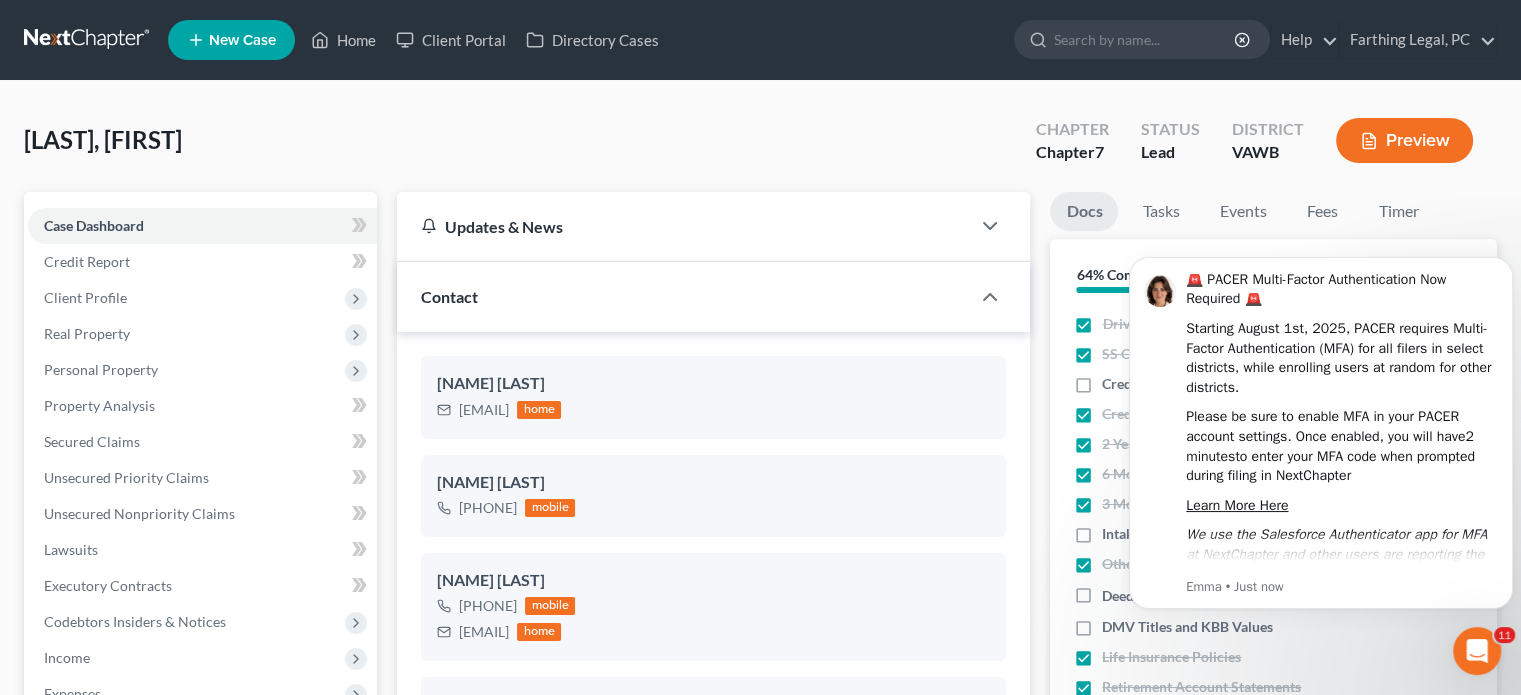 scroll, scrollTop: 1497, scrollLeft: 0, axis: vertical 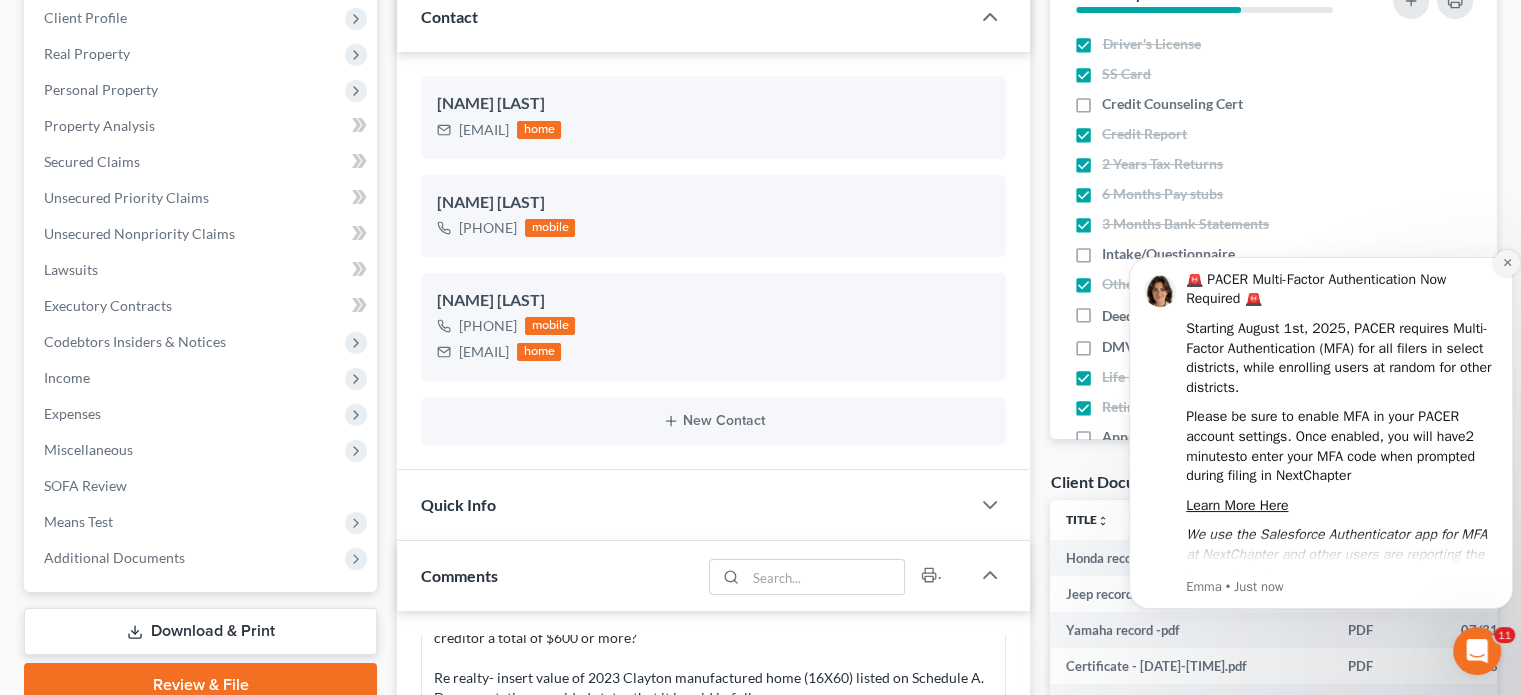 click 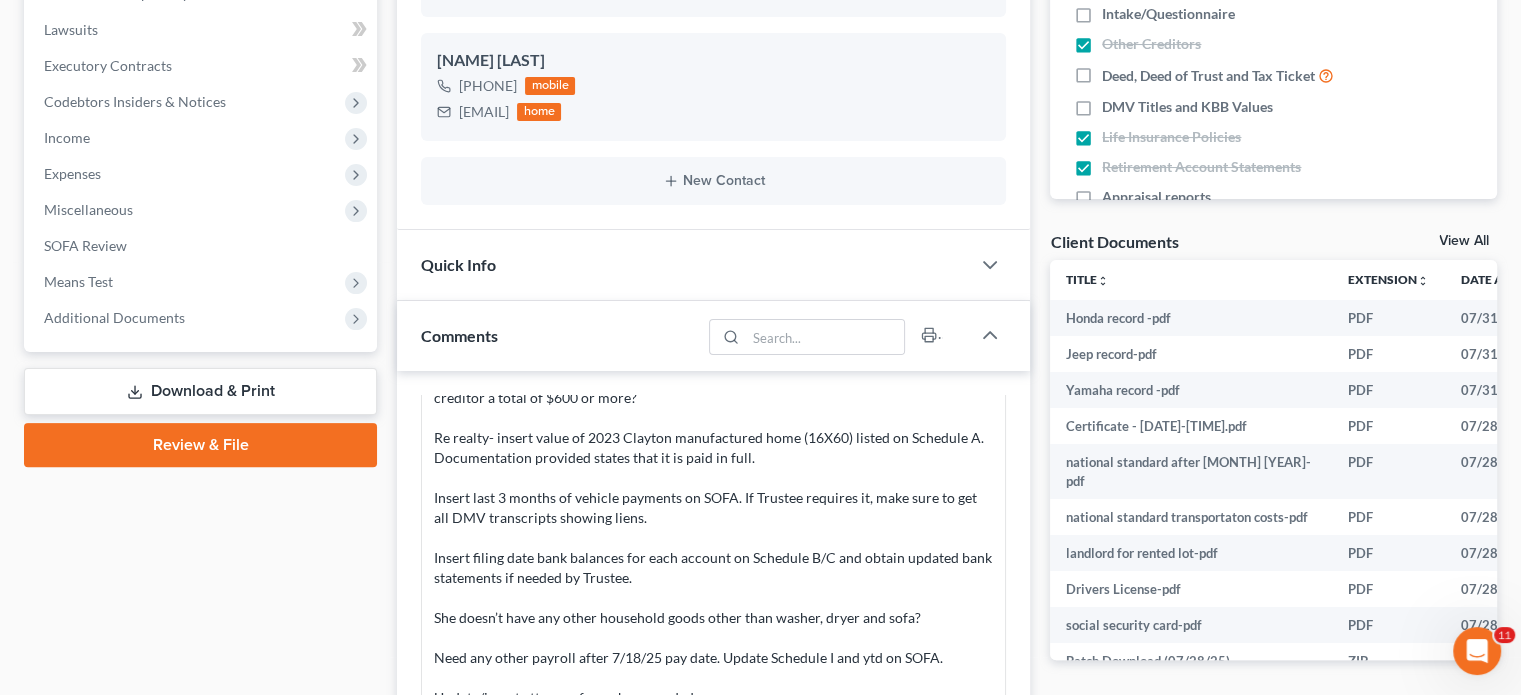 scroll, scrollTop: 572, scrollLeft: 0, axis: vertical 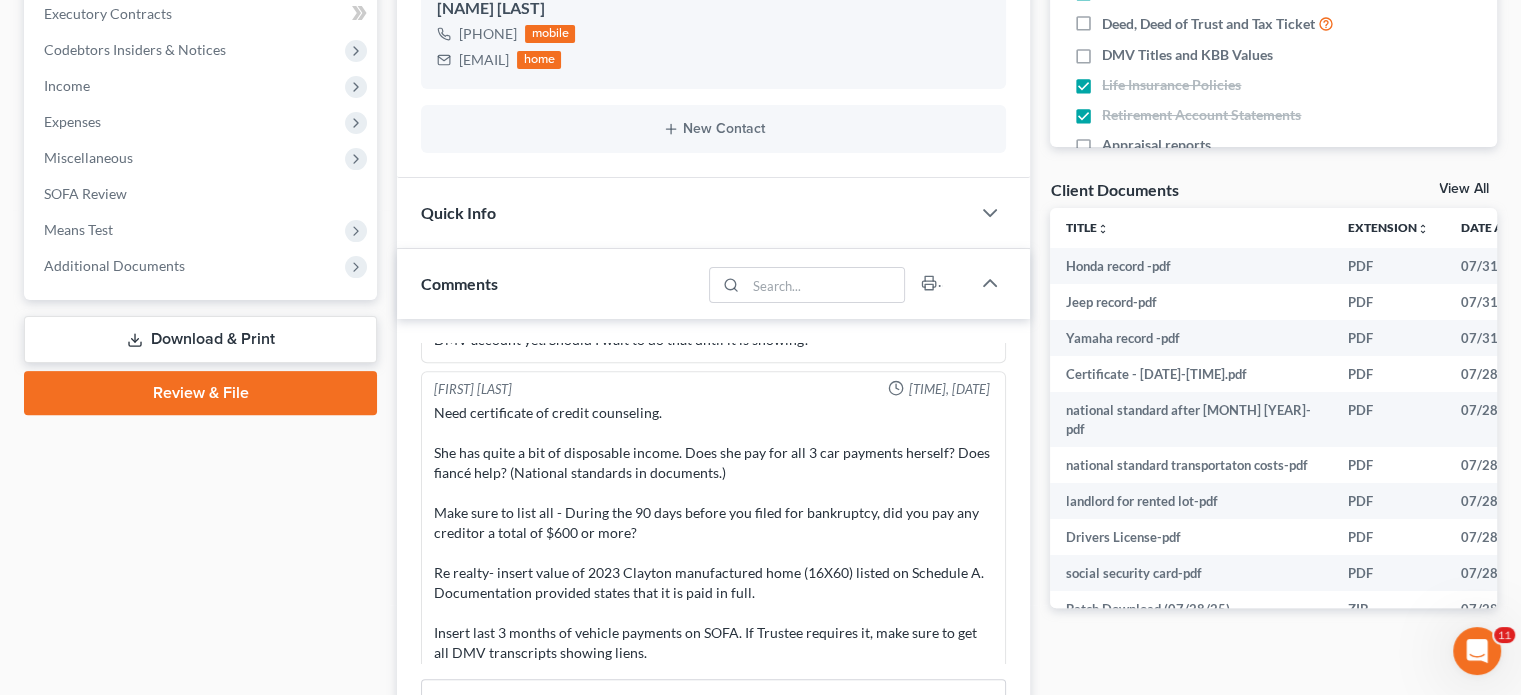 click on "Need certificate of credit counseling.
She has quite a bit of disposable income. Does she pay for all 3 car payments herself? Does fiancé help?   (National standards in documents.)
Make sure to list all -  During the 90 days before you filed for bankruptcy, did you pay any creditor a total of $600 or more?
Re realty-  insert value of 2023 Clayton manufactured home (16X60) listed on Schedule A.   Documentation provided states that it is paid in full.
Insert last 3 months of vehicle payments on SOFA. If Trustee requires it, make sure to get all DMV transcripts showing liens.
Insert filing date bank balances for each account on Schedule B/C and obtain updated bank statements if needed by Trustee.
She doesn’t have any other household goods other than washer, dryer and sofa?
Need any other payroll after 7/18/25 pay date. Update Schedule I and ytd on SOFA.
Update/insert attorney fees where needed." at bounding box center [713, 623] 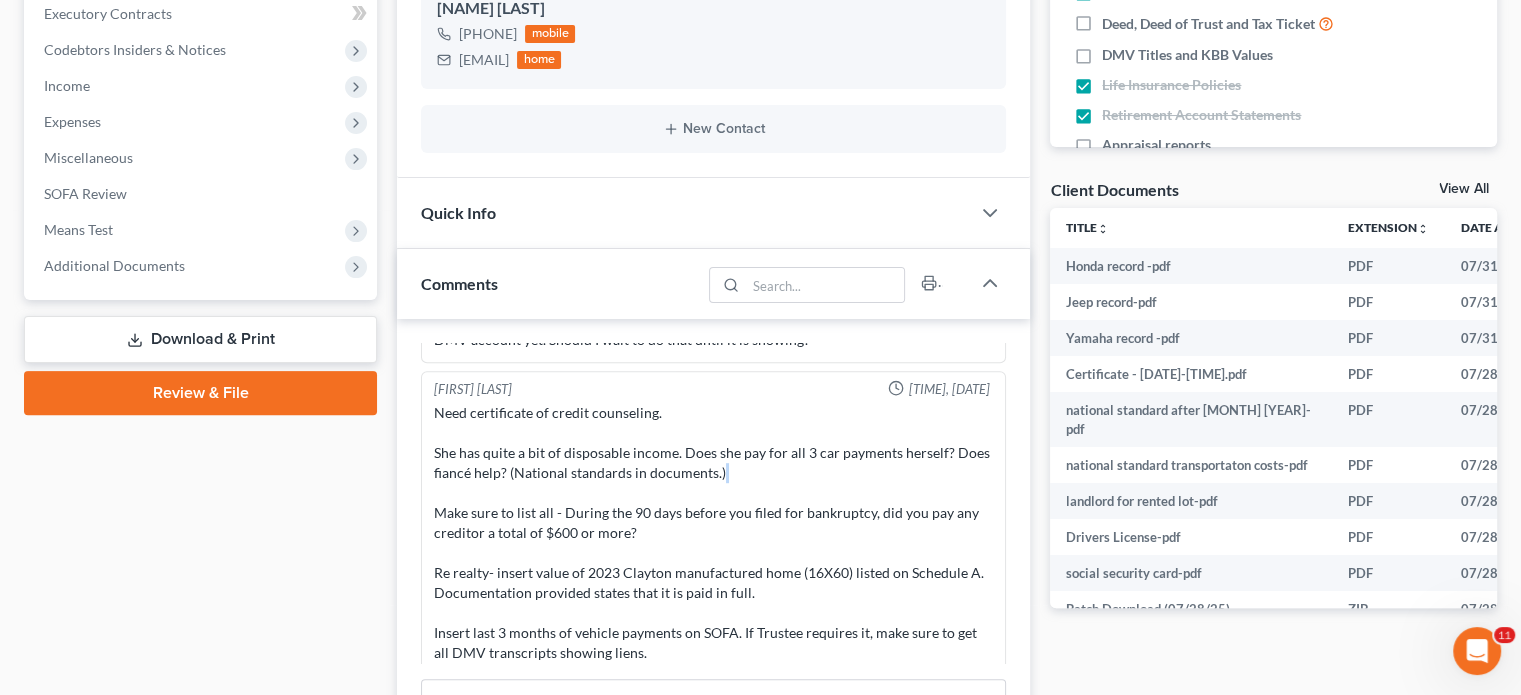 click on "Need certificate of credit counseling.
She has quite a bit of disposable income. Does she pay for all 3 car payments herself? Does fiancé help?   (National standards in documents.)
Make sure to list all -  During the 90 days before you filed for bankruptcy, did you pay any creditor a total of $600 or more?
Re realty-  insert value of 2023 Clayton manufactured home (16X60) listed on Schedule A.   Documentation provided states that it is paid in full.
Insert last 3 months of vehicle payments on SOFA. If Trustee requires it, make sure to get all DMV transcripts showing liens.
Insert filing date bank balances for each account on Schedule B/C and obtain updated bank statements if needed by Trustee.
She doesn’t have any other household goods other than washer, dryer and sofa?
Need any other payroll after 7/18/25 pay date. Update Schedule I and ytd on SOFA.
Update/insert attorney fees where needed." at bounding box center (713, 623) 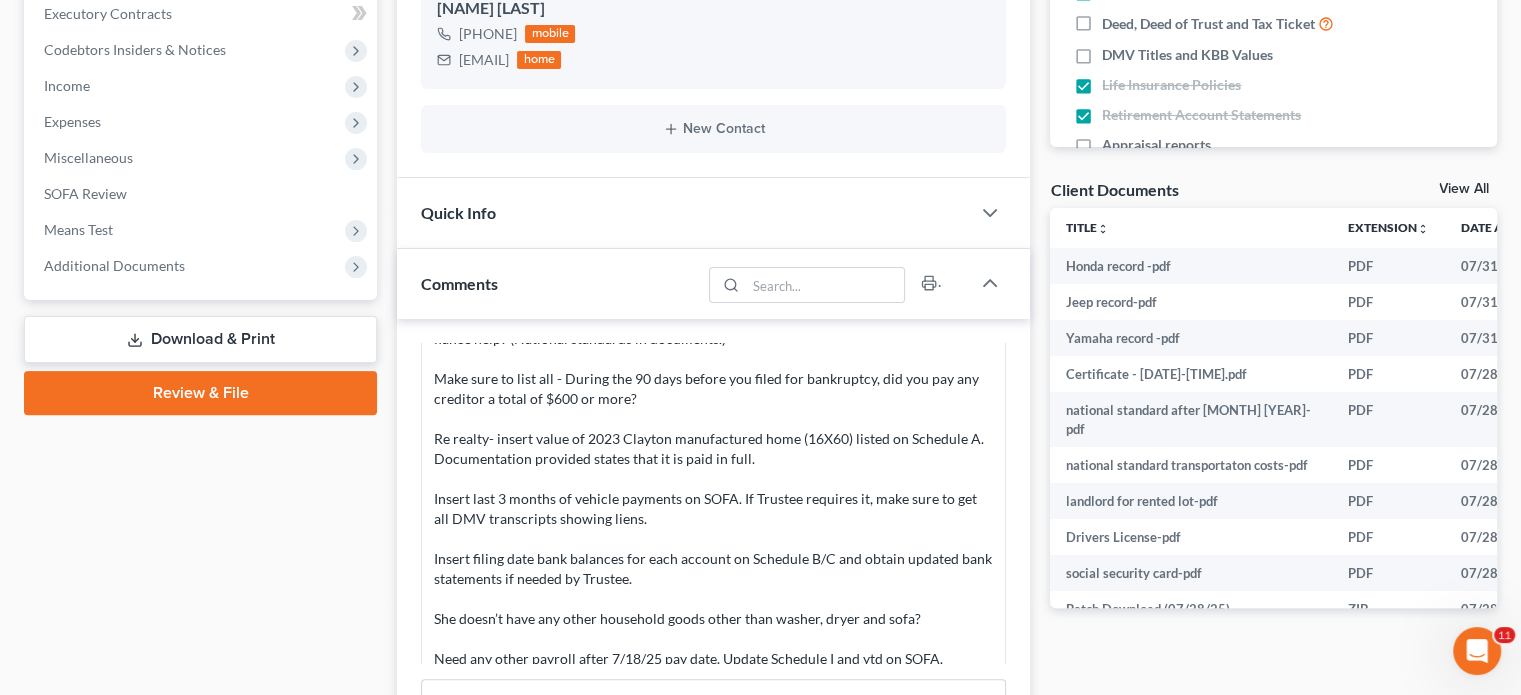 scroll, scrollTop: 1497, scrollLeft: 0, axis: vertical 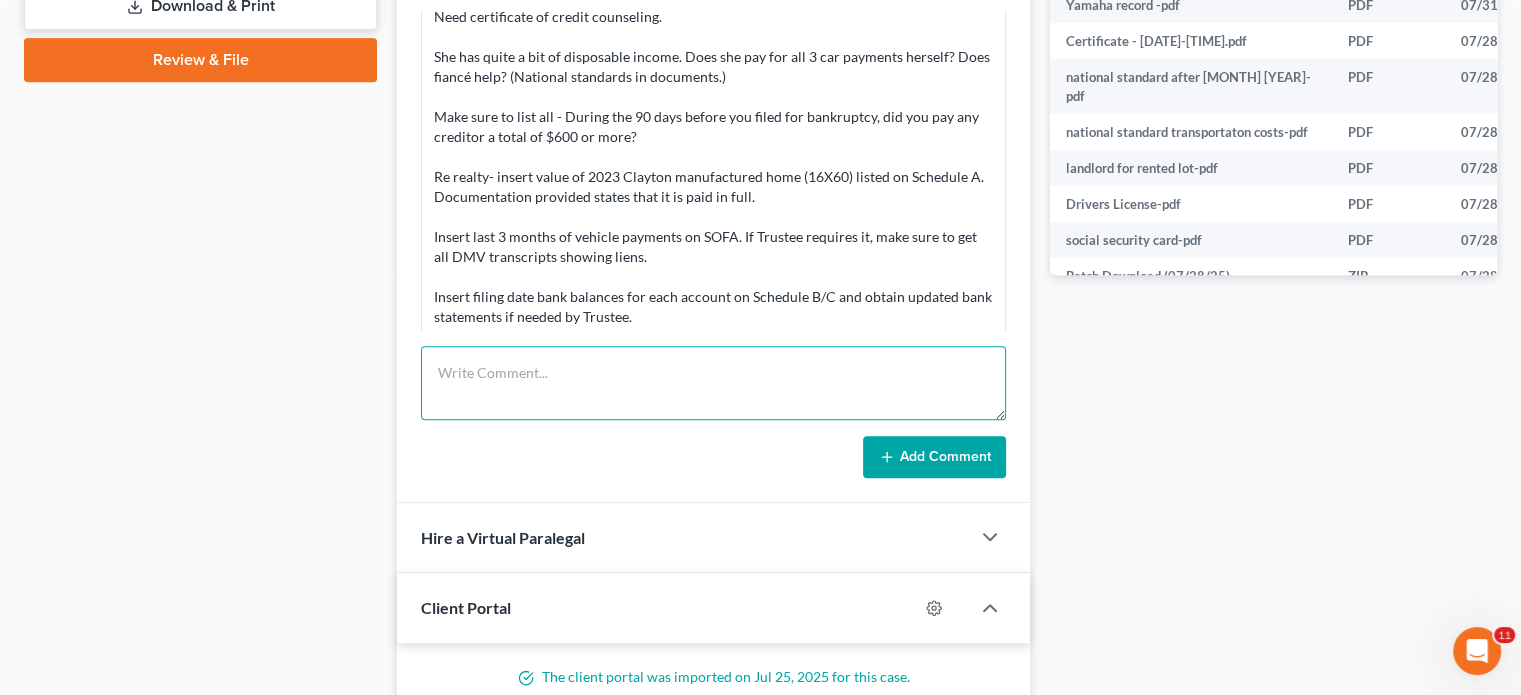 click at bounding box center (713, 383) 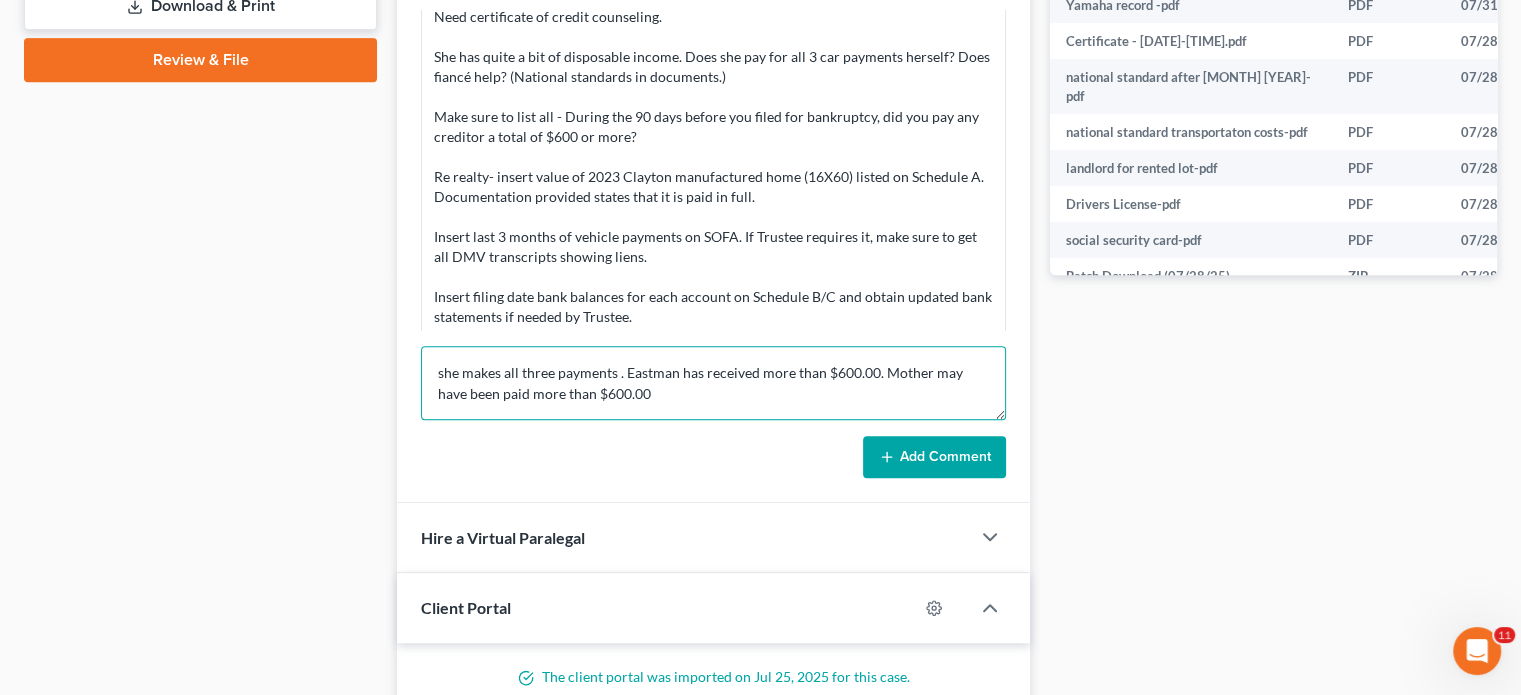 scroll, scrollTop: 1413, scrollLeft: 0, axis: vertical 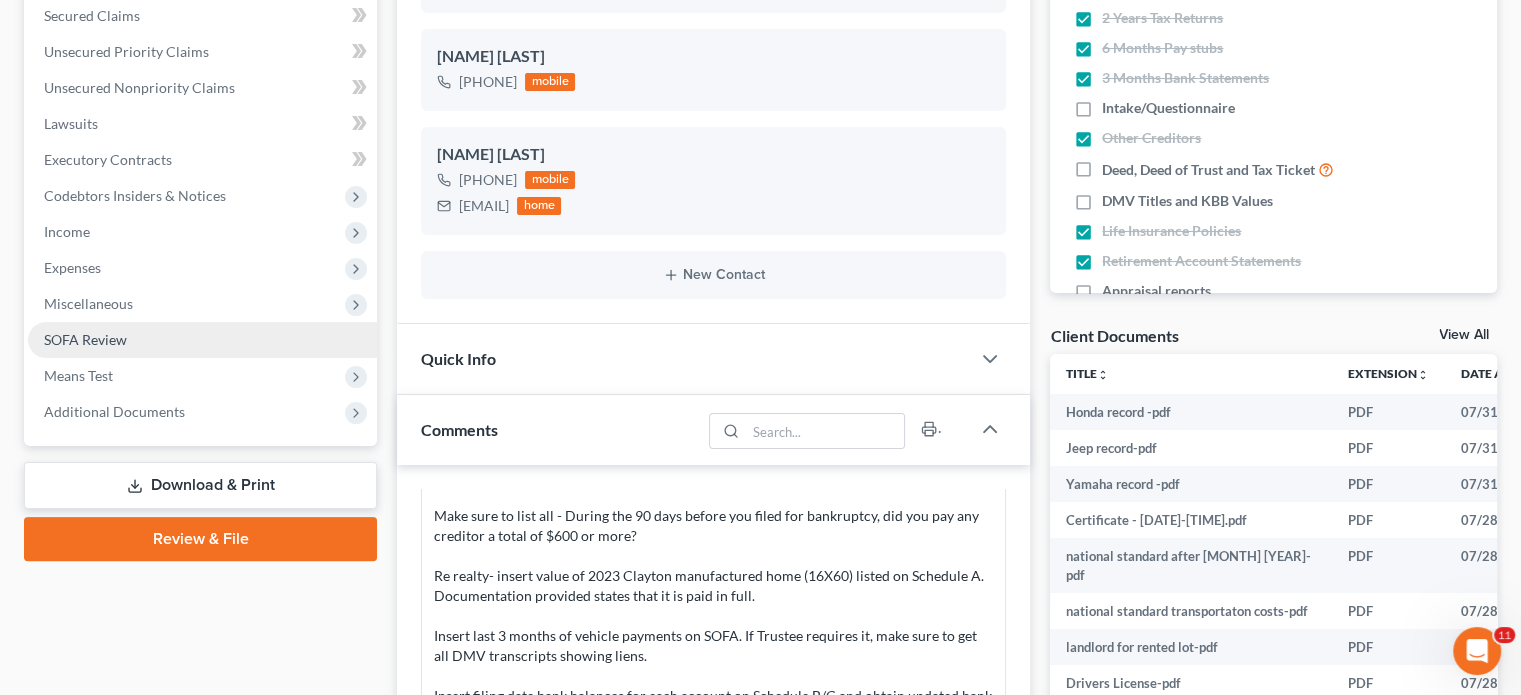 type on "she makes all three payments . Eastman has received more than $600.00. Mother may have been paid more than $600.00" 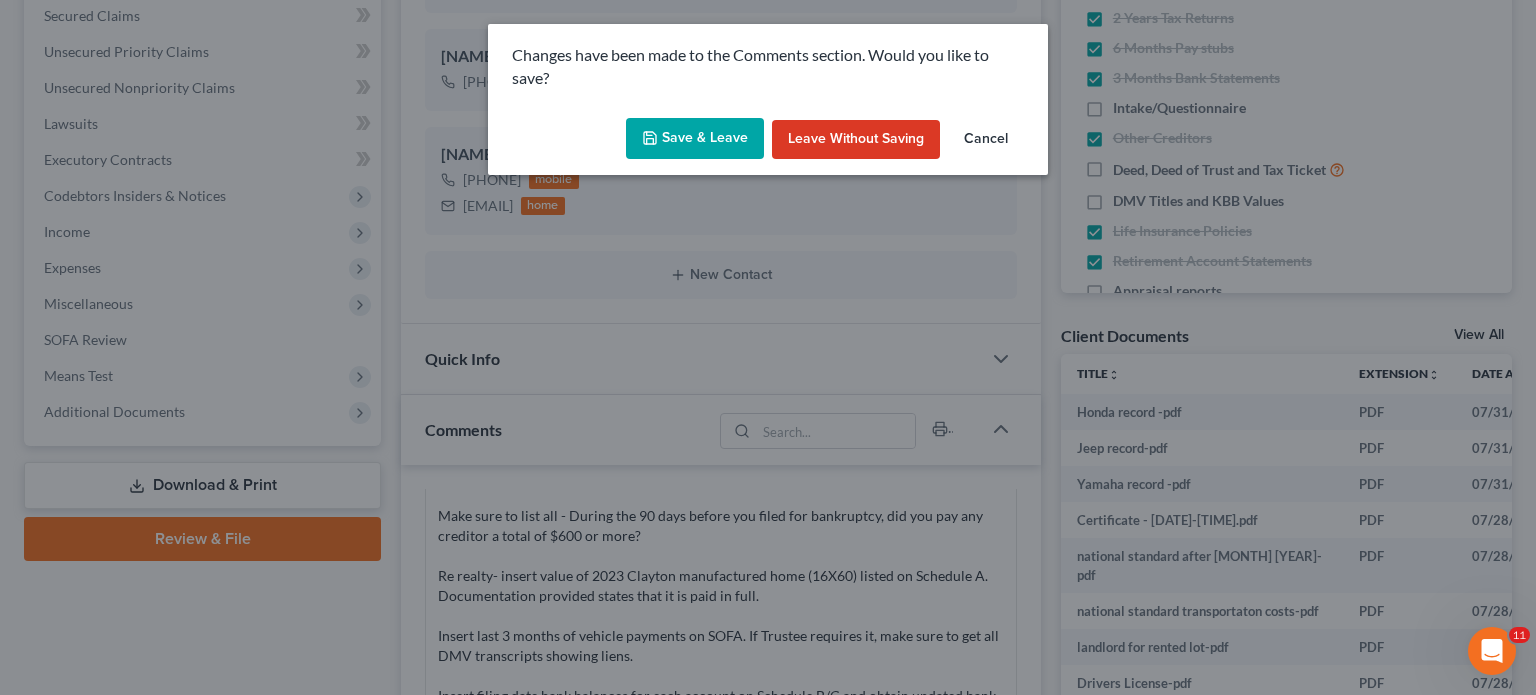 click on "Save & Leave" at bounding box center [695, 139] 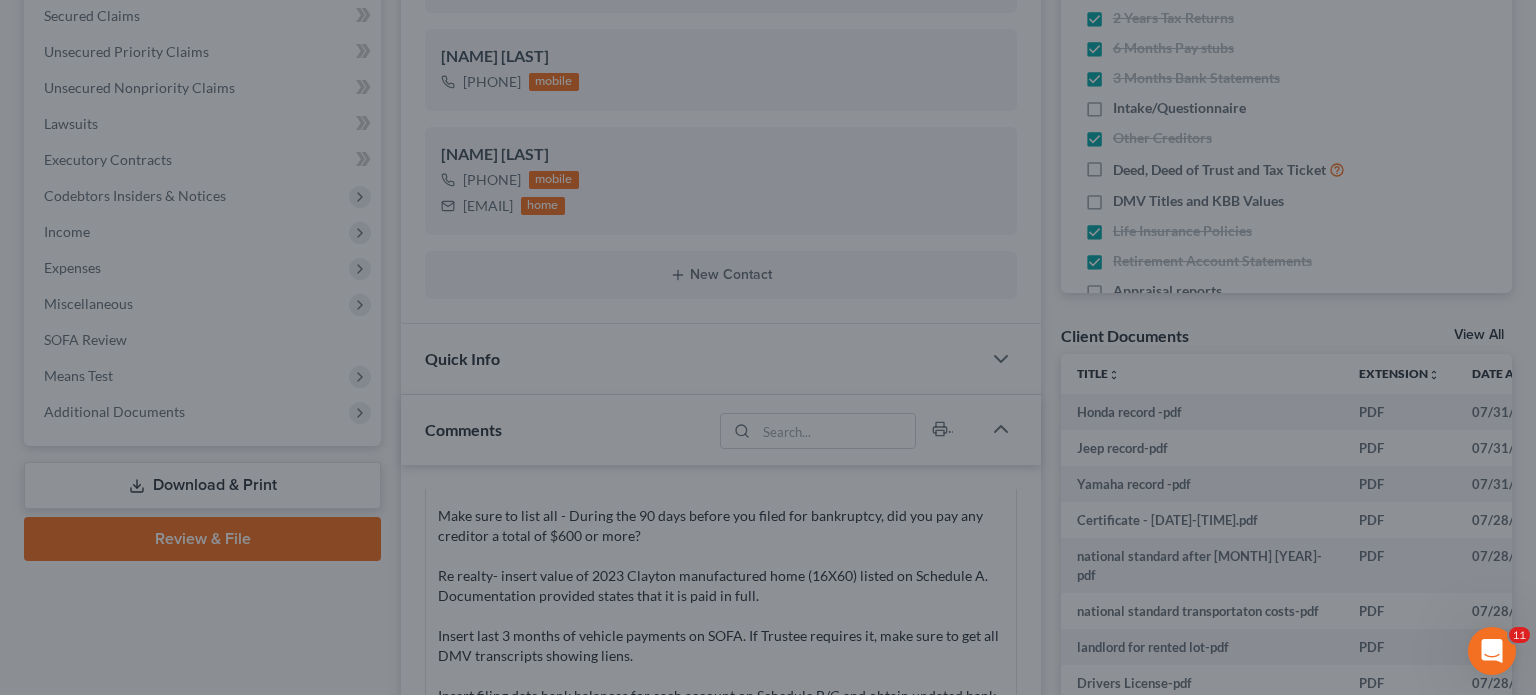 type 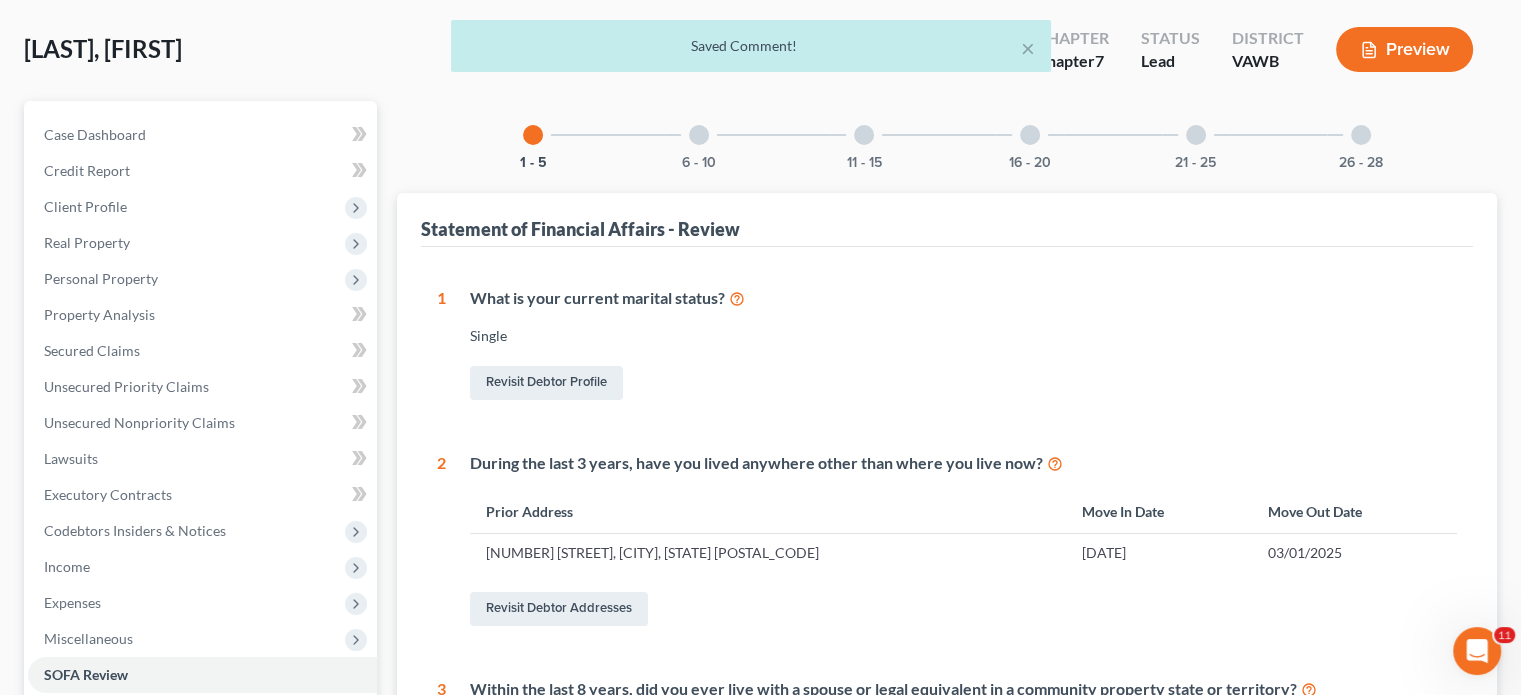 scroll, scrollTop: 0, scrollLeft: 0, axis: both 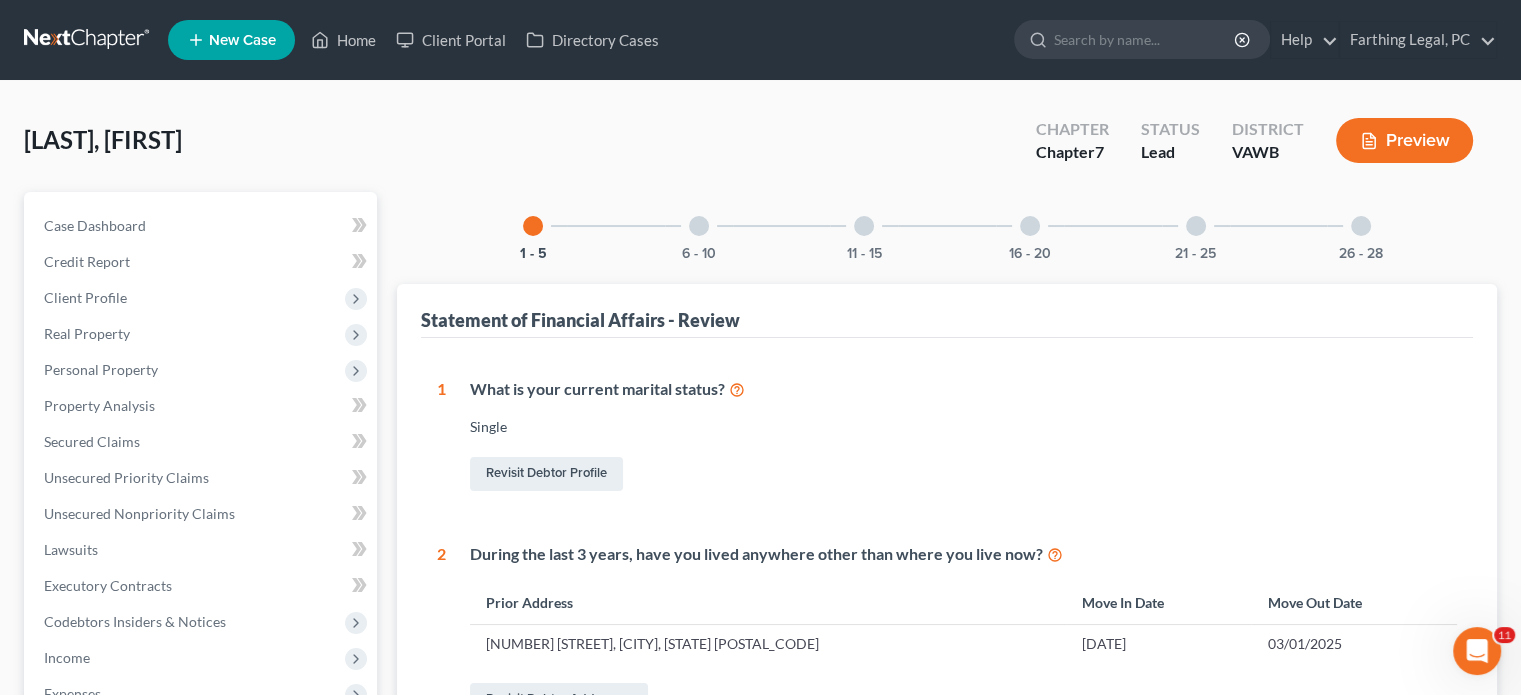 click at bounding box center [699, 226] 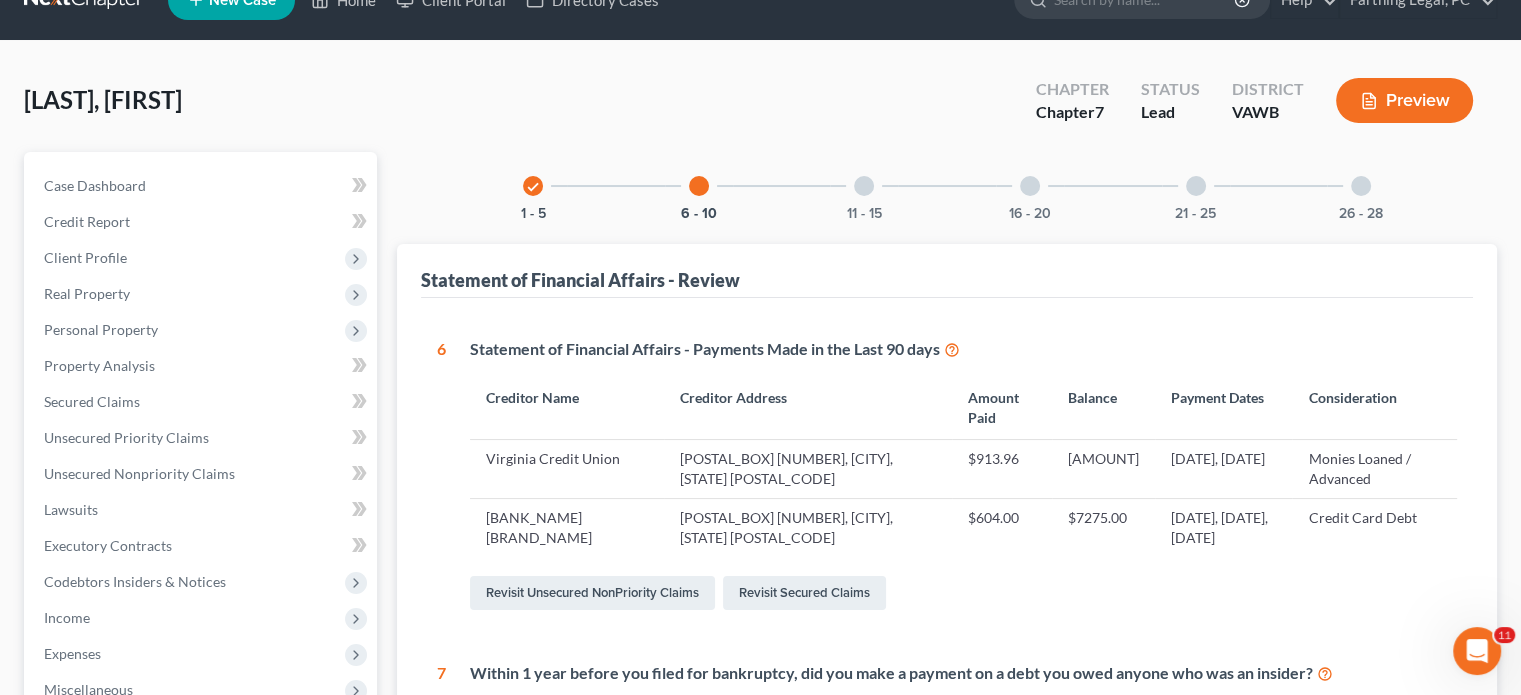 scroll, scrollTop: 80, scrollLeft: 0, axis: vertical 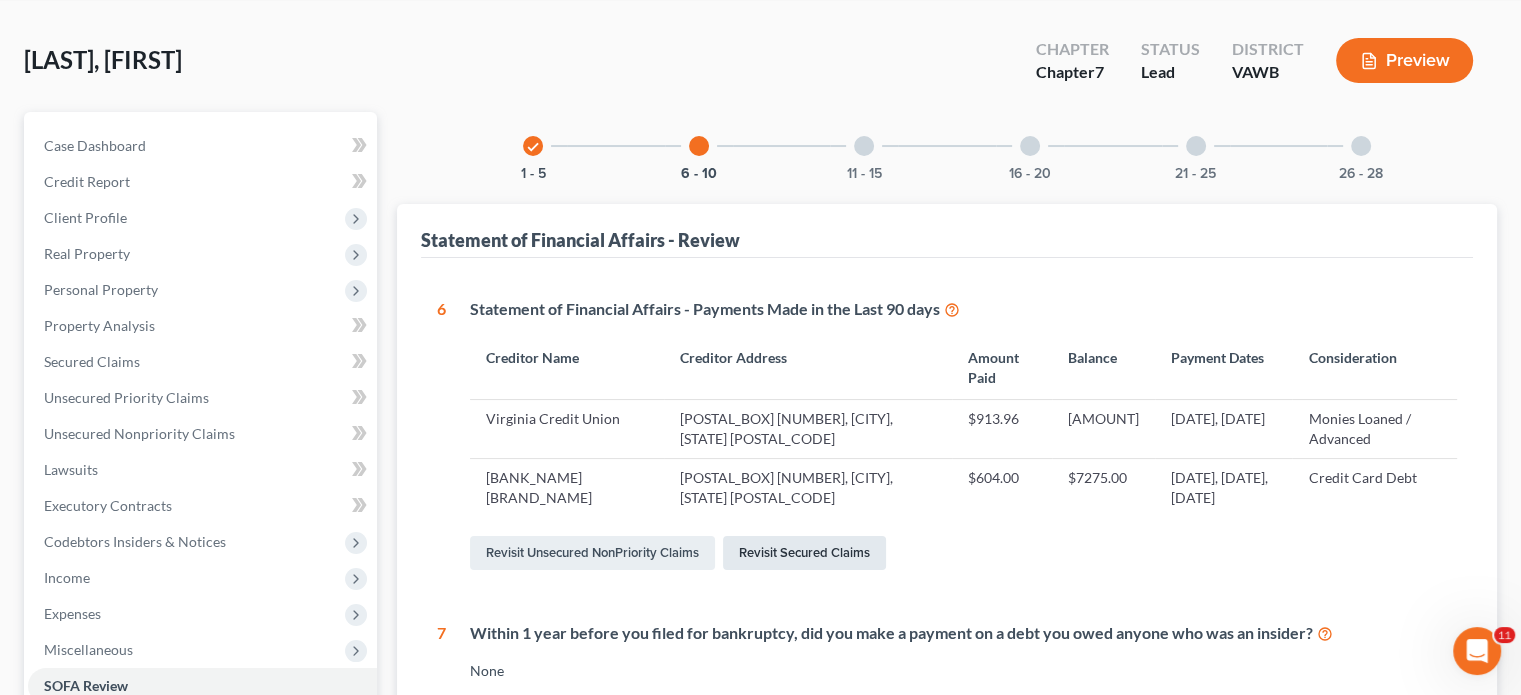 click on "Revisit Secured Claims" at bounding box center (804, 553) 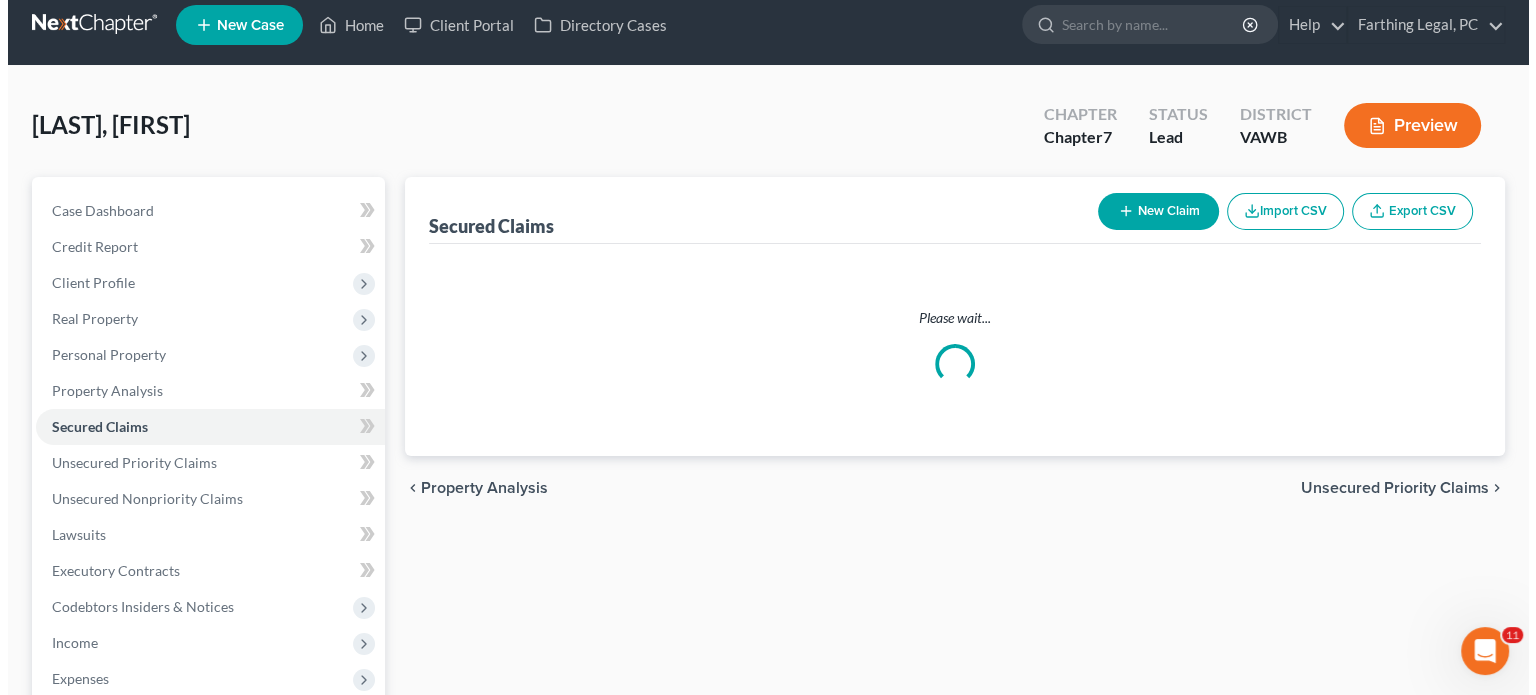 scroll, scrollTop: 0, scrollLeft: 0, axis: both 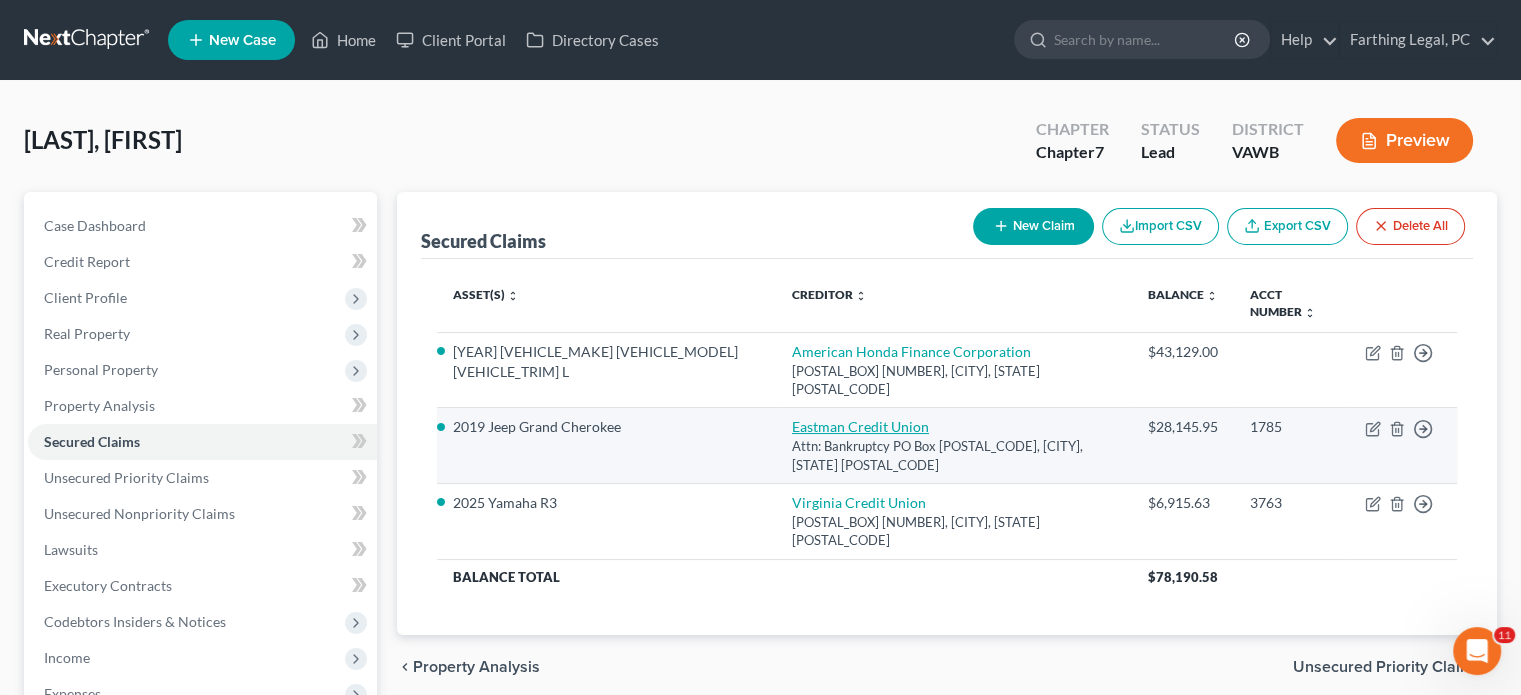 click on "Eastman Credit Union" at bounding box center (860, 426) 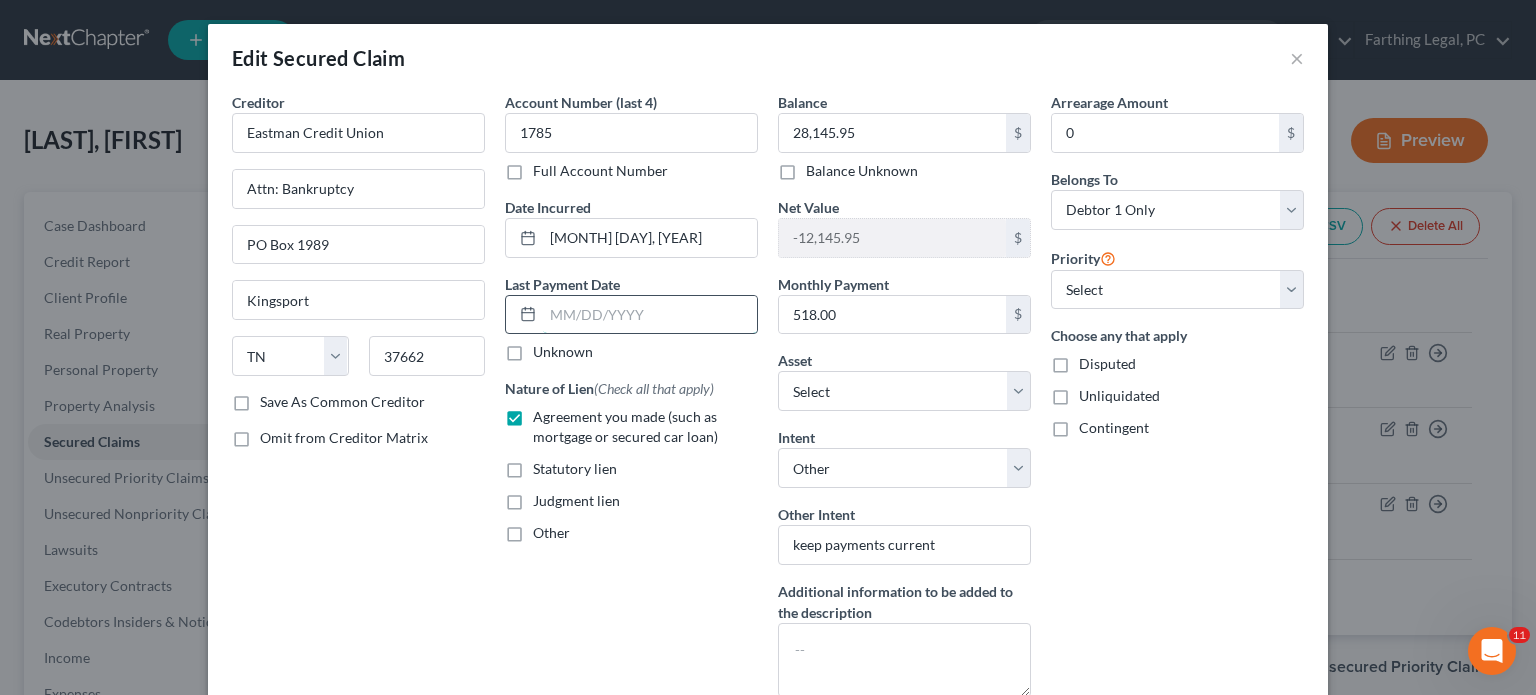click at bounding box center [650, 315] 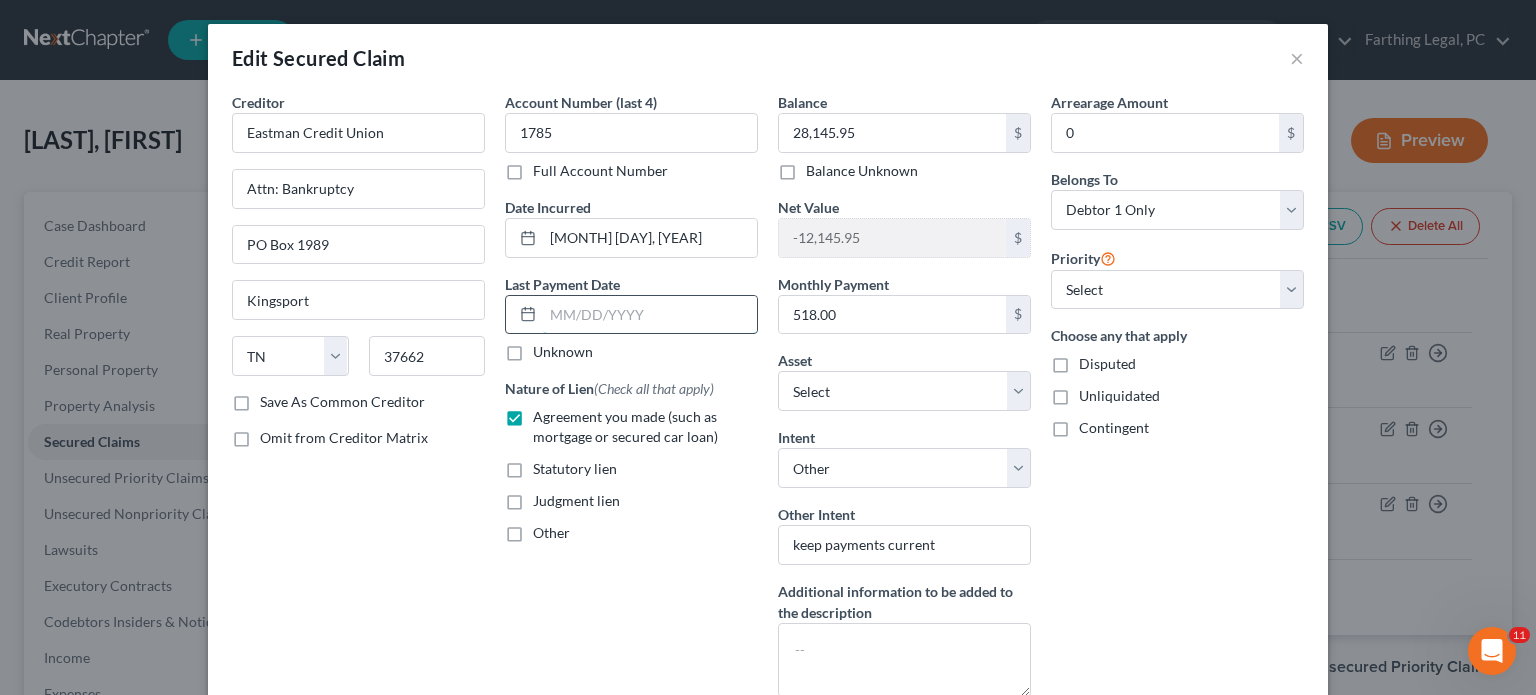 click at bounding box center [650, 315] 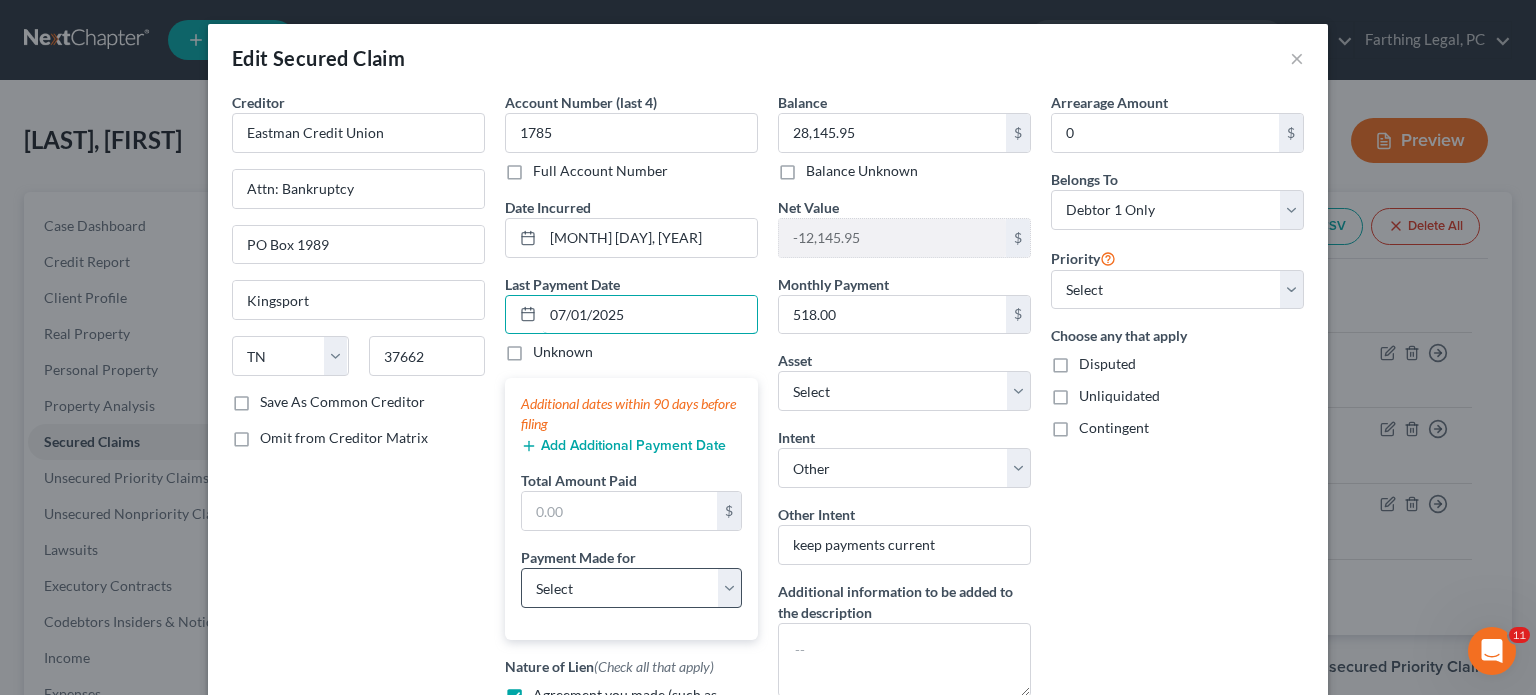 type on "07/01/2025" 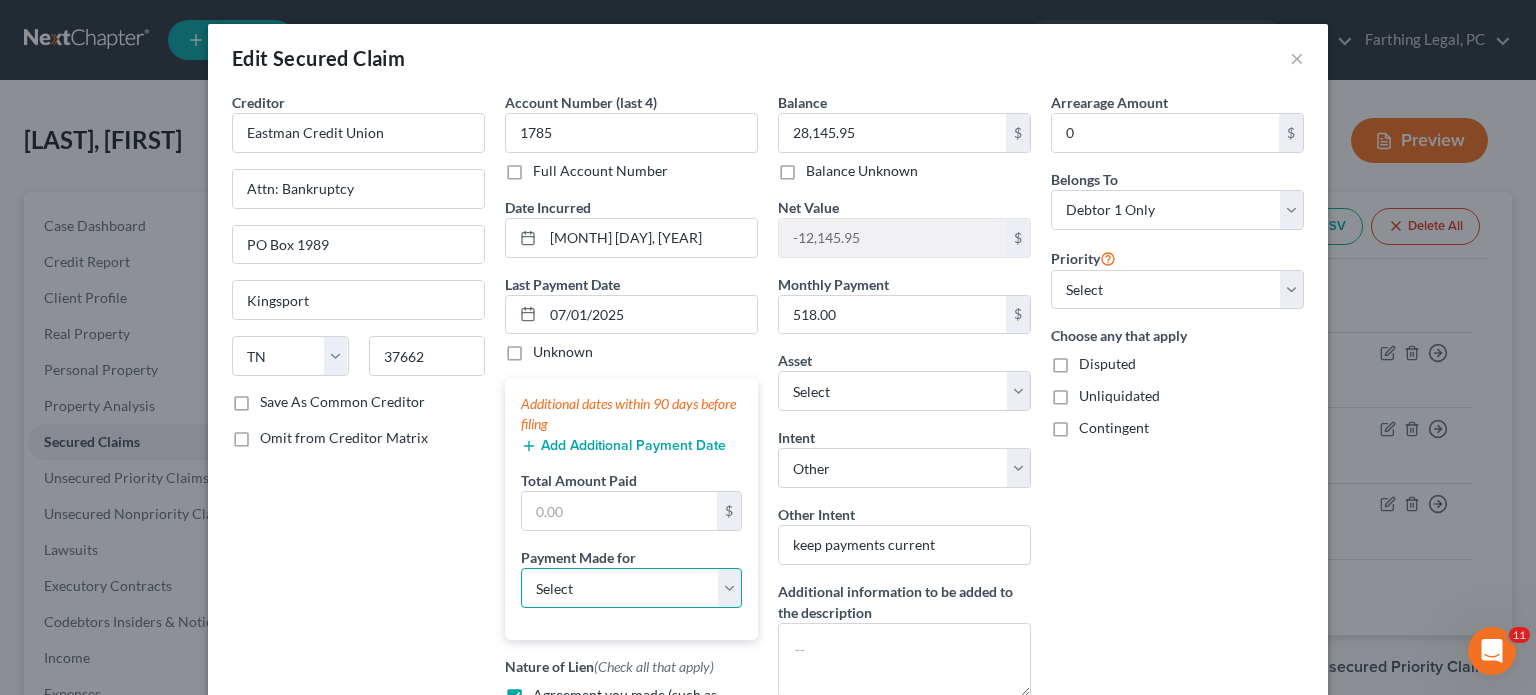 click on "Select Car Credit Card Loan Repayment Mortgage Other Suppliers Or Vendors" at bounding box center [631, 588] 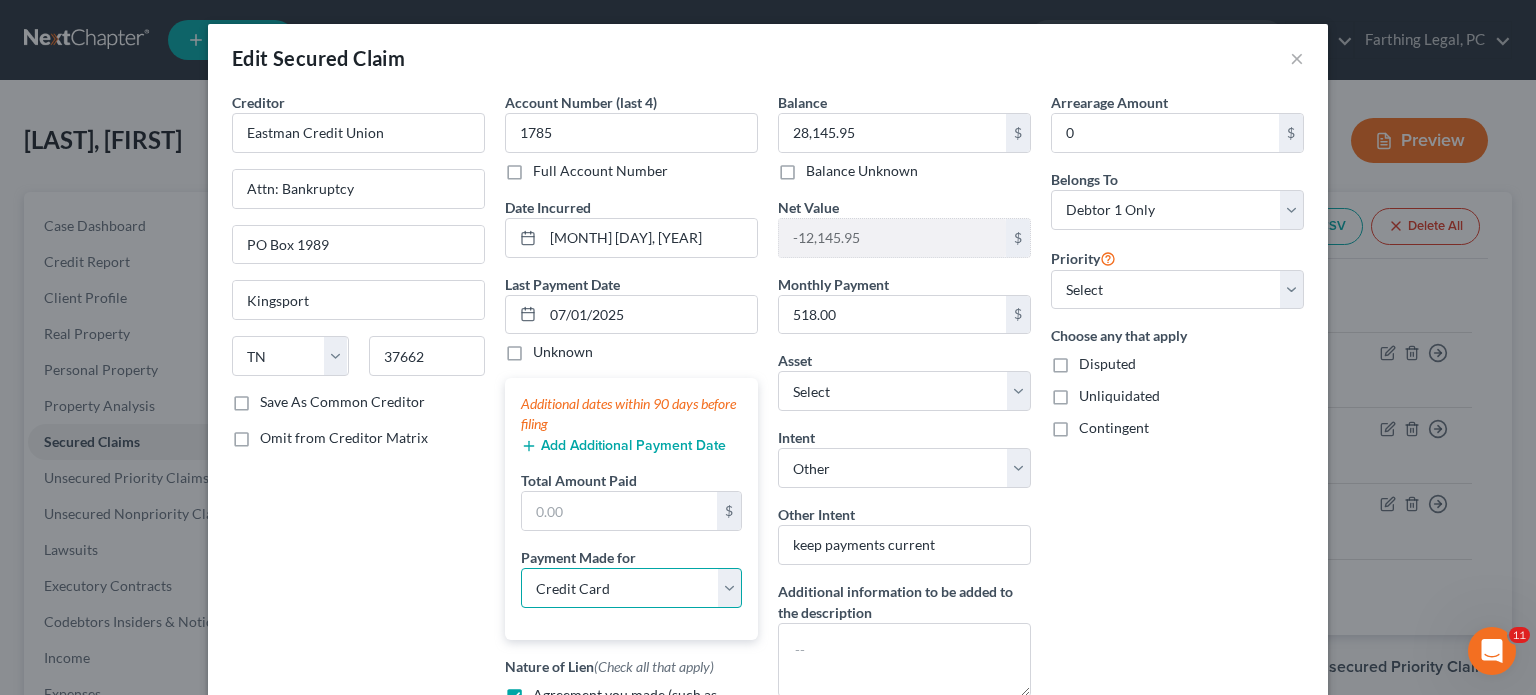 click on "Select Car Credit Card Loan Repayment Mortgage Other Suppliers Or Vendors" at bounding box center [631, 588] 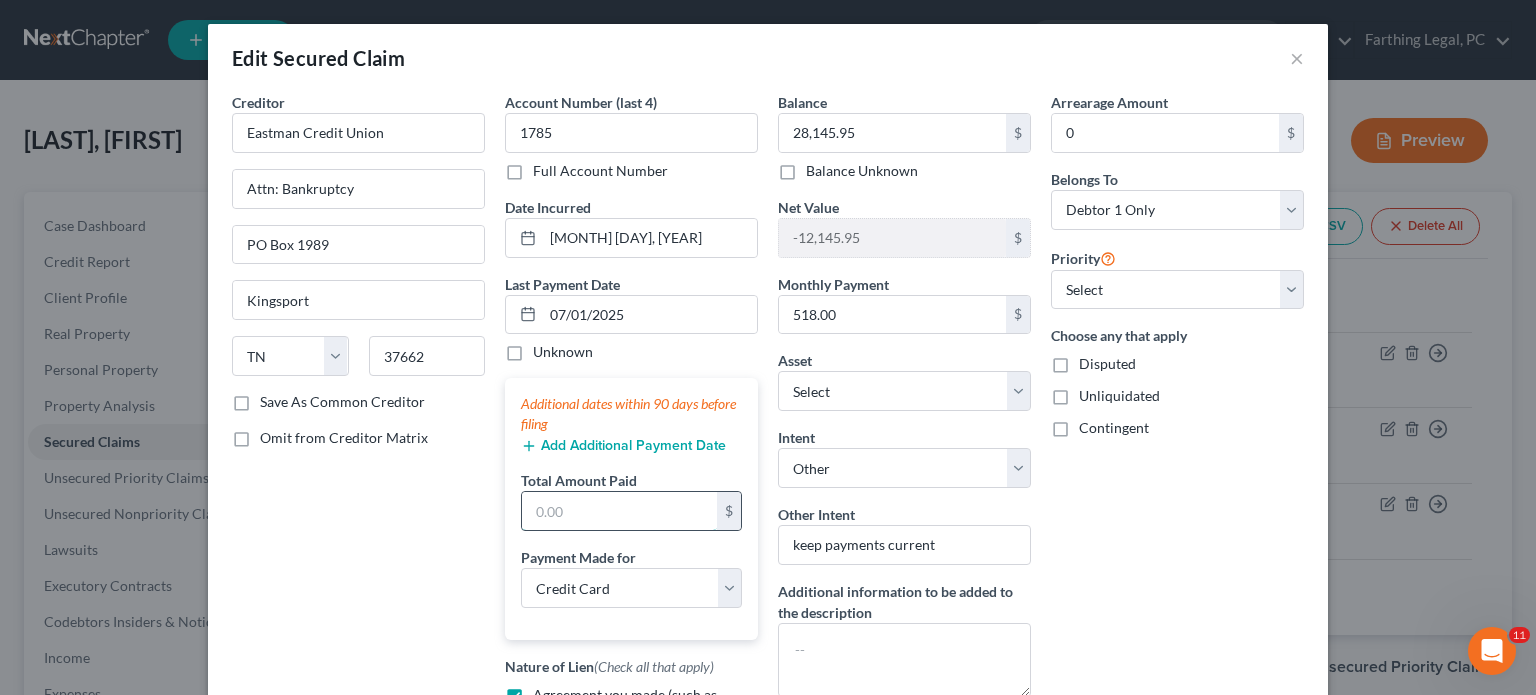 click at bounding box center (619, 511) 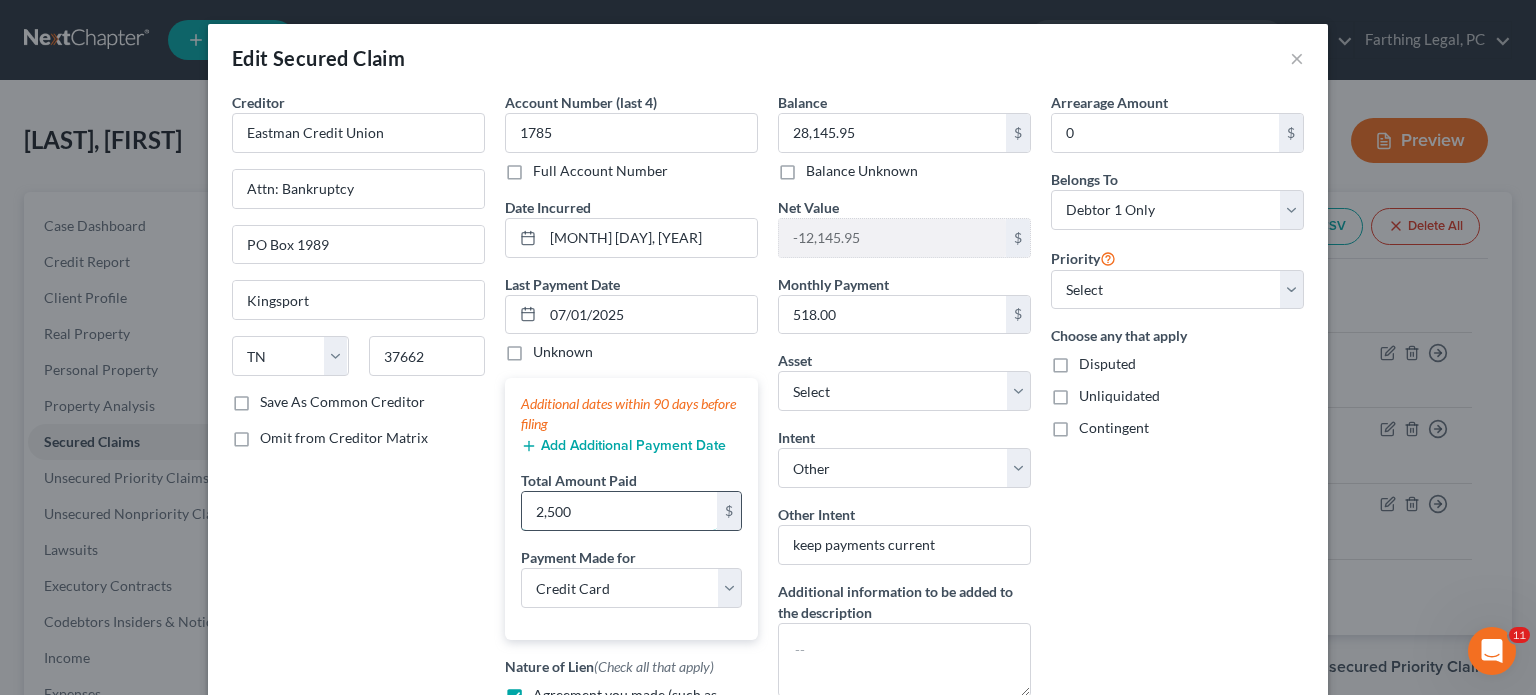type on "2,500" 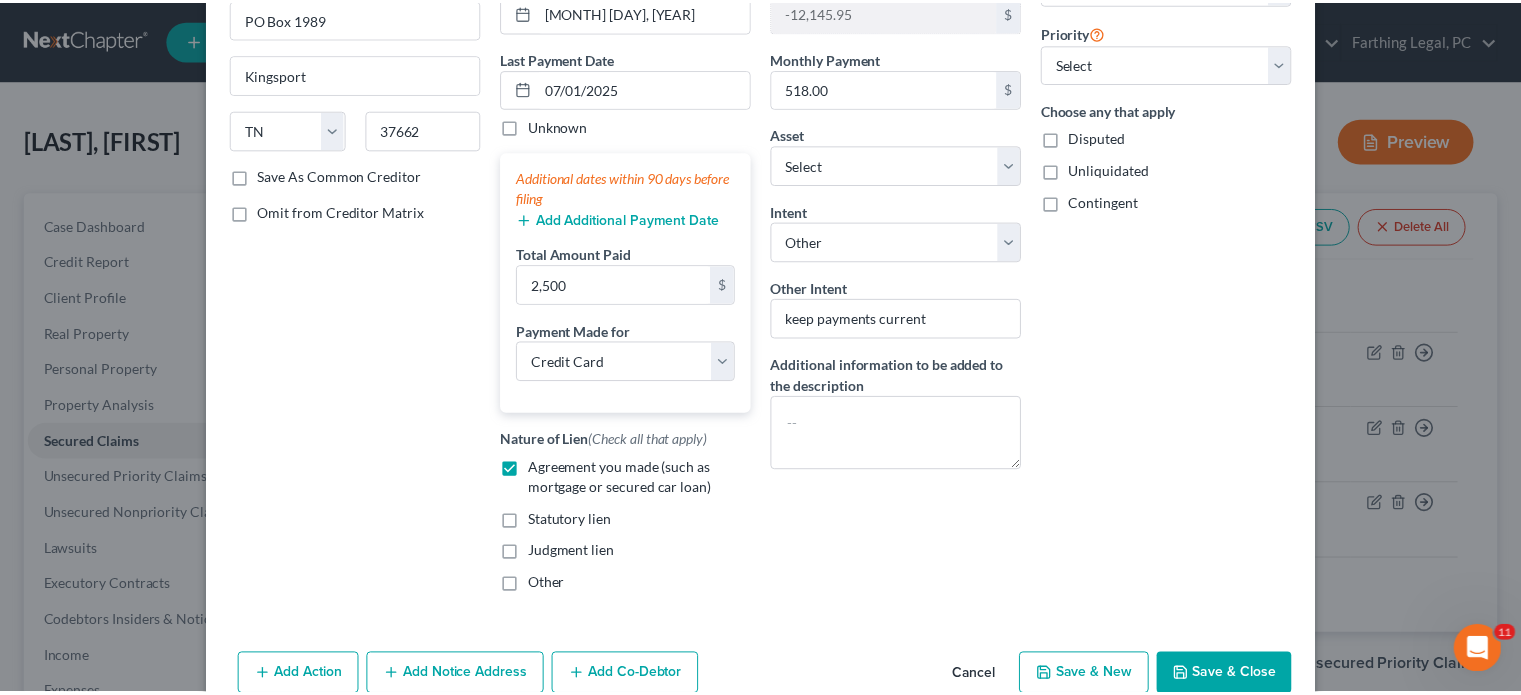 scroll, scrollTop: 252, scrollLeft: 0, axis: vertical 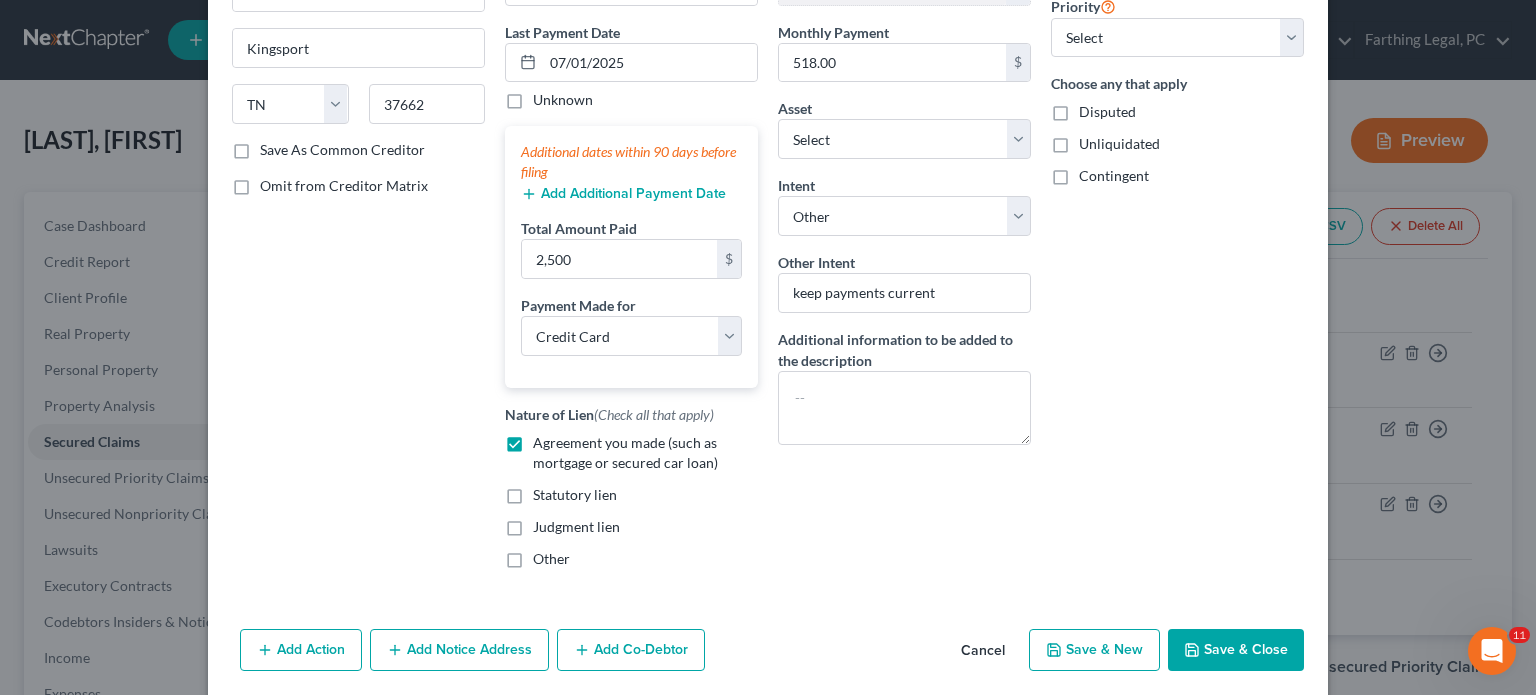 click on "Save & Close" at bounding box center [1236, 650] 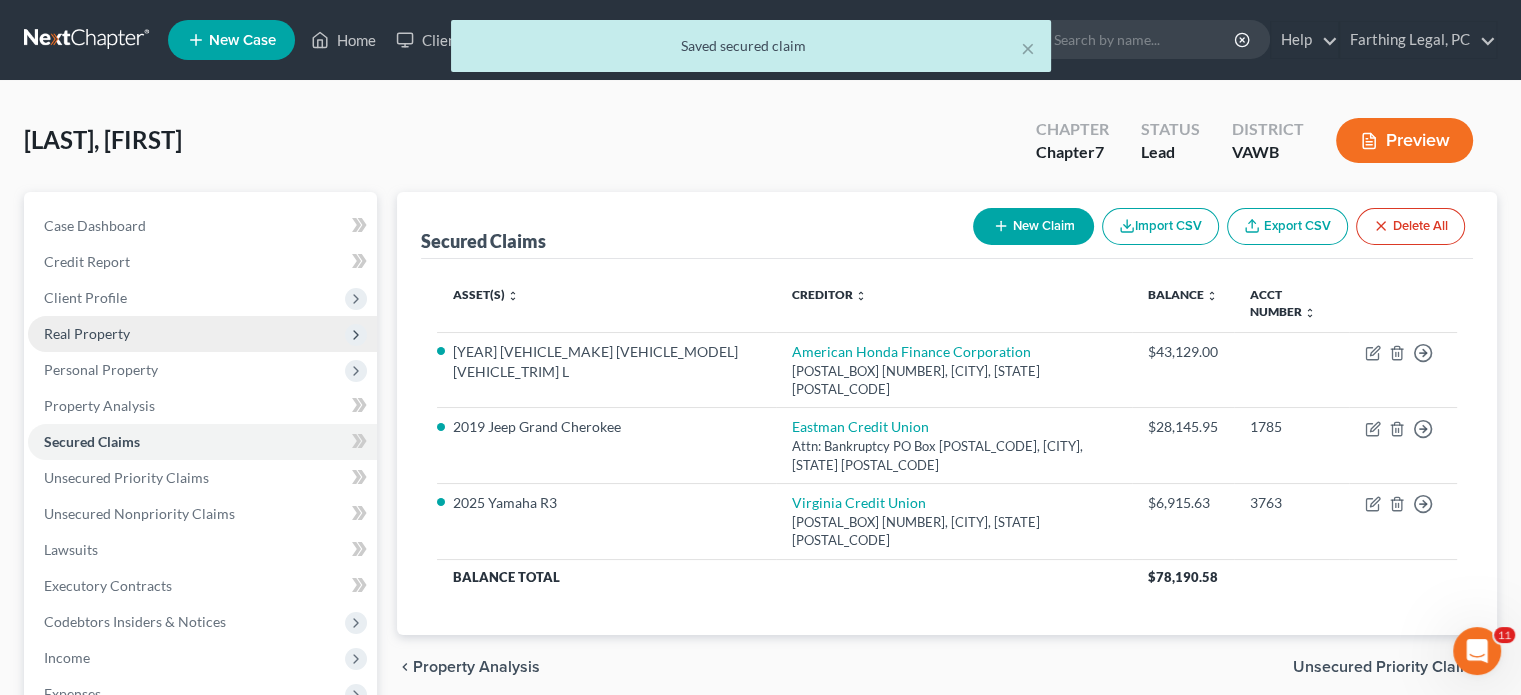 click on "Real Property" at bounding box center [87, 333] 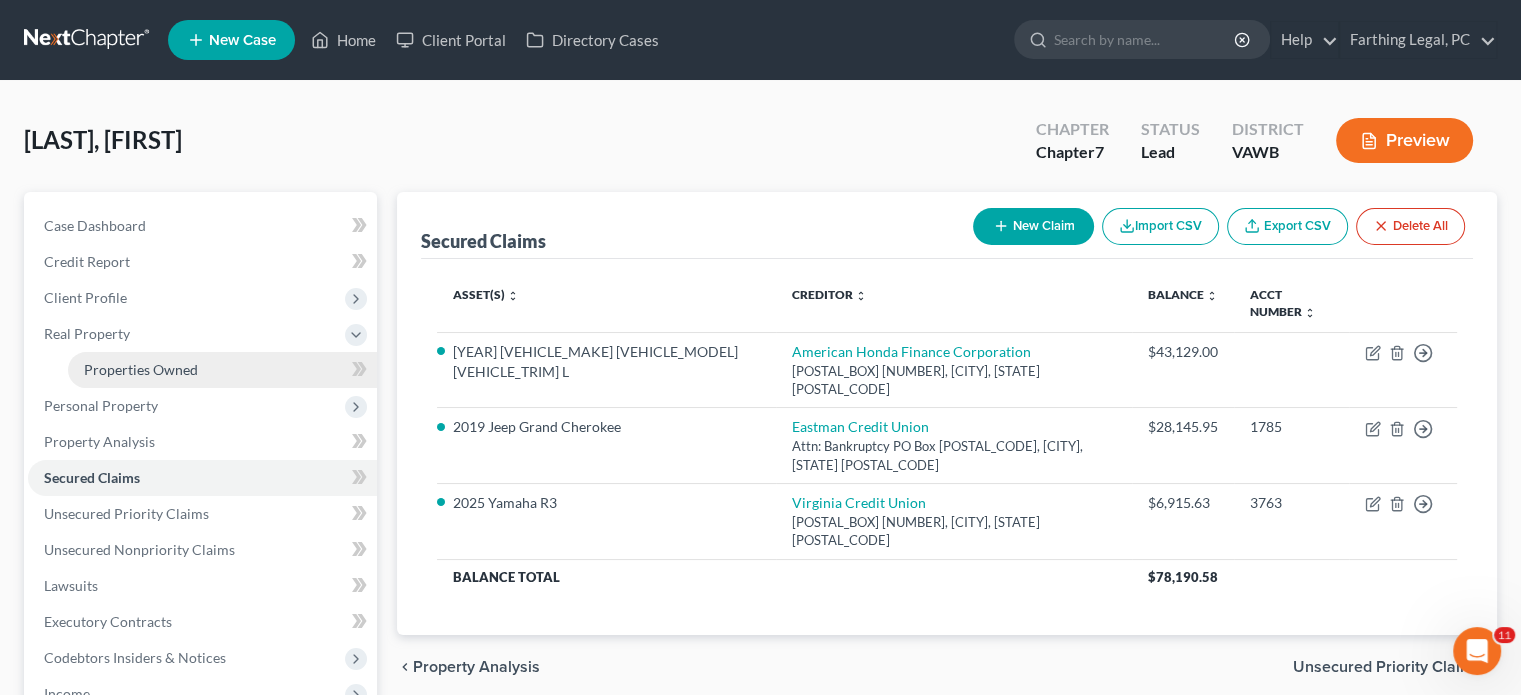 click on "Properties Owned" at bounding box center [141, 369] 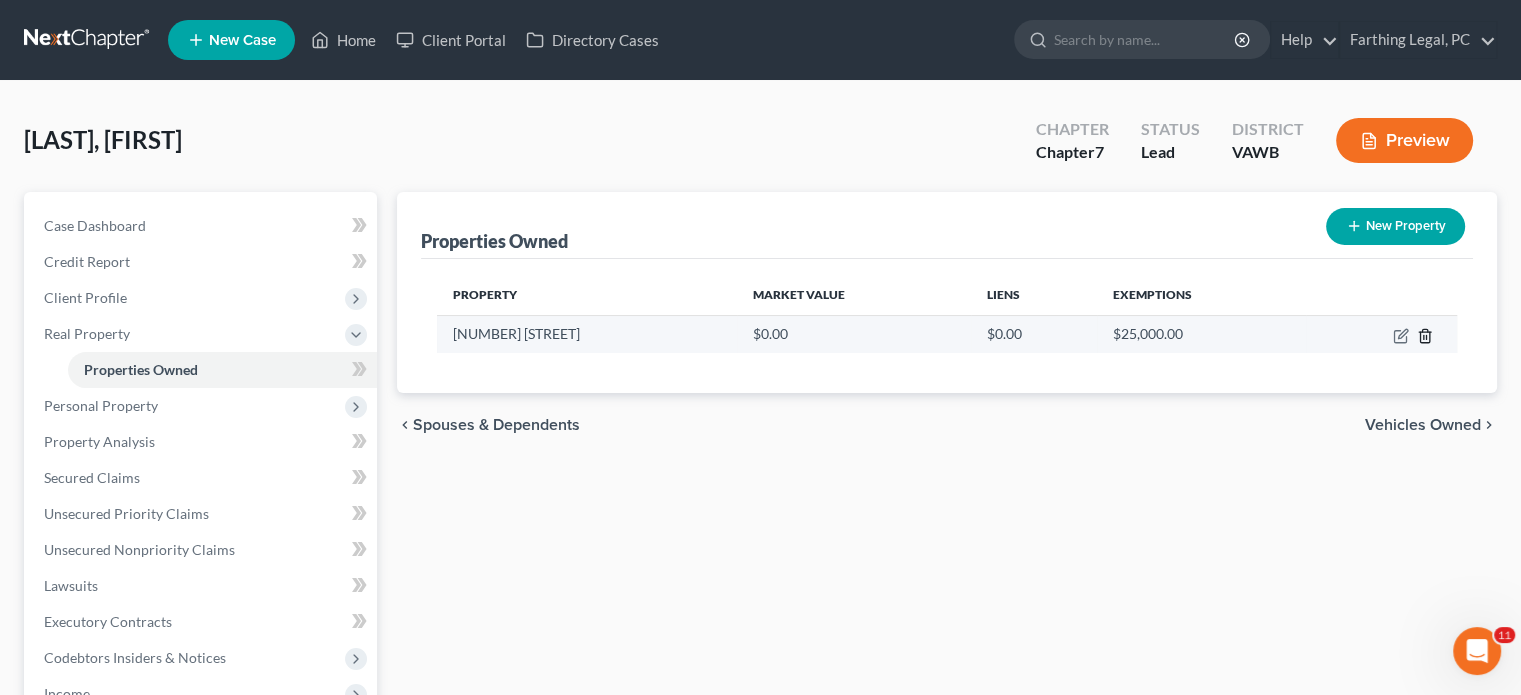drag, startPoint x: 1428, startPoint y: 343, endPoint x: 1428, endPoint y: 327, distance: 16 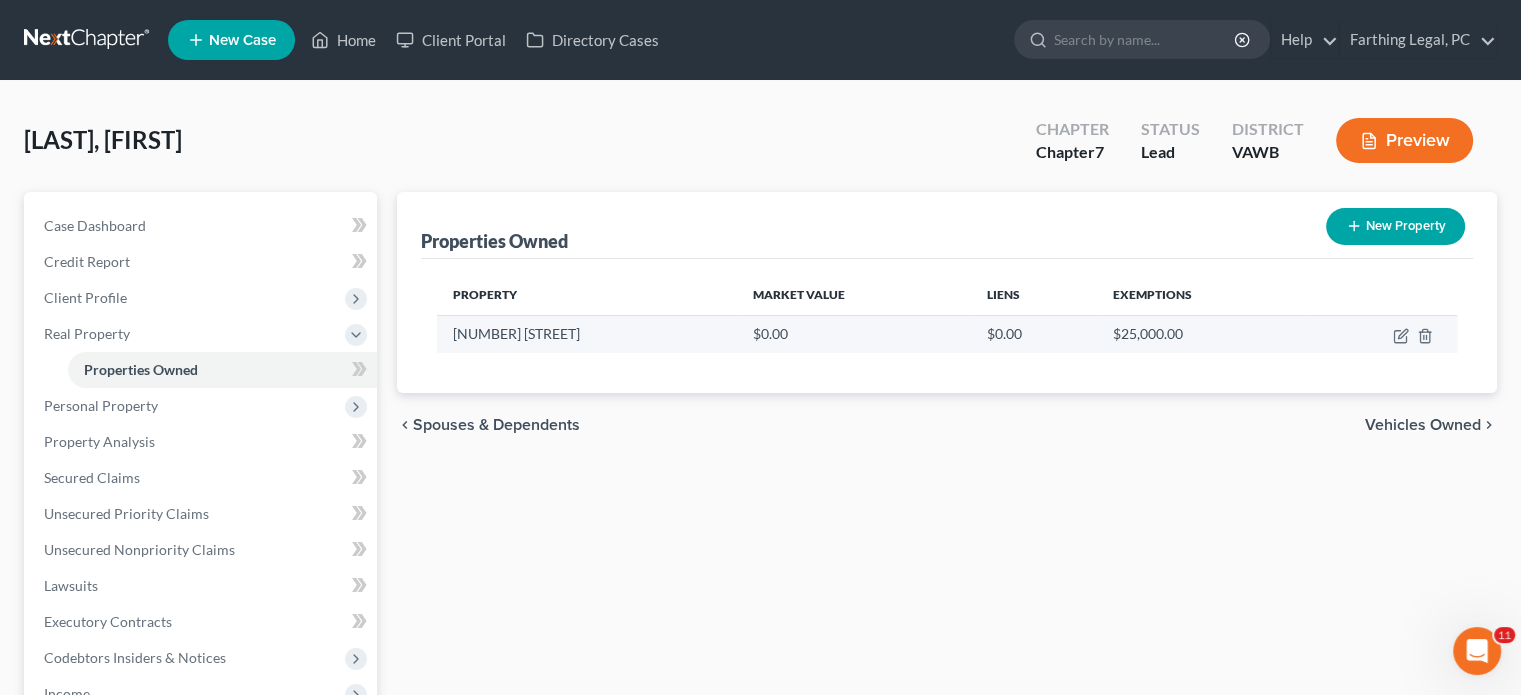 click at bounding box center (1381, 334) 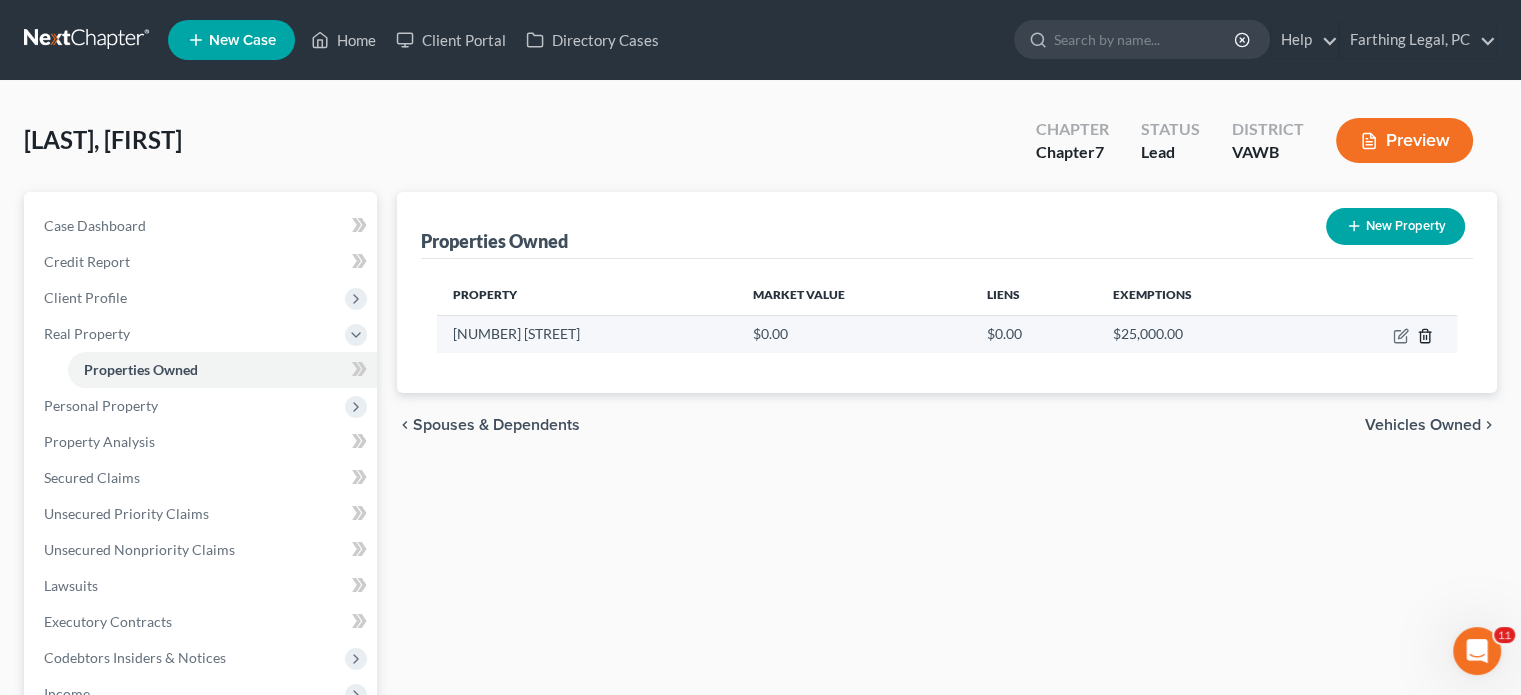 click 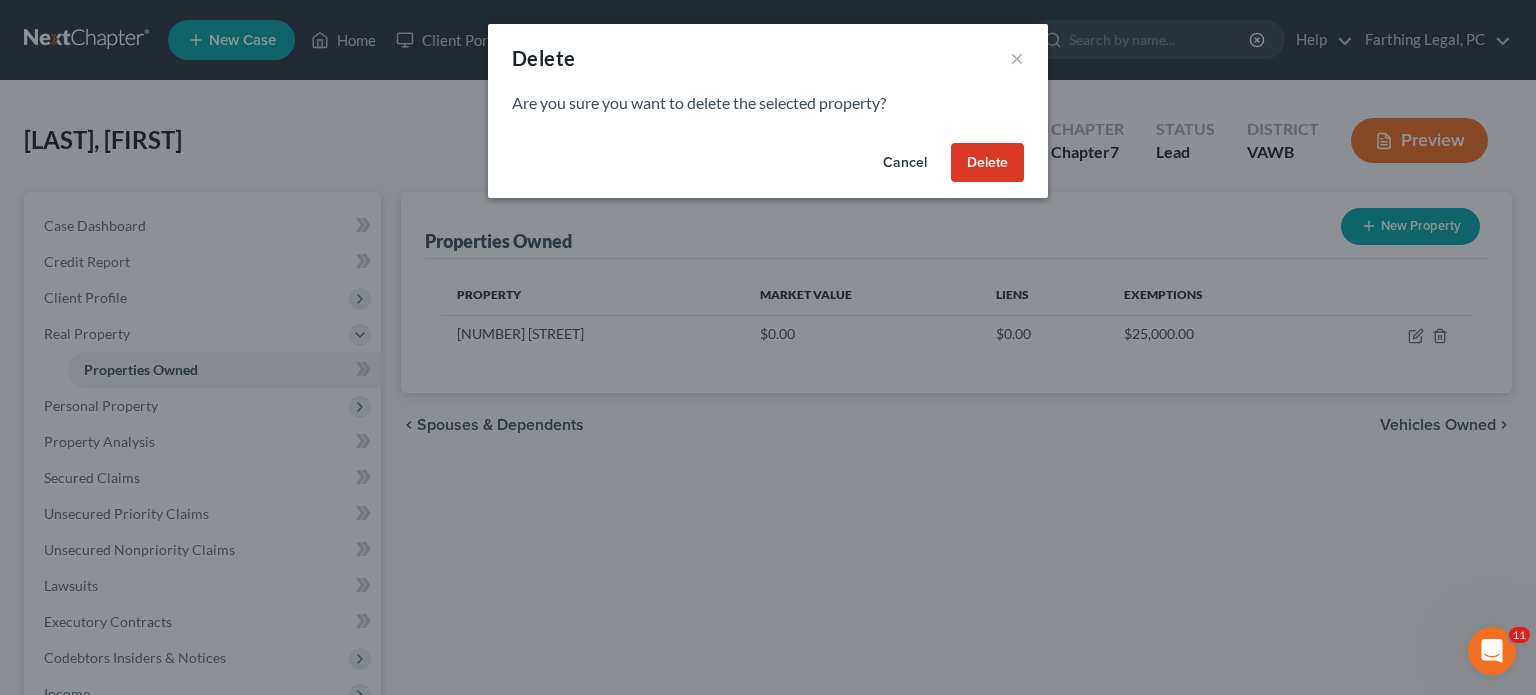 click on "Delete" at bounding box center (987, 163) 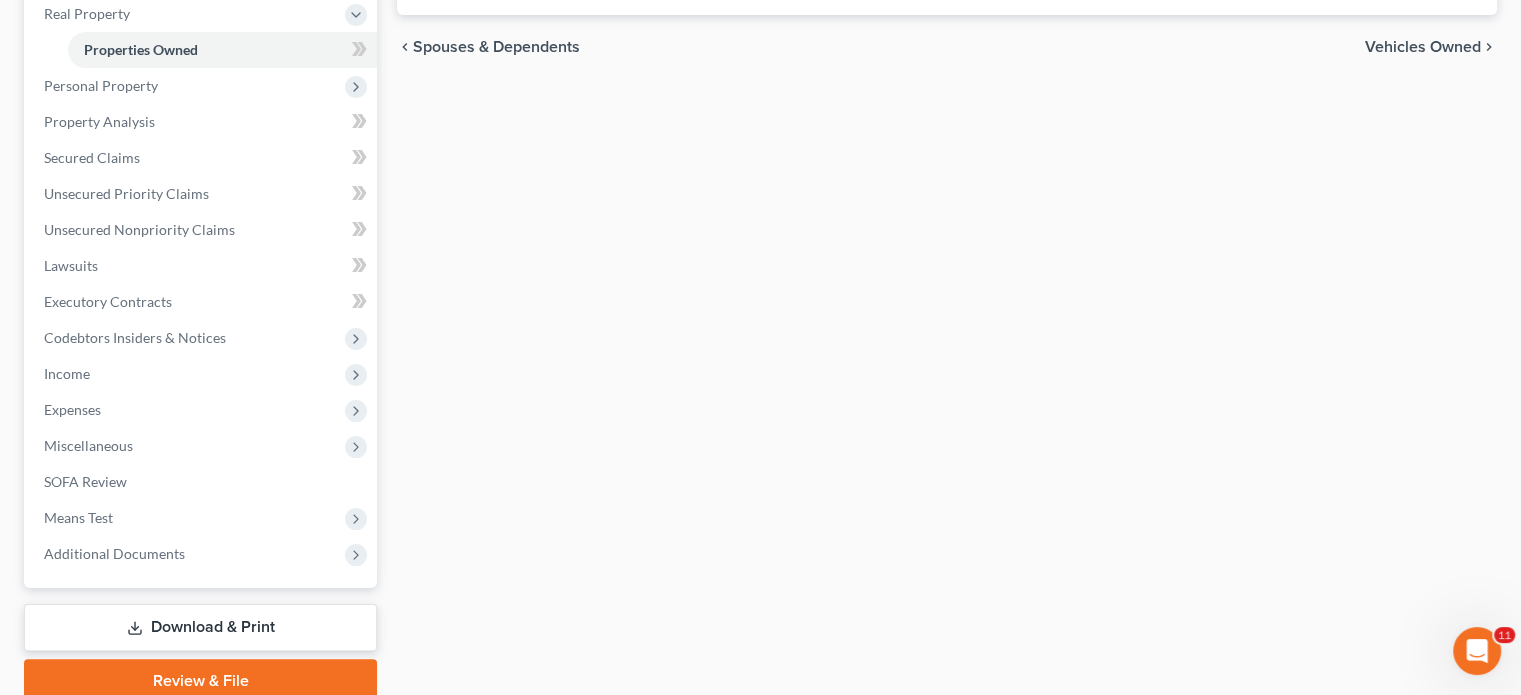 scroll, scrollTop: 402, scrollLeft: 0, axis: vertical 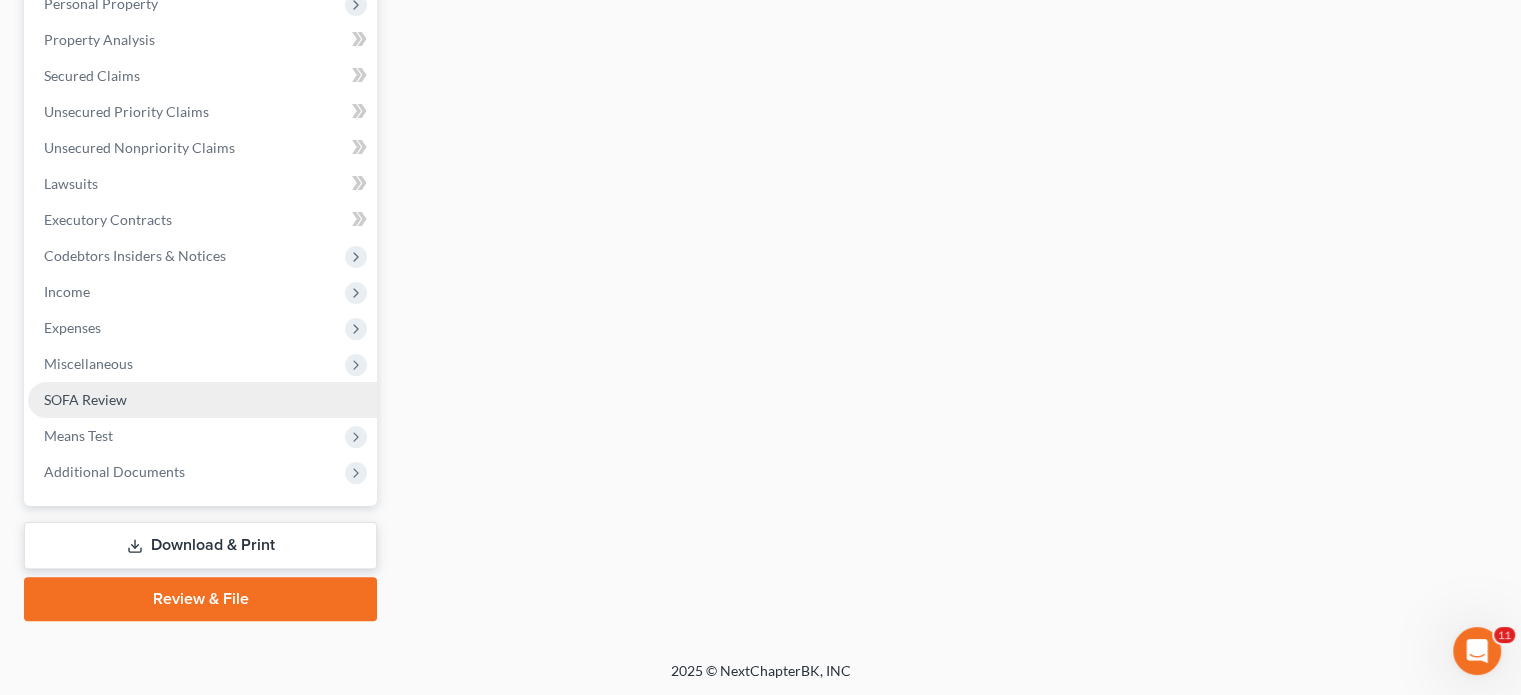 click on "SOFA Review" at bounding box center (85, 399) 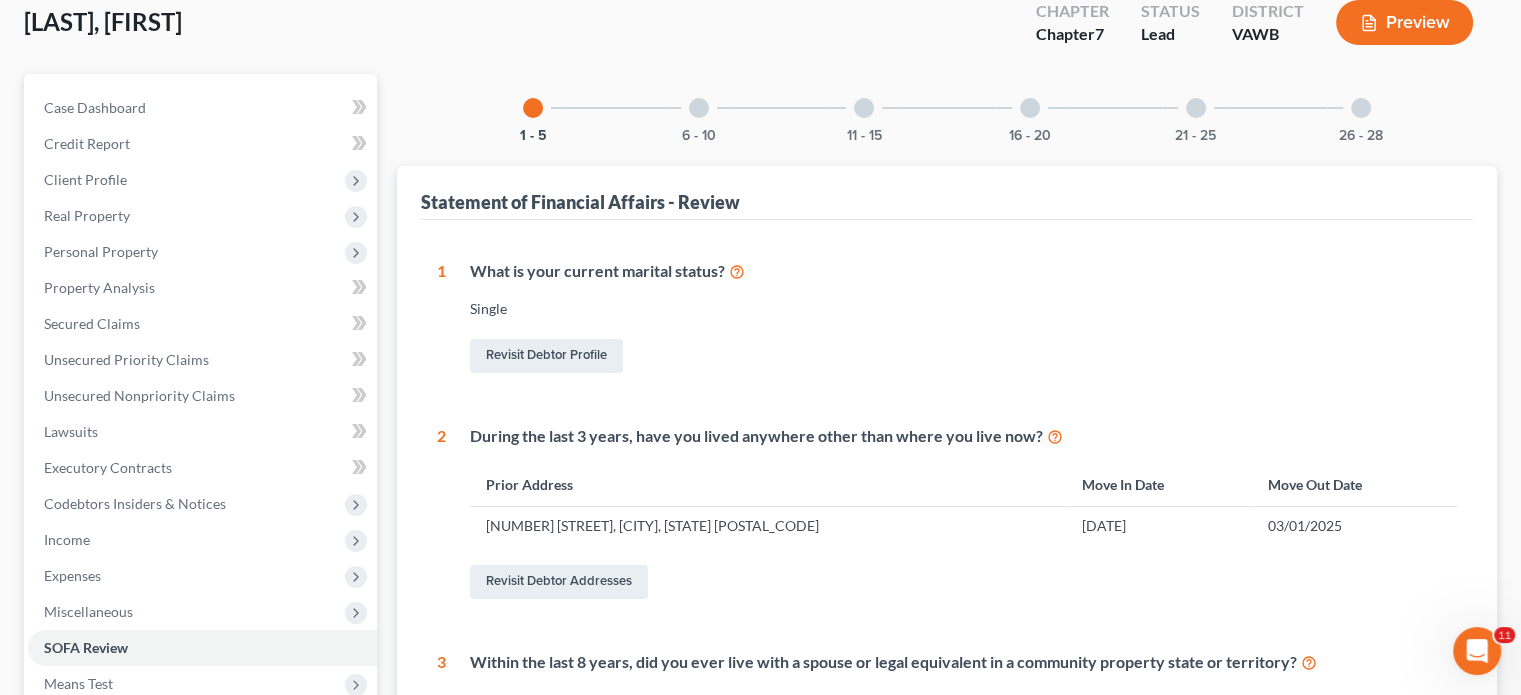 scroll, scrollTop: 0, scrollLeft: 0, axis: both 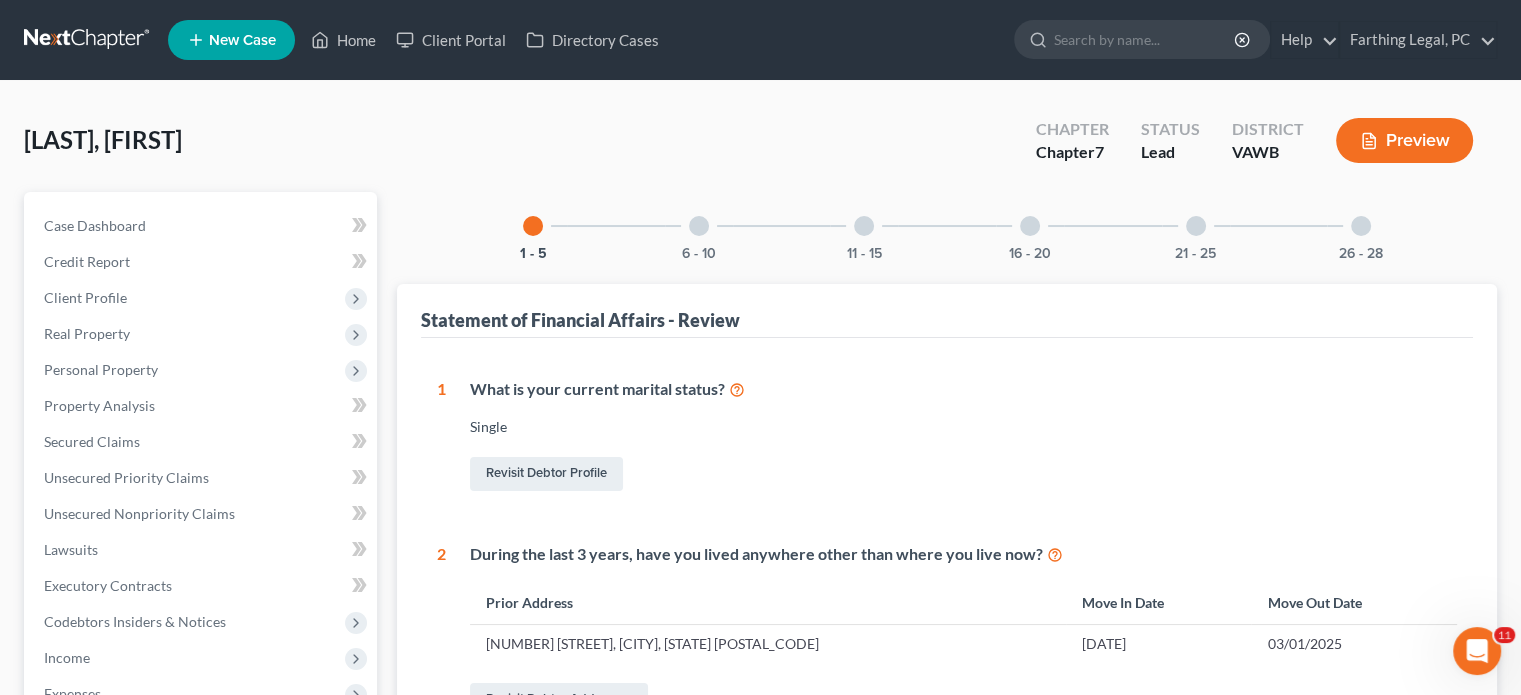 click at bounding box center [699, 226] 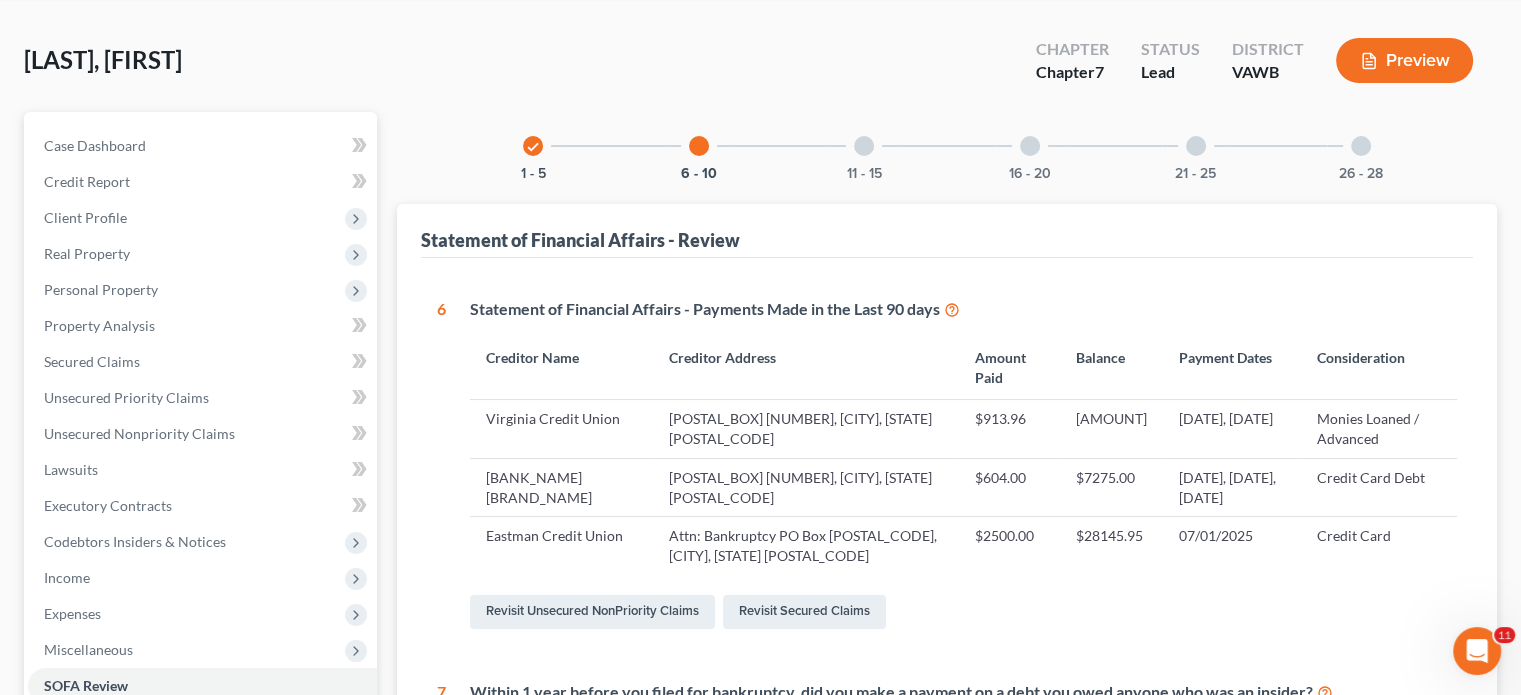 scroll, scrollTop: 172, scrollLeft: 0, axis: vertical 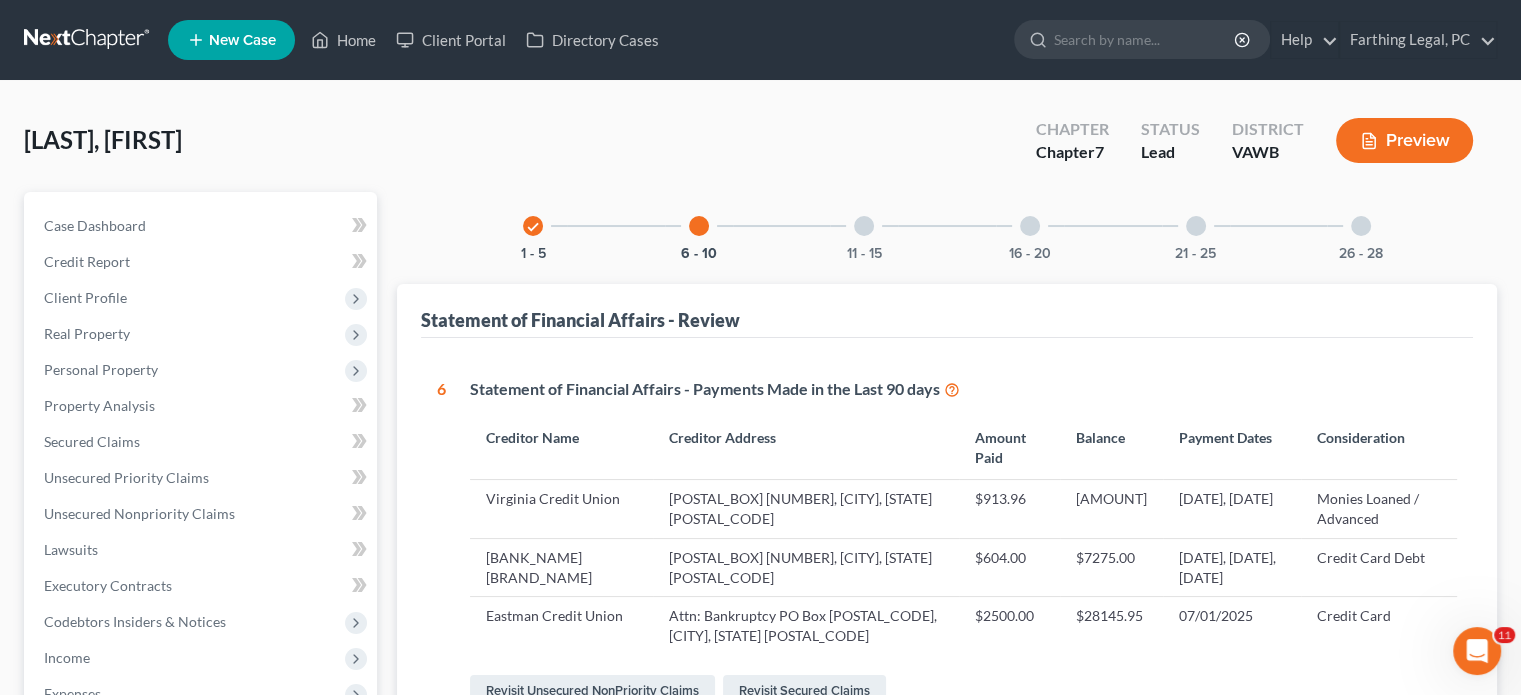 click on "11 - 15" at bounding box center [864, 226] 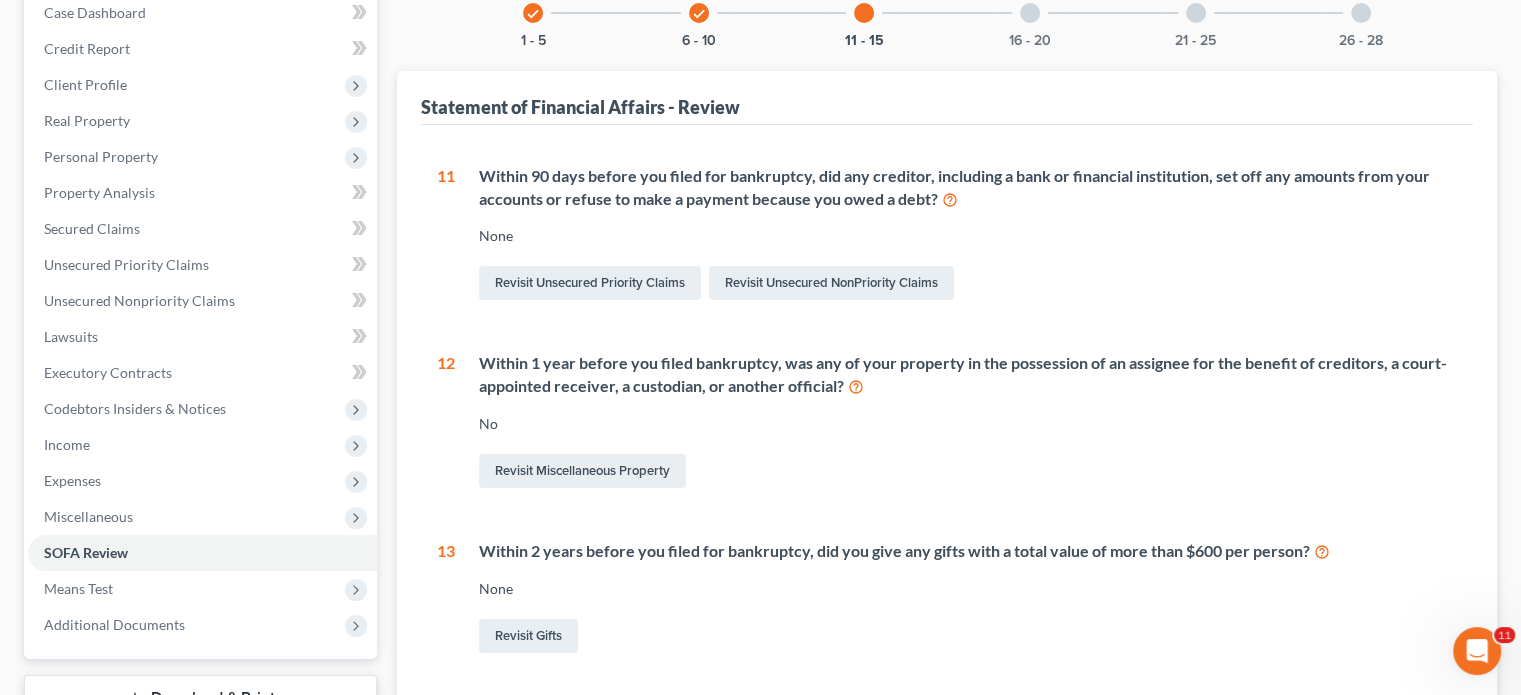 scroll, scrollTop: 227, scrollLeft: 0, axis: vertical 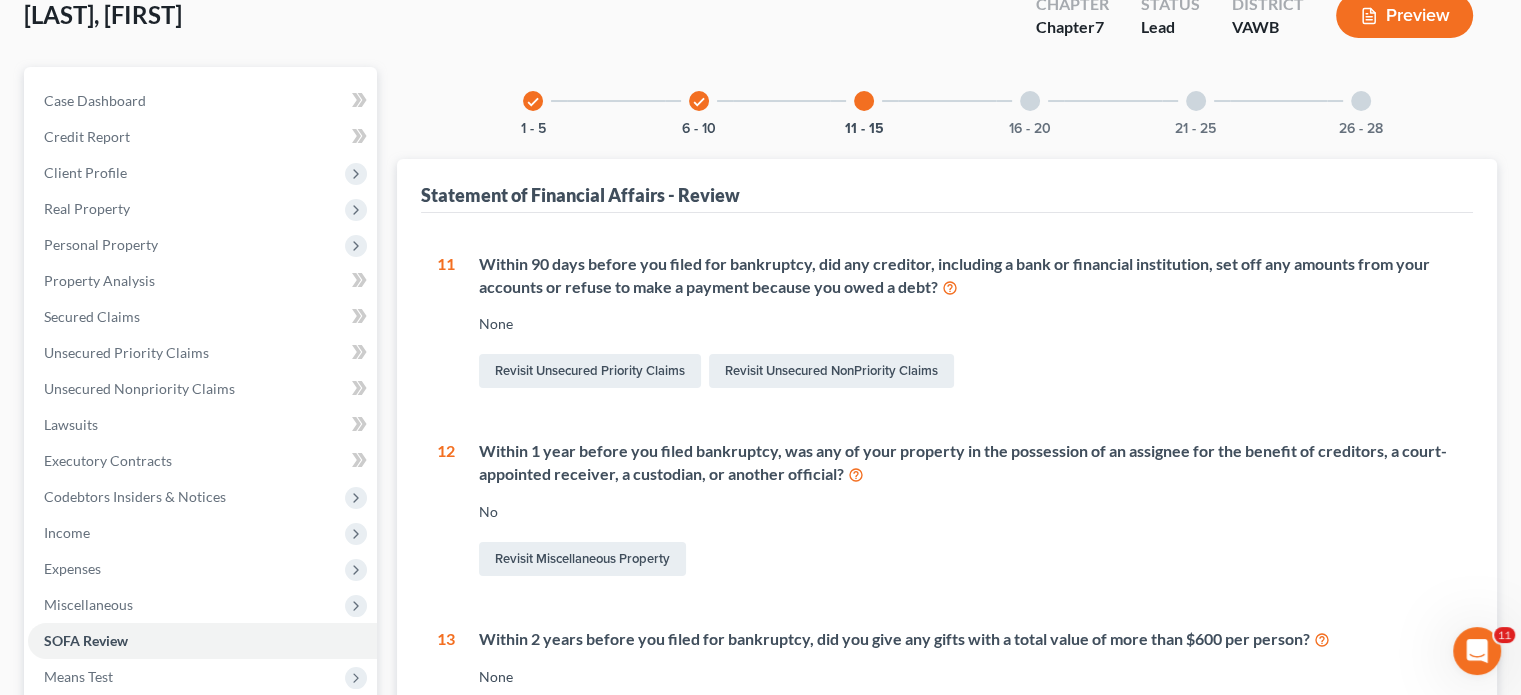 click at bounding box center [1030, 101] 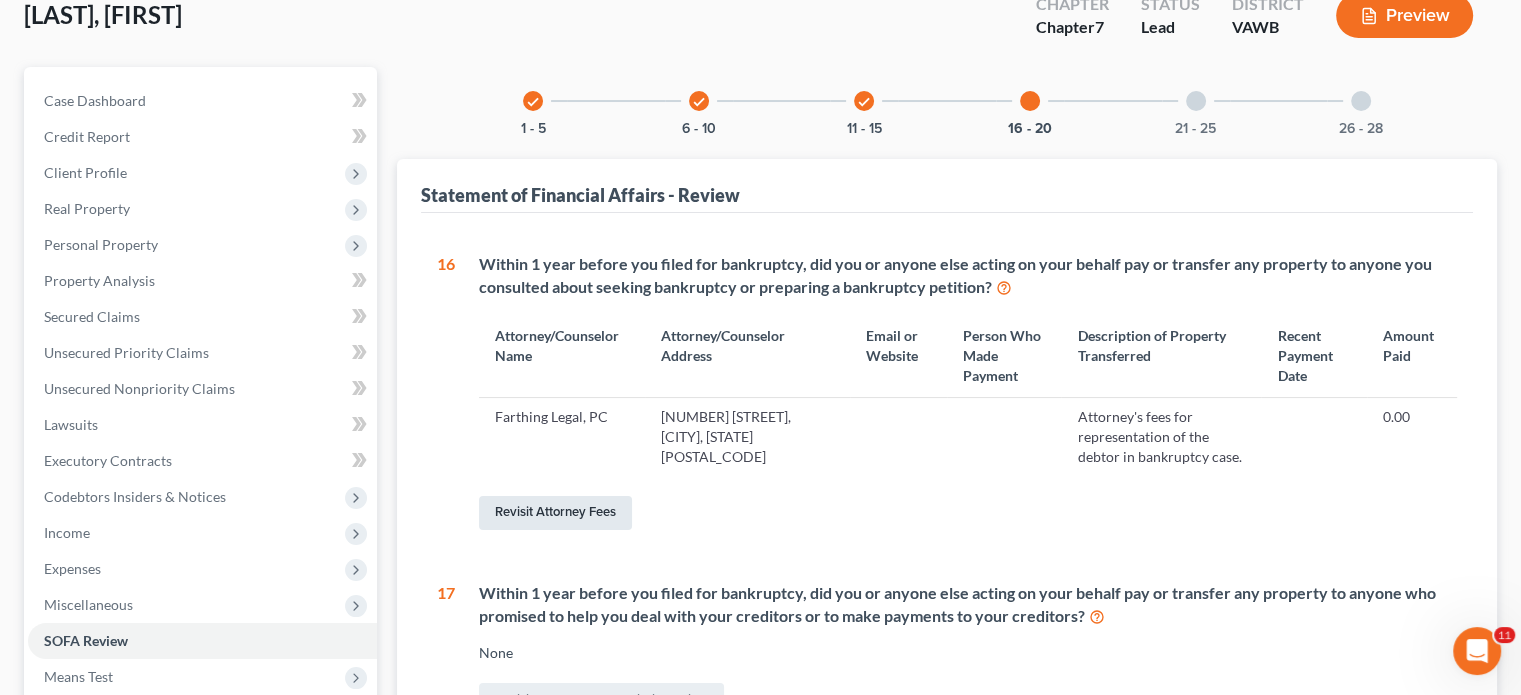 click on "Revisit Attorney Fees" at bounding box center (555, 513) 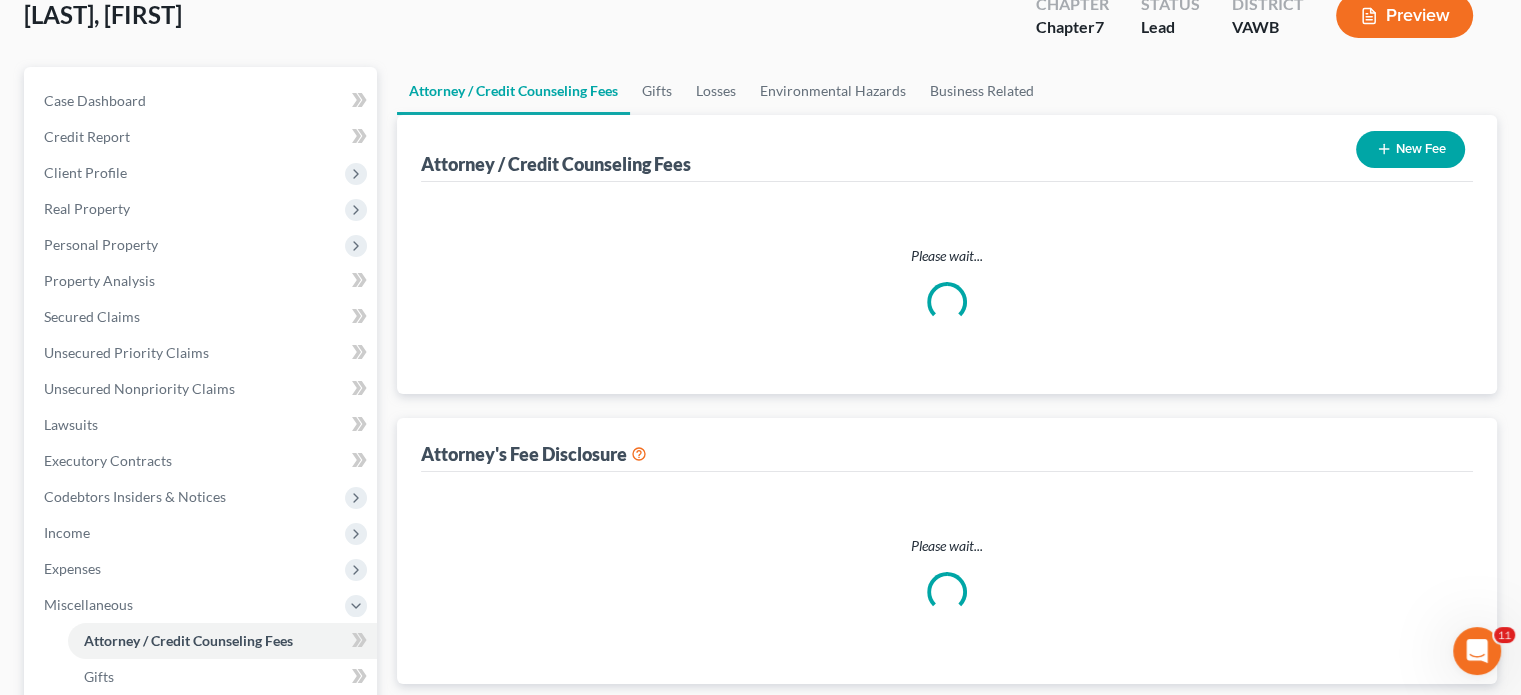 scroll, scrollTop: 50, scrollLeft: 0, axis: vertical 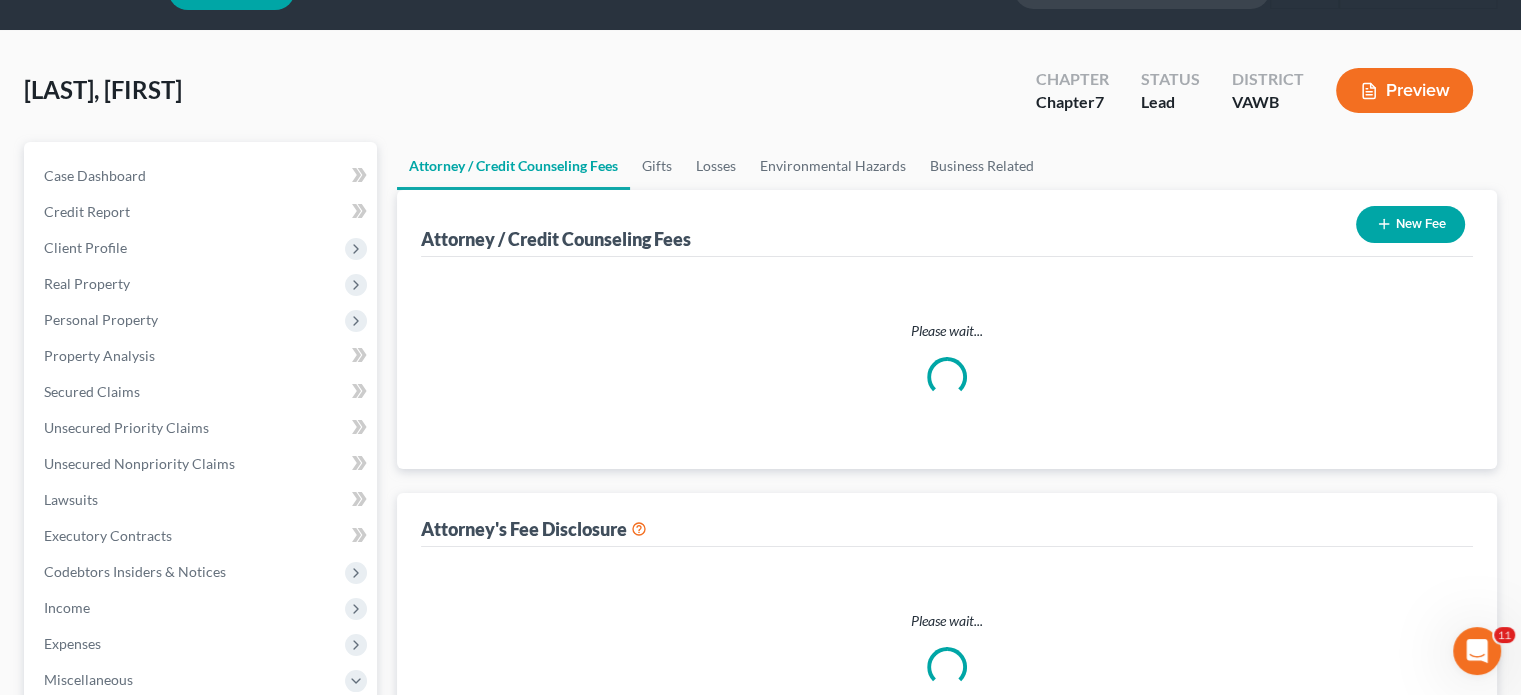 select on "0" 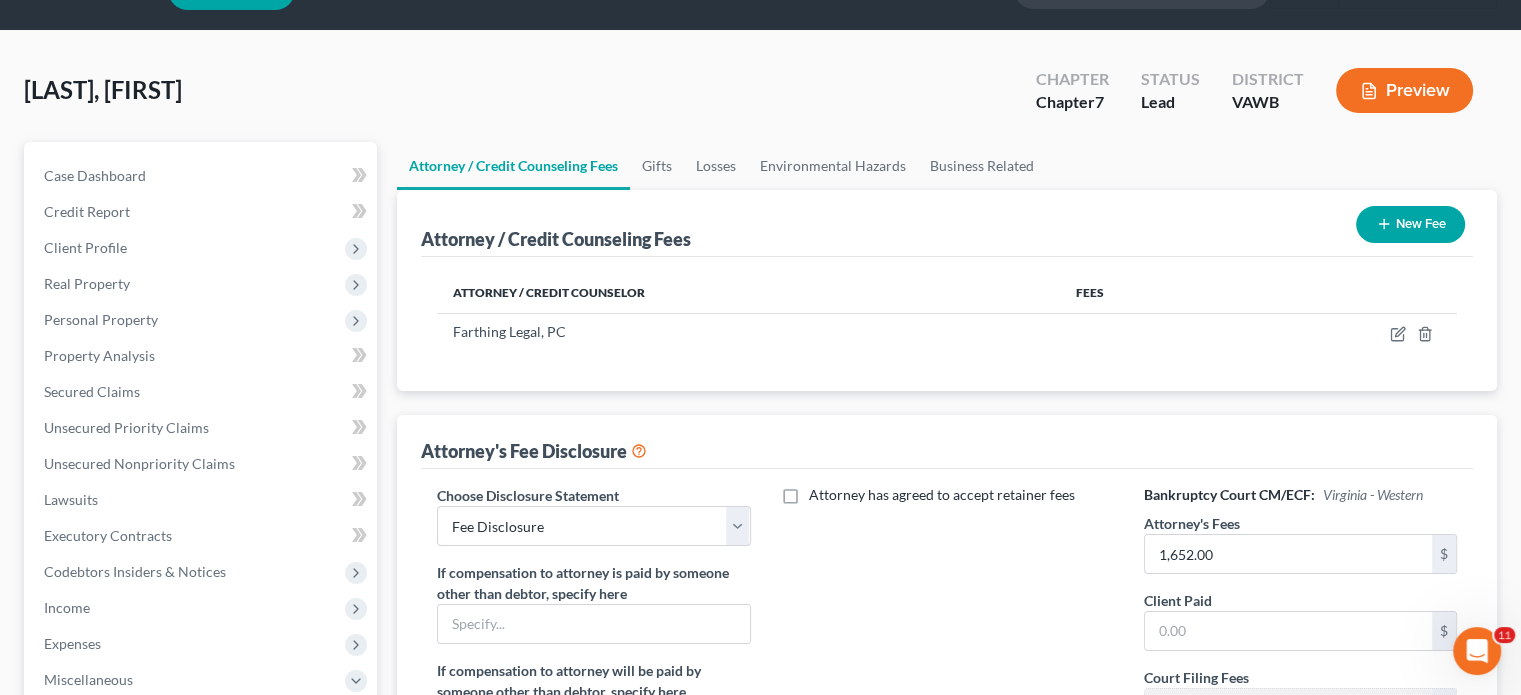 scroll, scrollTop: 0, scrollLeft: 0, axis: both 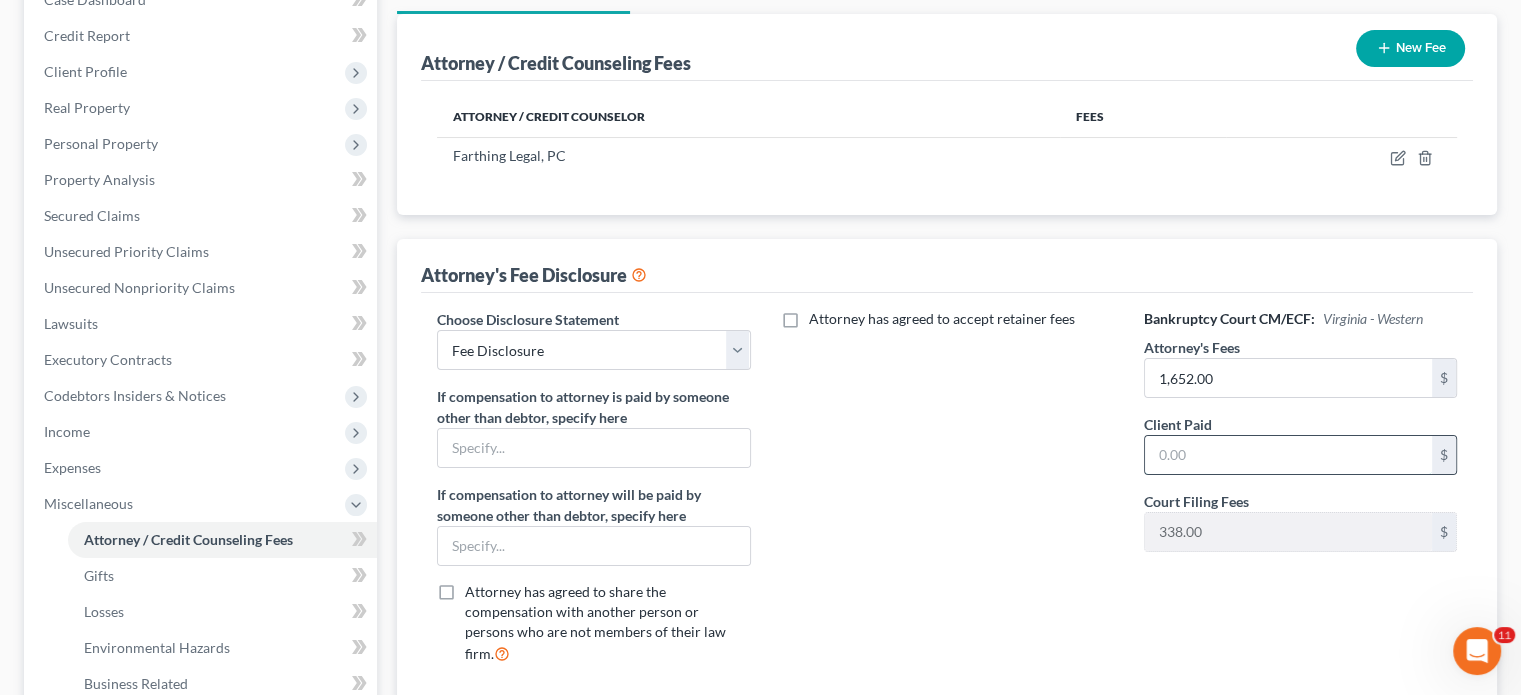 click at bounding box center [1288, 455] 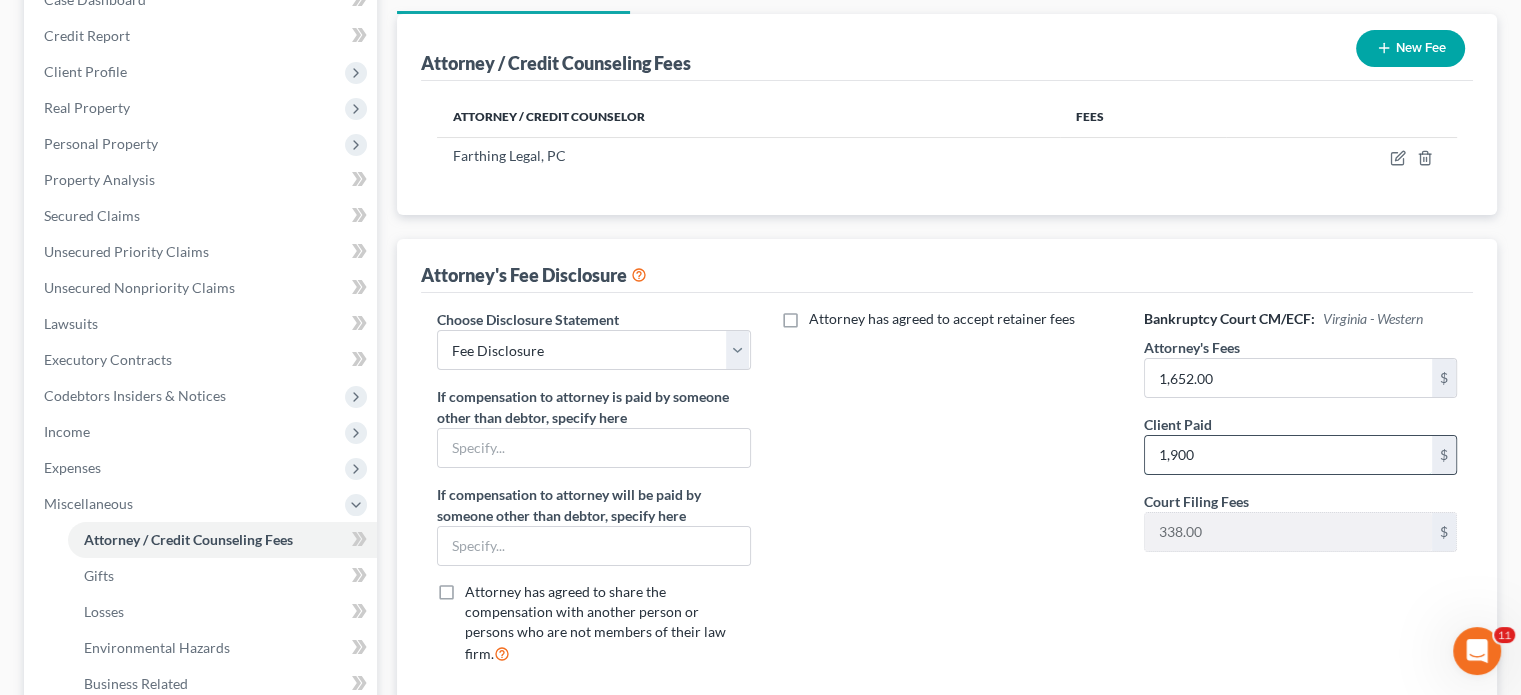 type on "1,900" 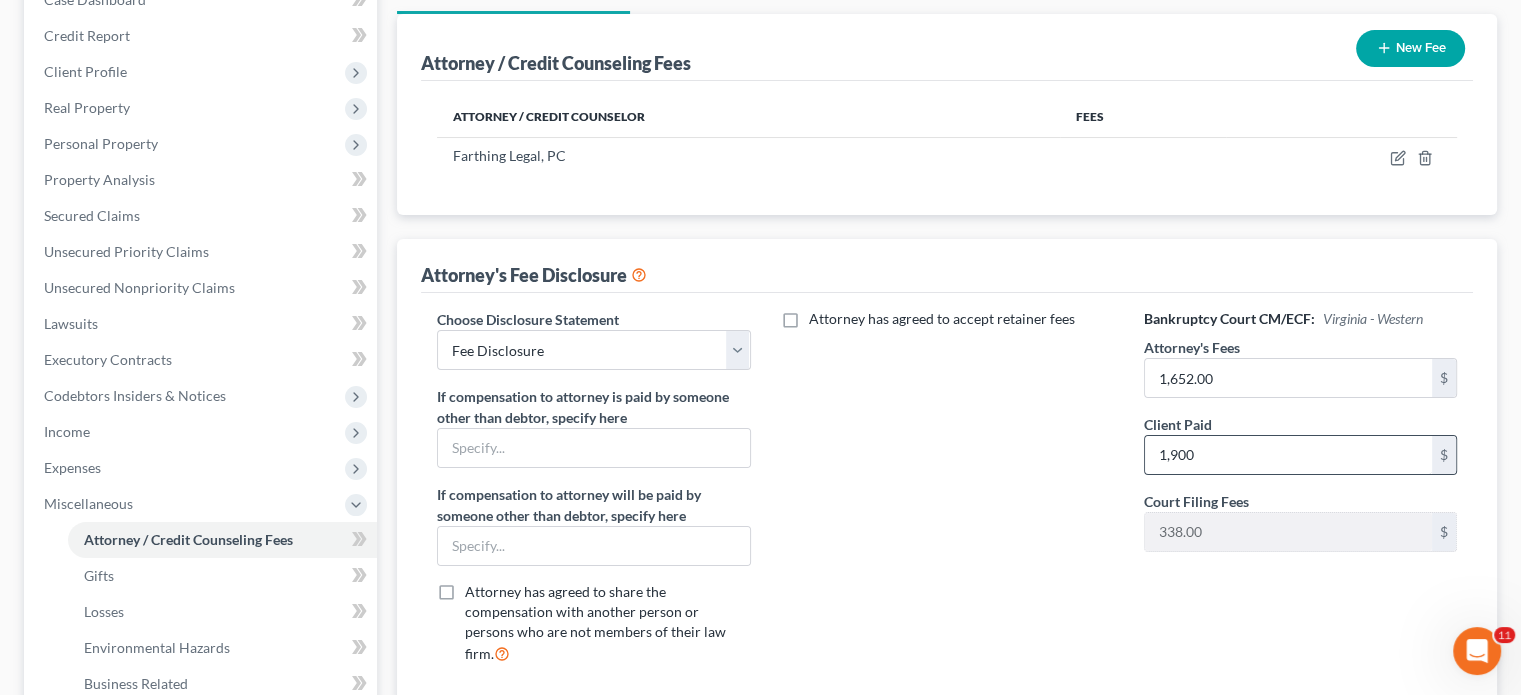 type 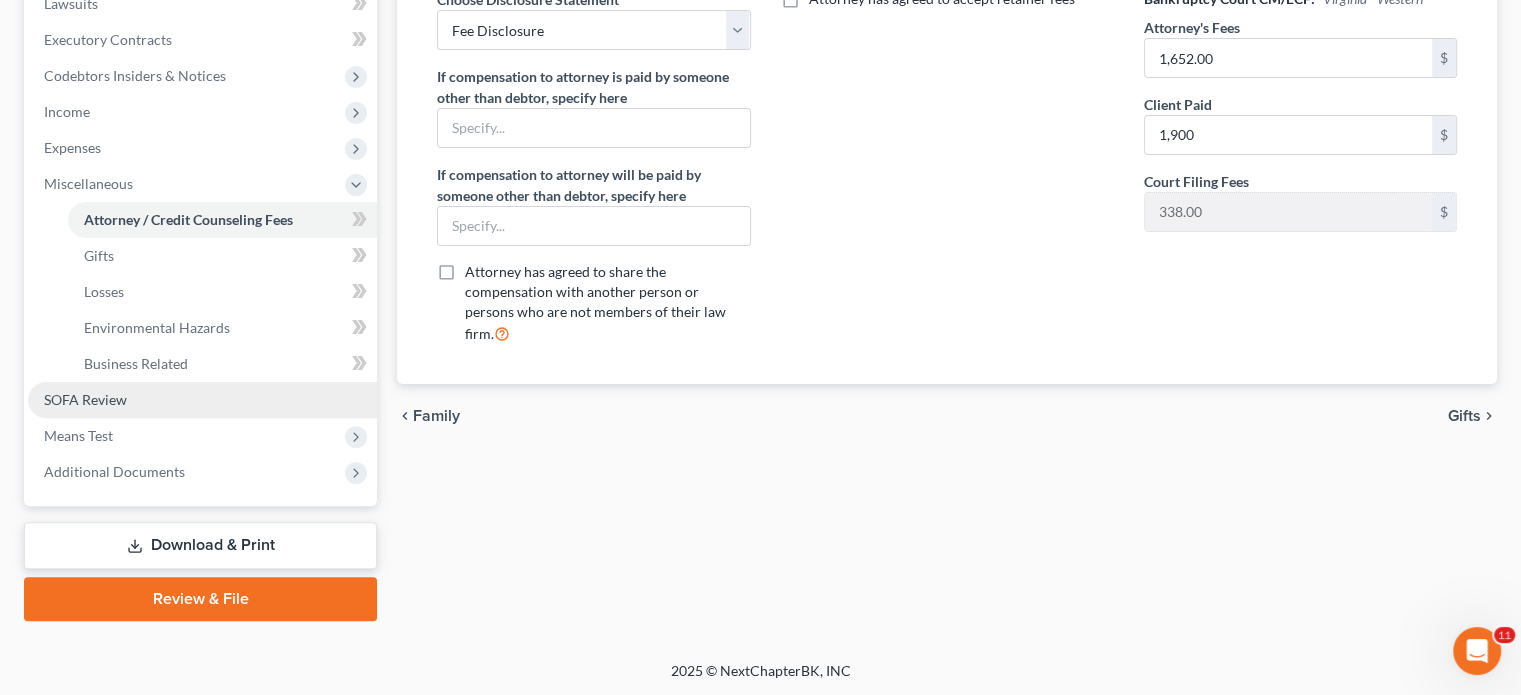 click on "SOFA Review" at bounding box center (85, 399) 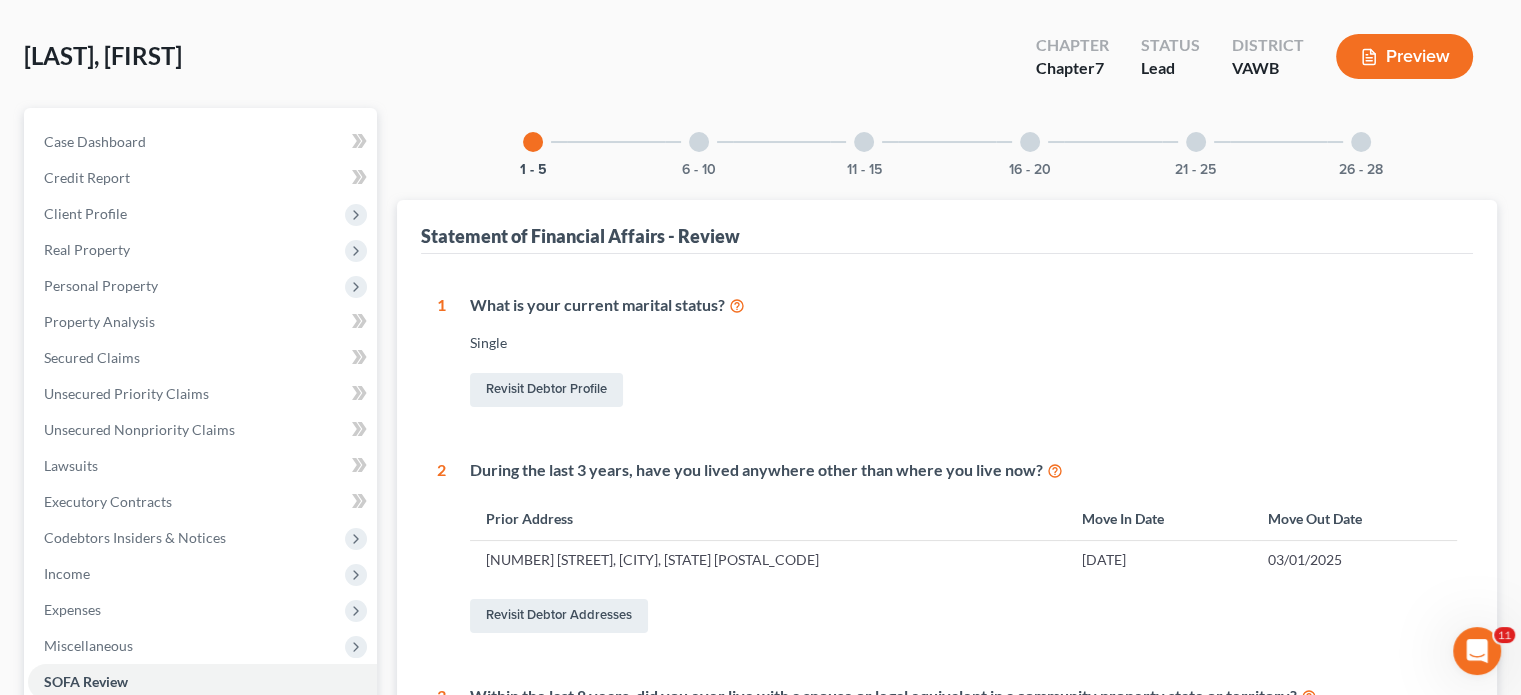scroll, scrollTop: 0, scrollLeft: 0, axis: both 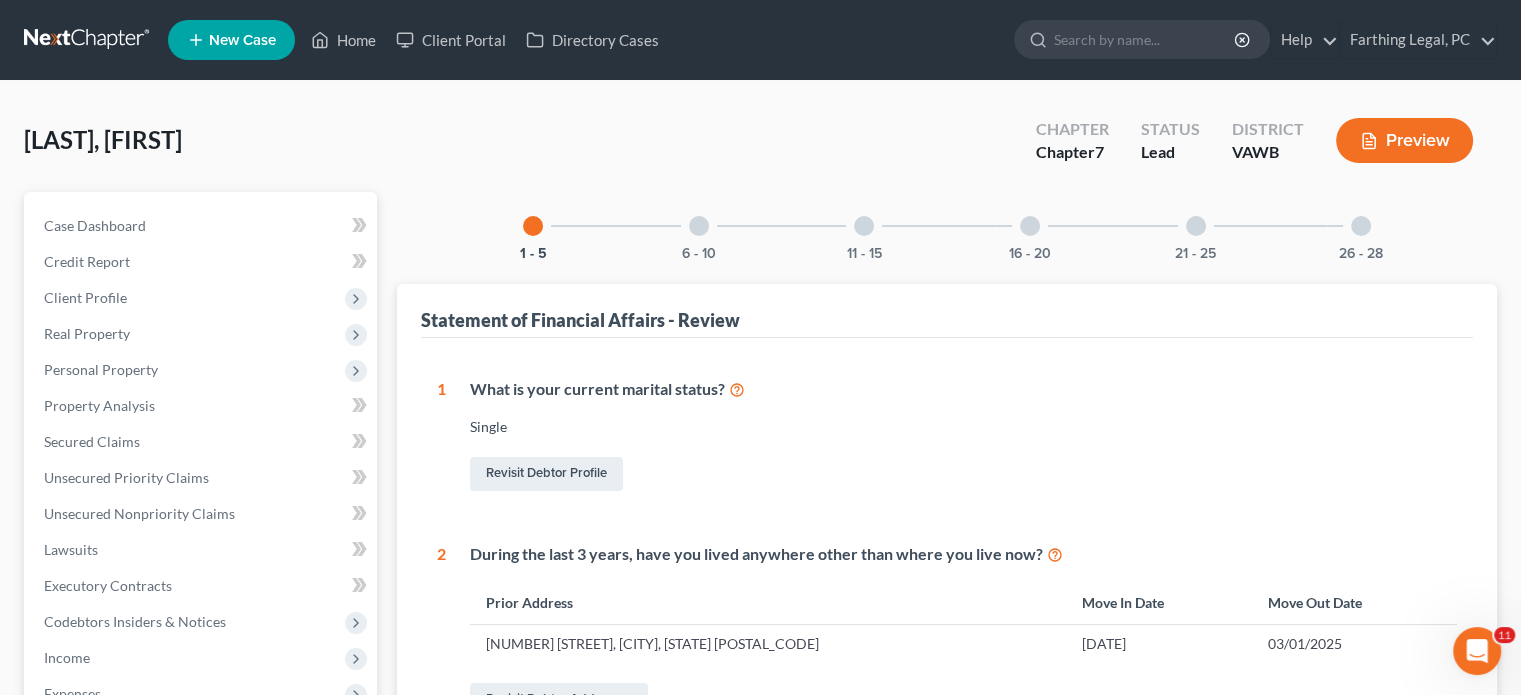 click at bounding box center [1030, 226] 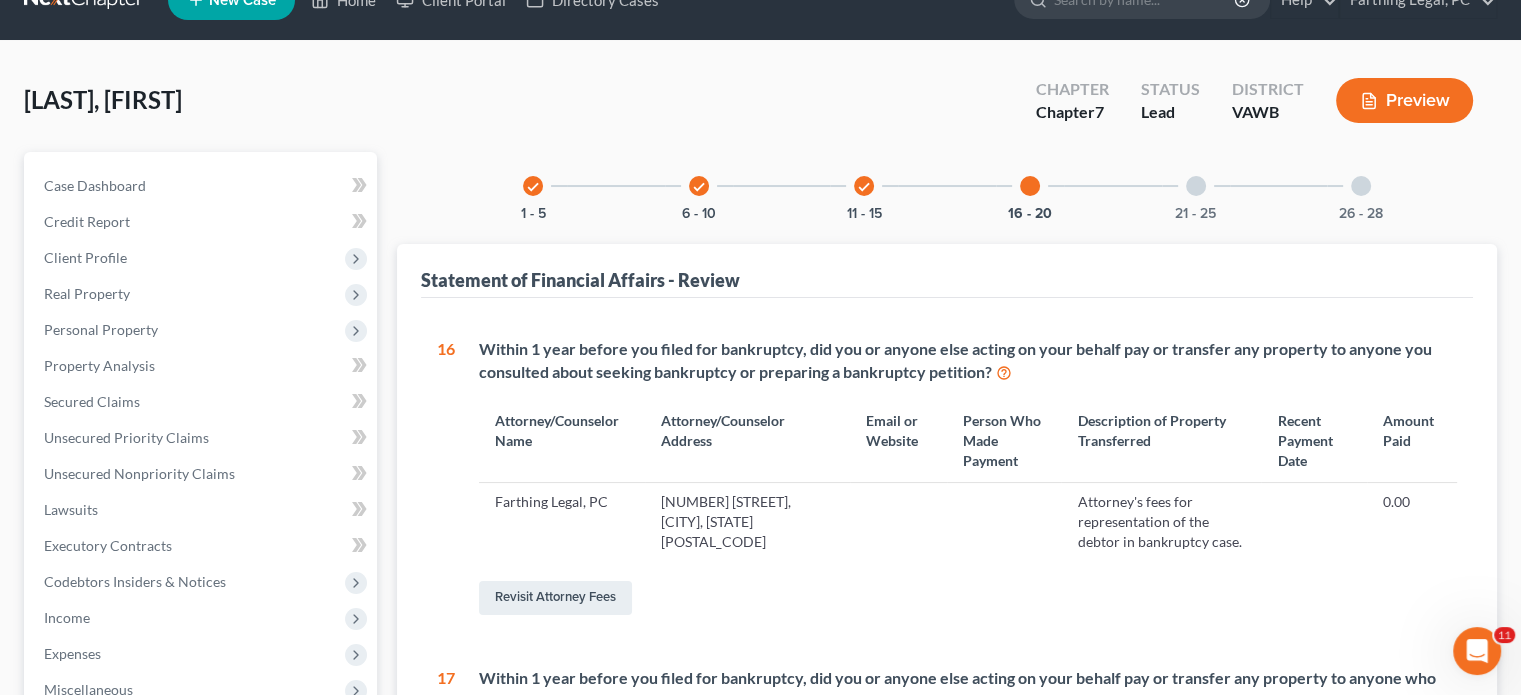 scroll, scrollTop: 200, scrollLeft: 0, axis: vertical 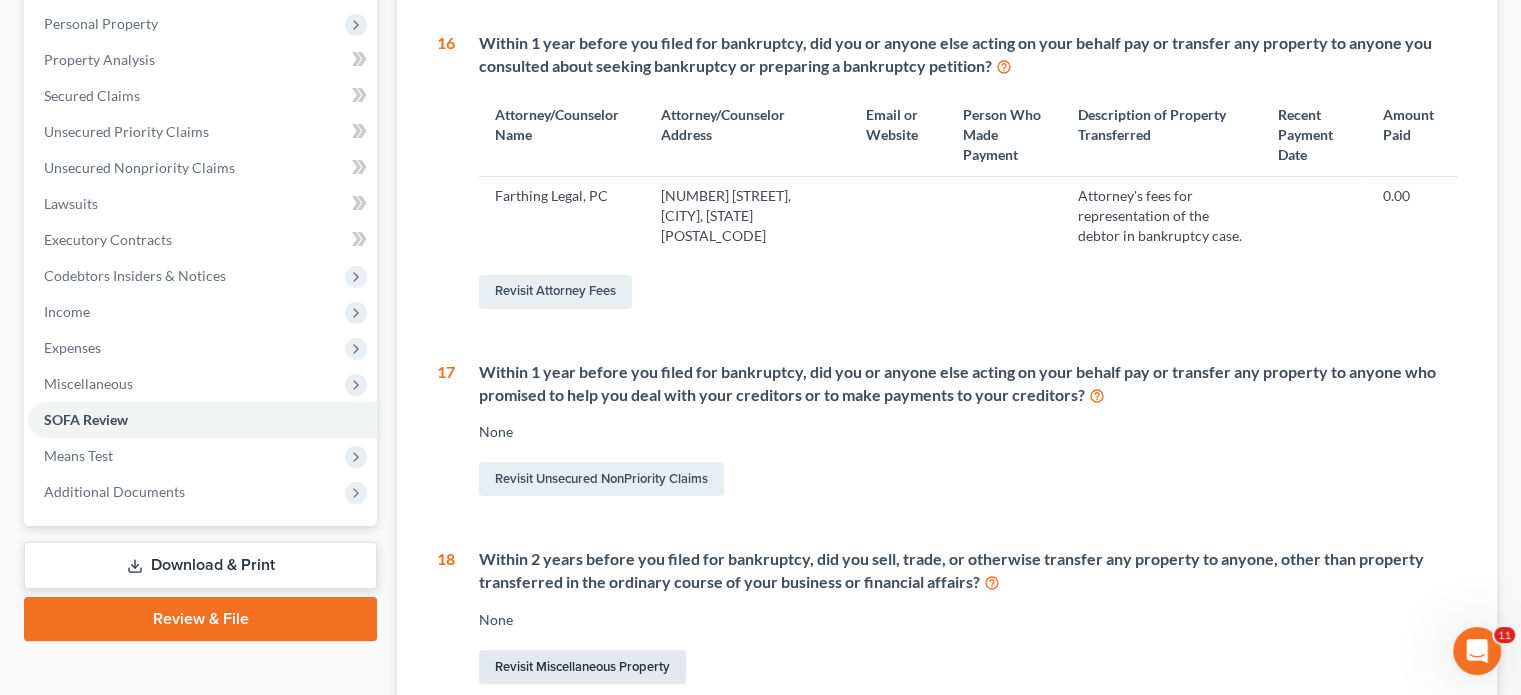 click on "Revisit Miscellaneous Property" at bounding box center [582, 667] 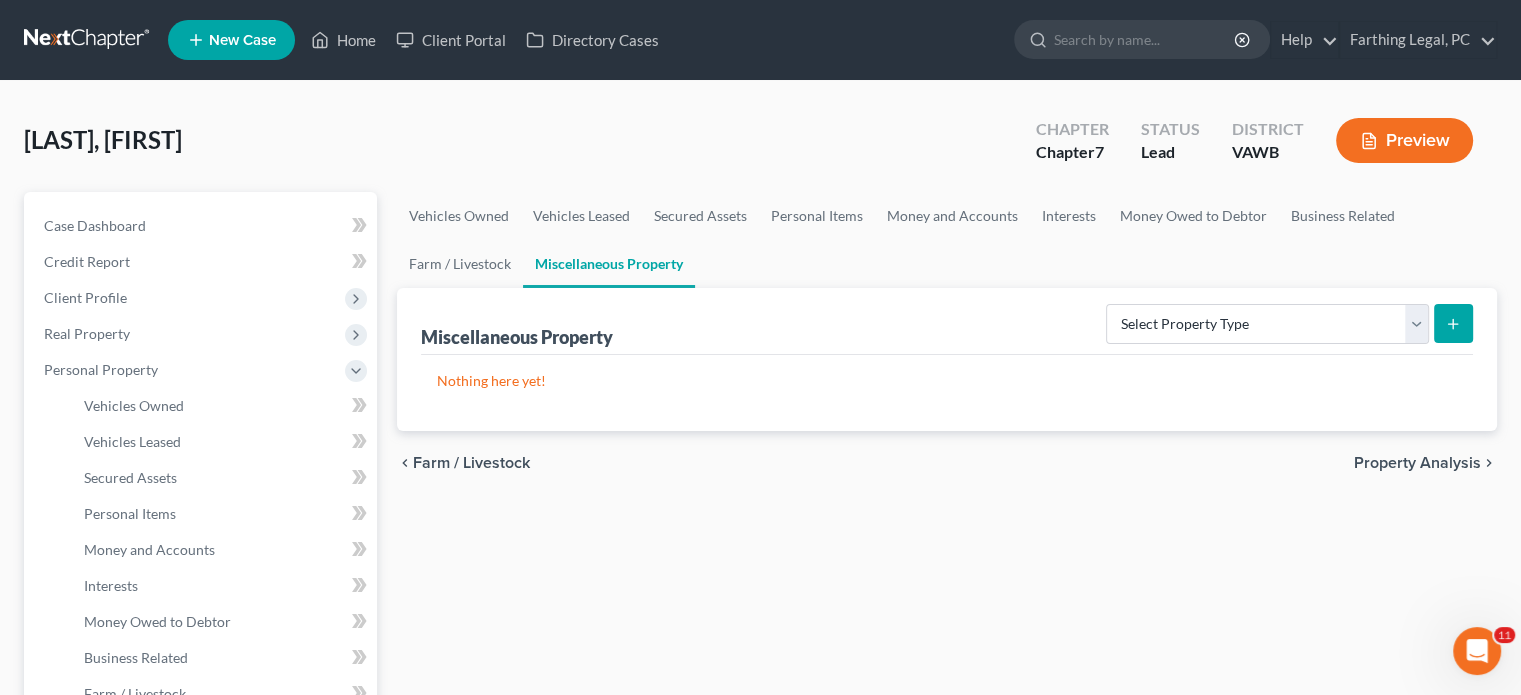 scroll, scrollTop: 0, scrollLeft: 0, axis: both 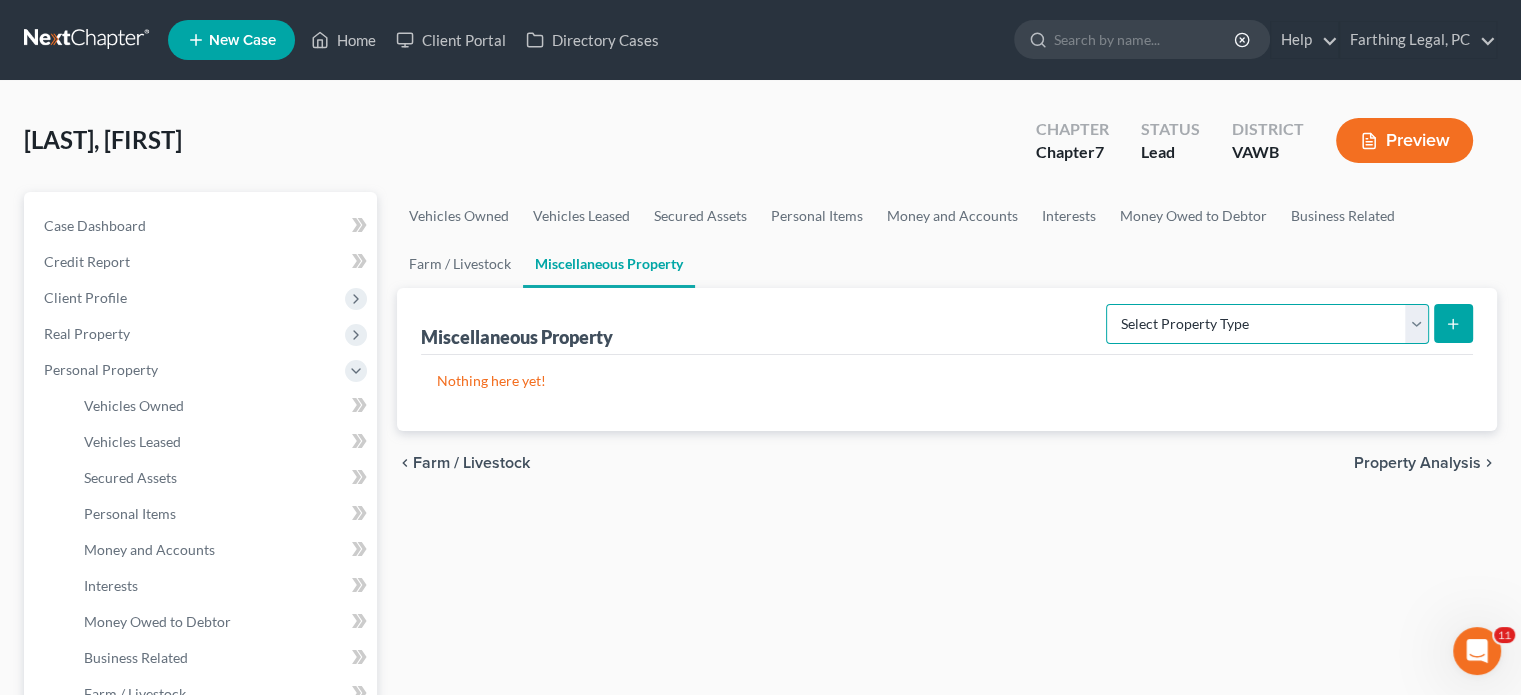 click on "Select Property Type Assigned for Creditor Benefit Within 1 Year Holding for Another Not Yet Listed Stored Within 1 Year Transferred" at bounding box center (1267, 324) 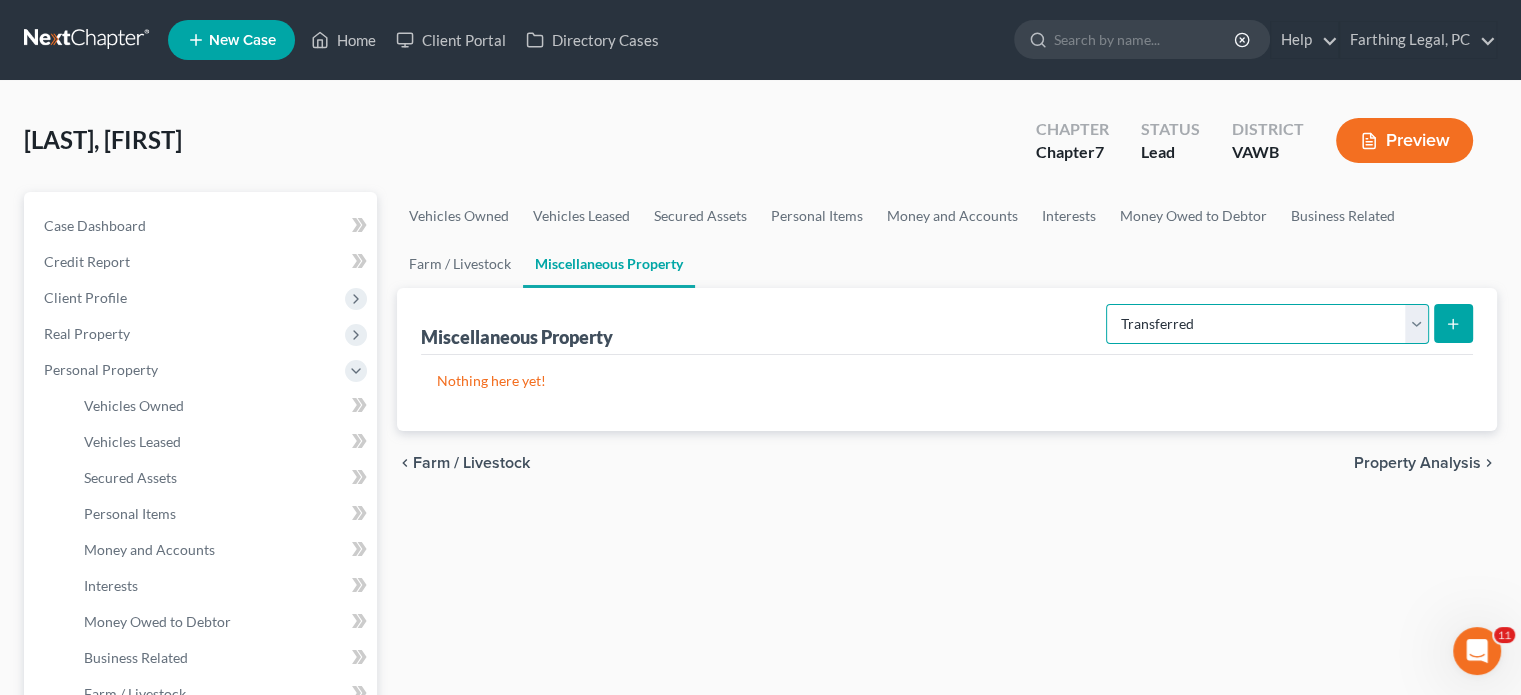 click on "Select Property Type Assigned for Creditor Benefit Within 1 Year Holding for Another Not Yet Listed Stored Within 1 Year Transferred" at bounding box center (1267, 324) 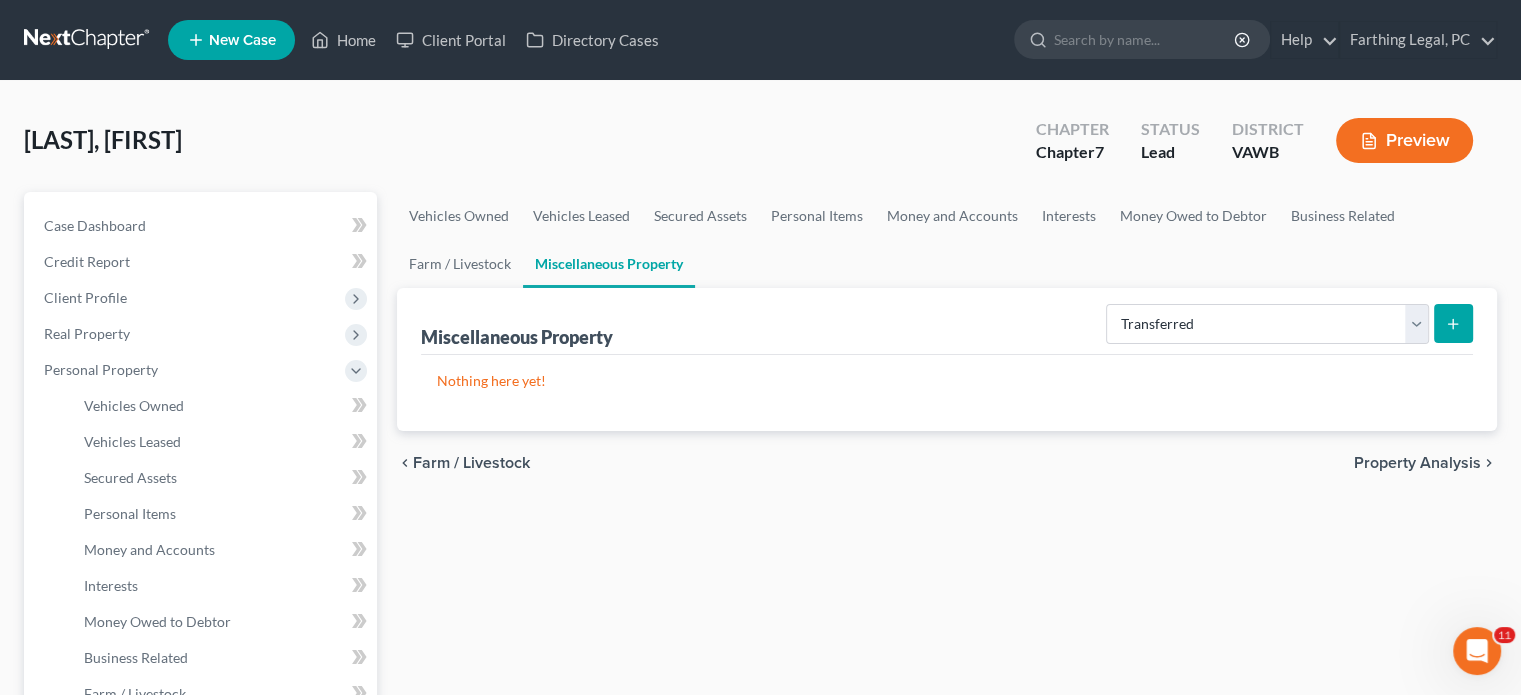 click on "Nothing here yet!" at bounding box center [947, 381] 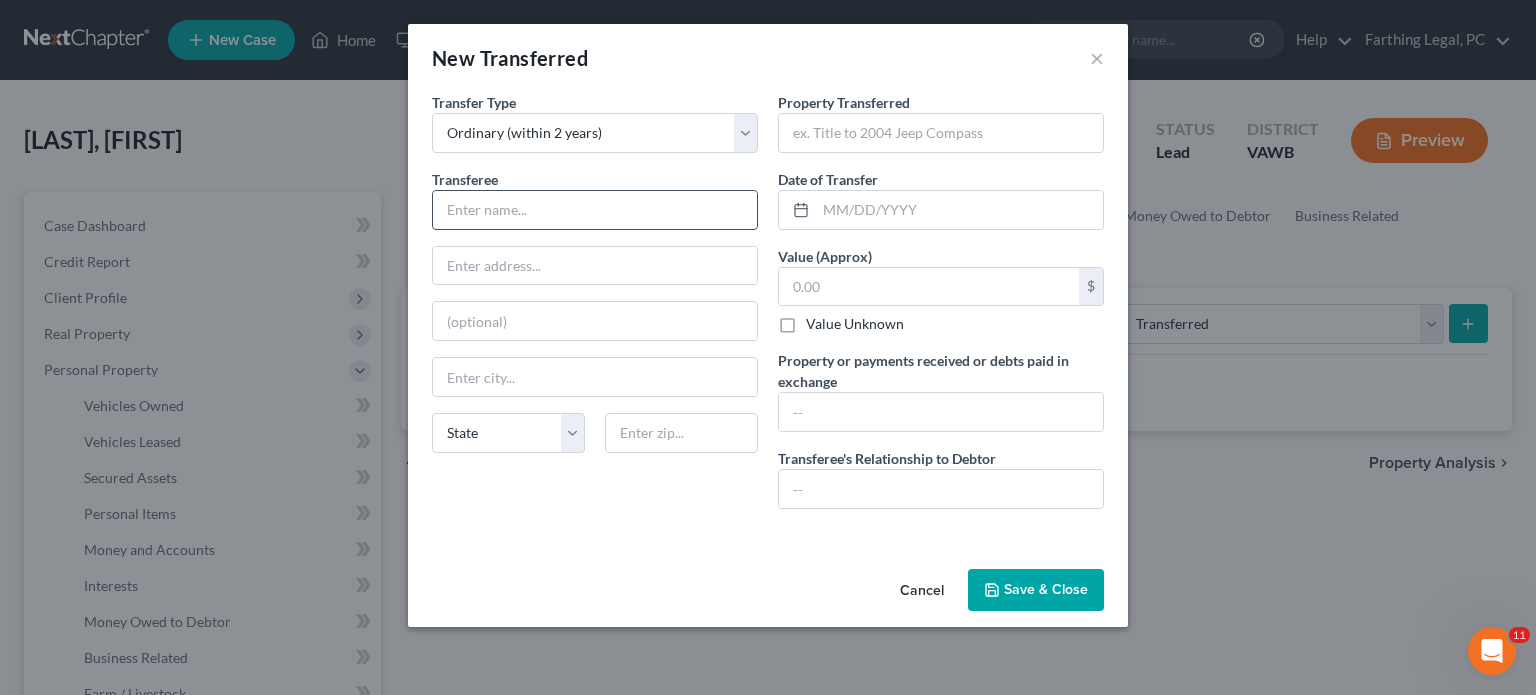 click at bounding box center [595, 210] 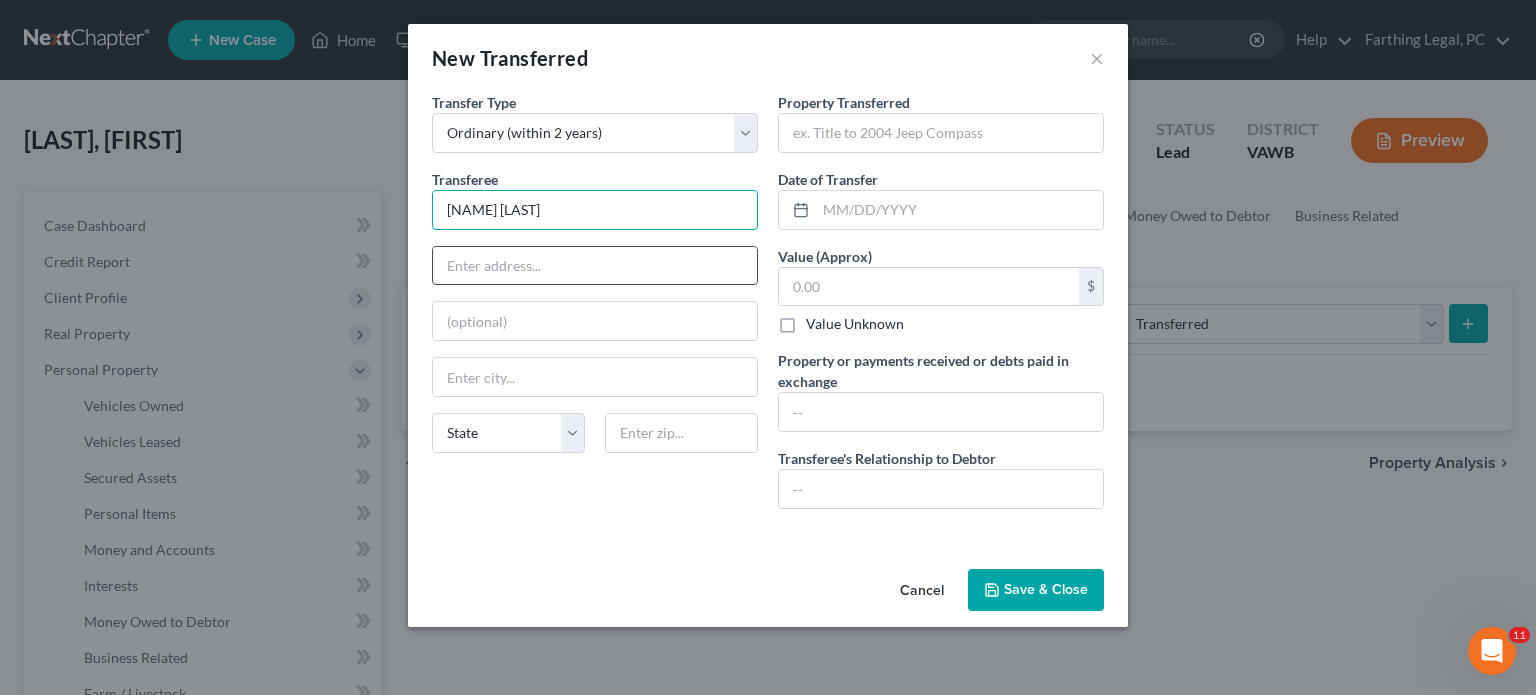 type on "[NAME] [LAST]" 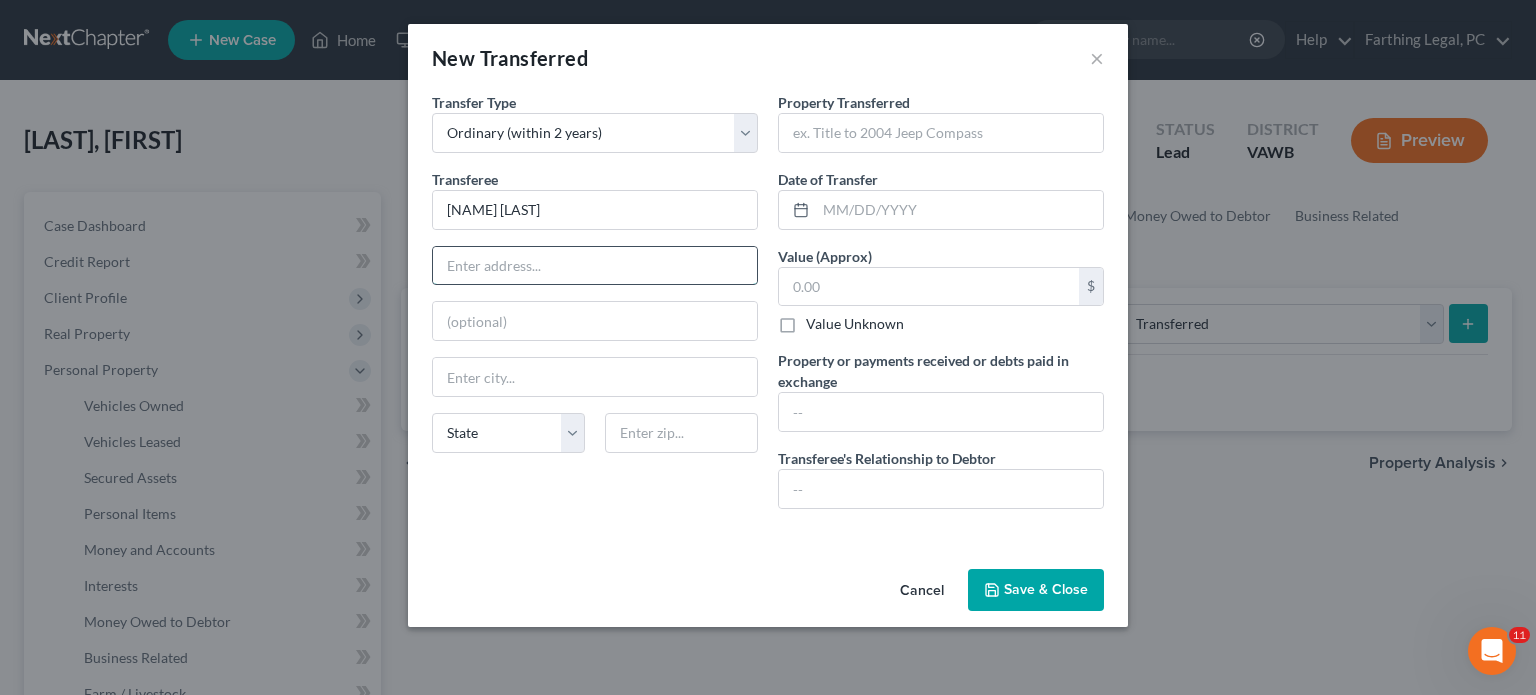 click at bounding box center (595, 266) 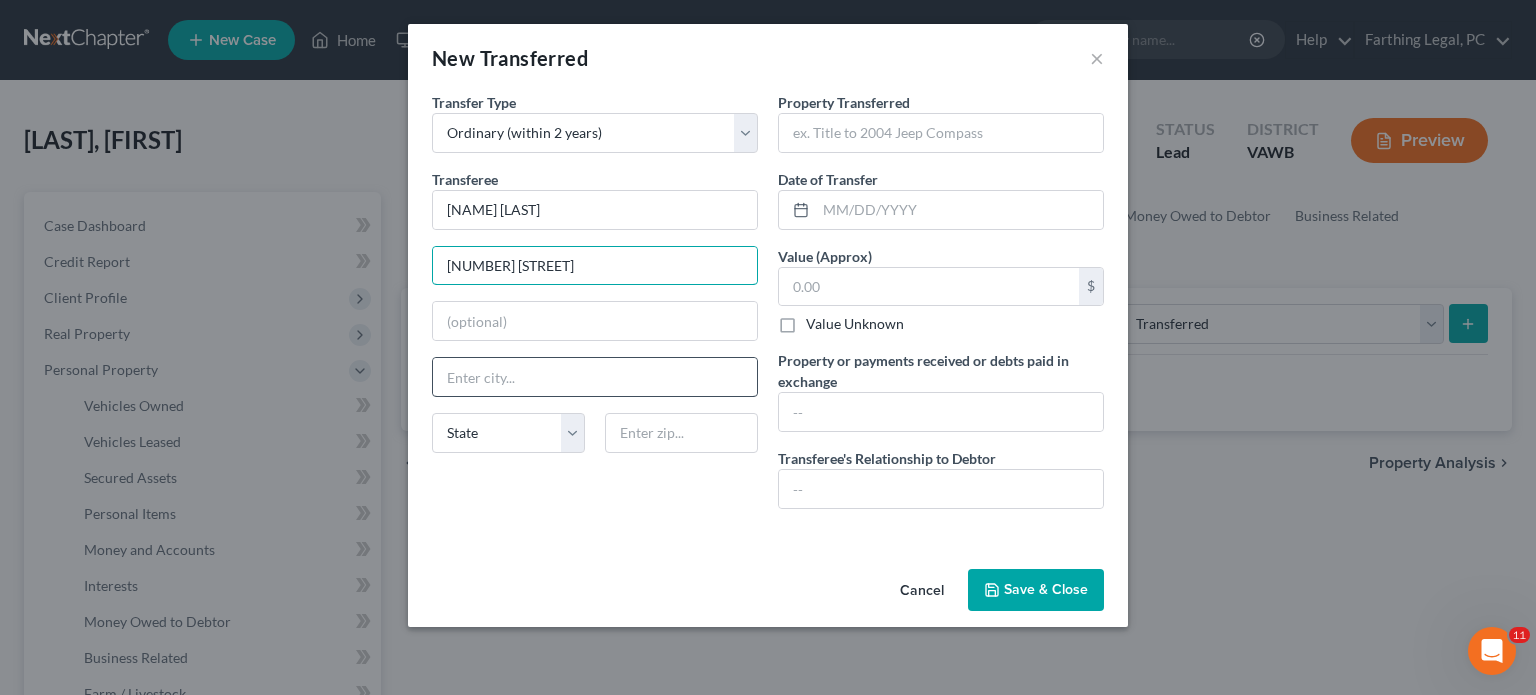 type on "[NUMBER] [STREET]" 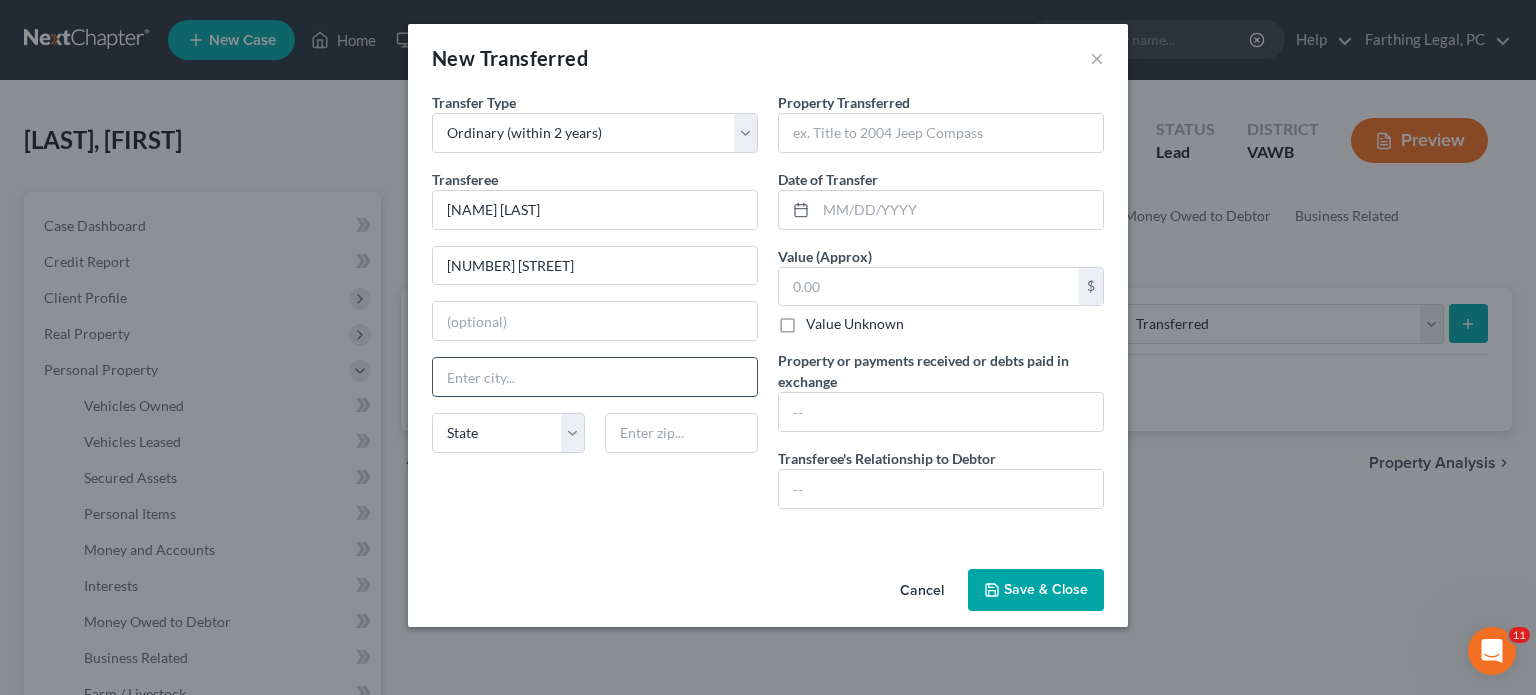 click at bounding box center [595, 377] 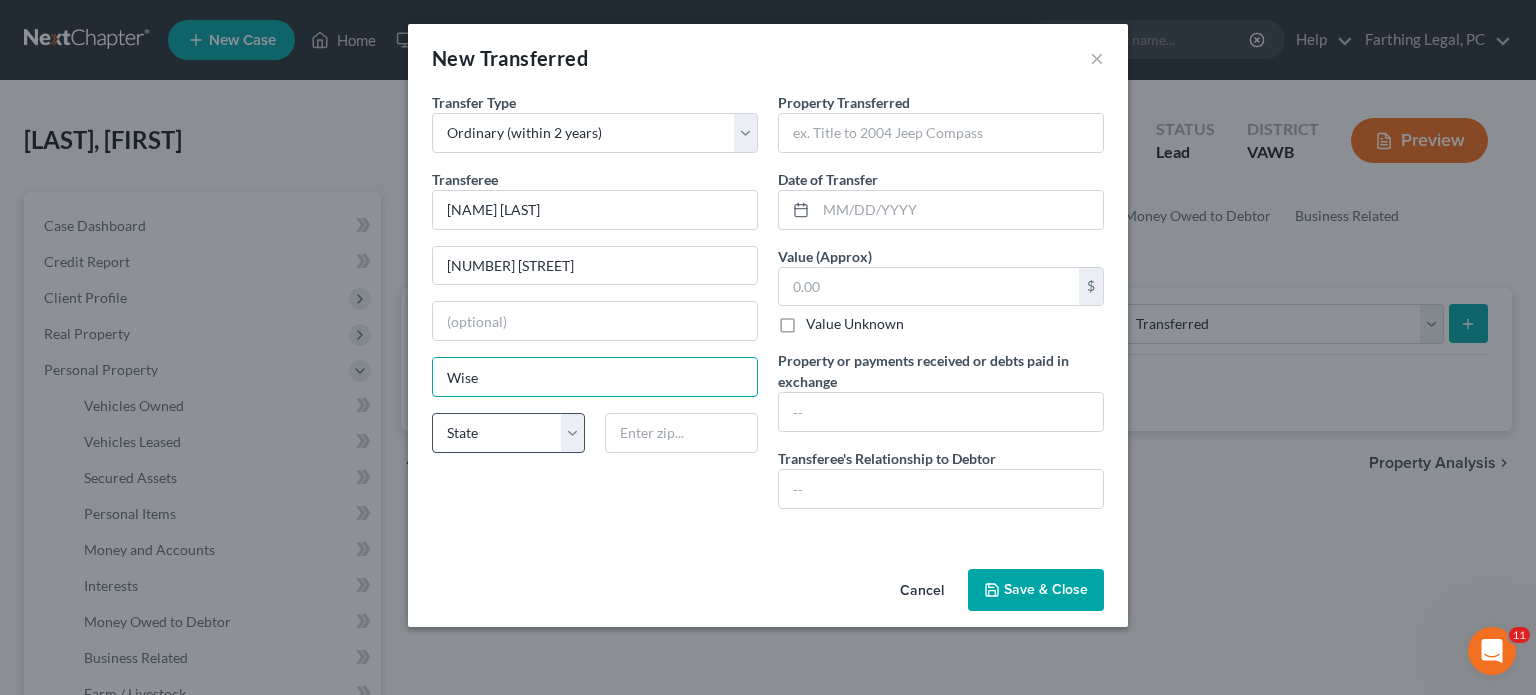 type on "Wise" 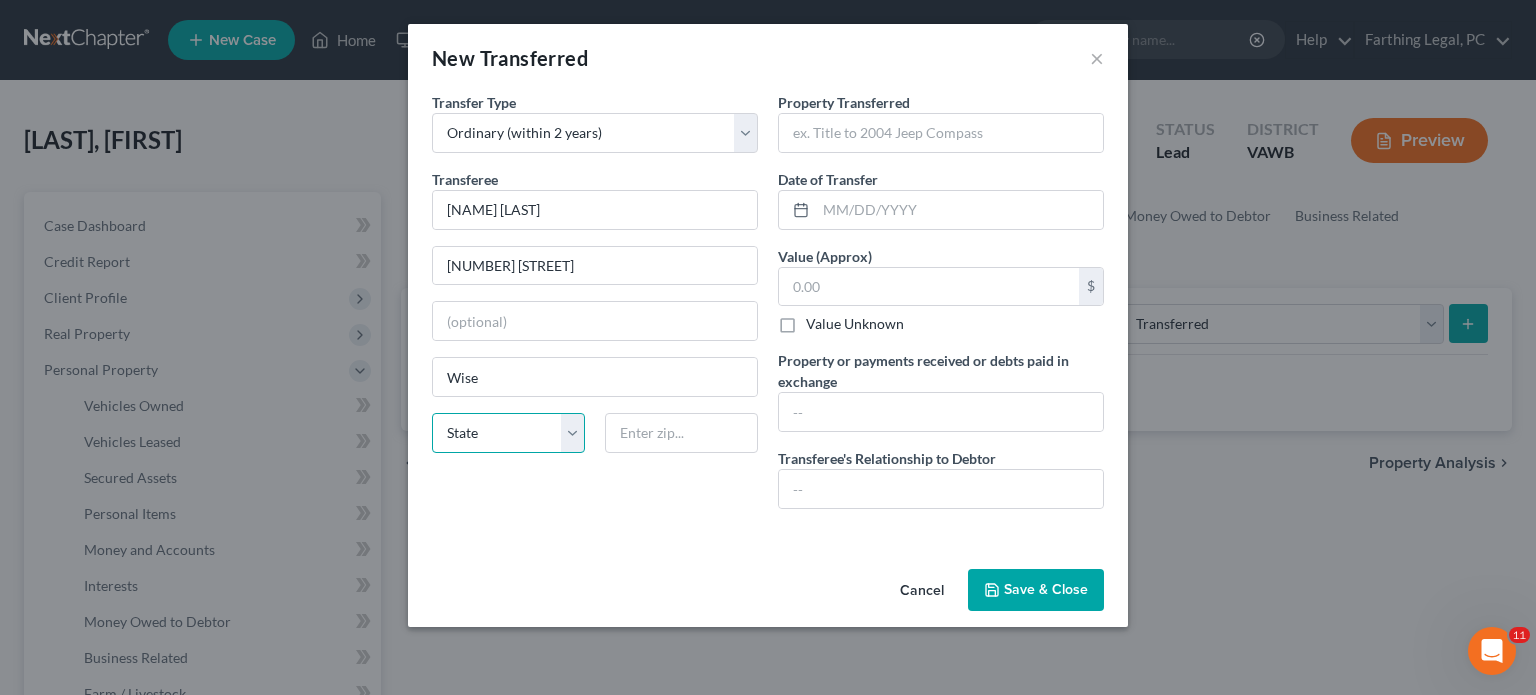 click on "State AL AK AR AZ CA CO CT DE DC FL GA GU HI ID IL IN IA KS KY LA ME MD MA MI MN MS MO MT NC ND NE NV NH NJ NM NY OH OK OR PA PR RI SC SD TN TX UT VI VA VT WA WV WI WY" at bounding box center [508, 433] 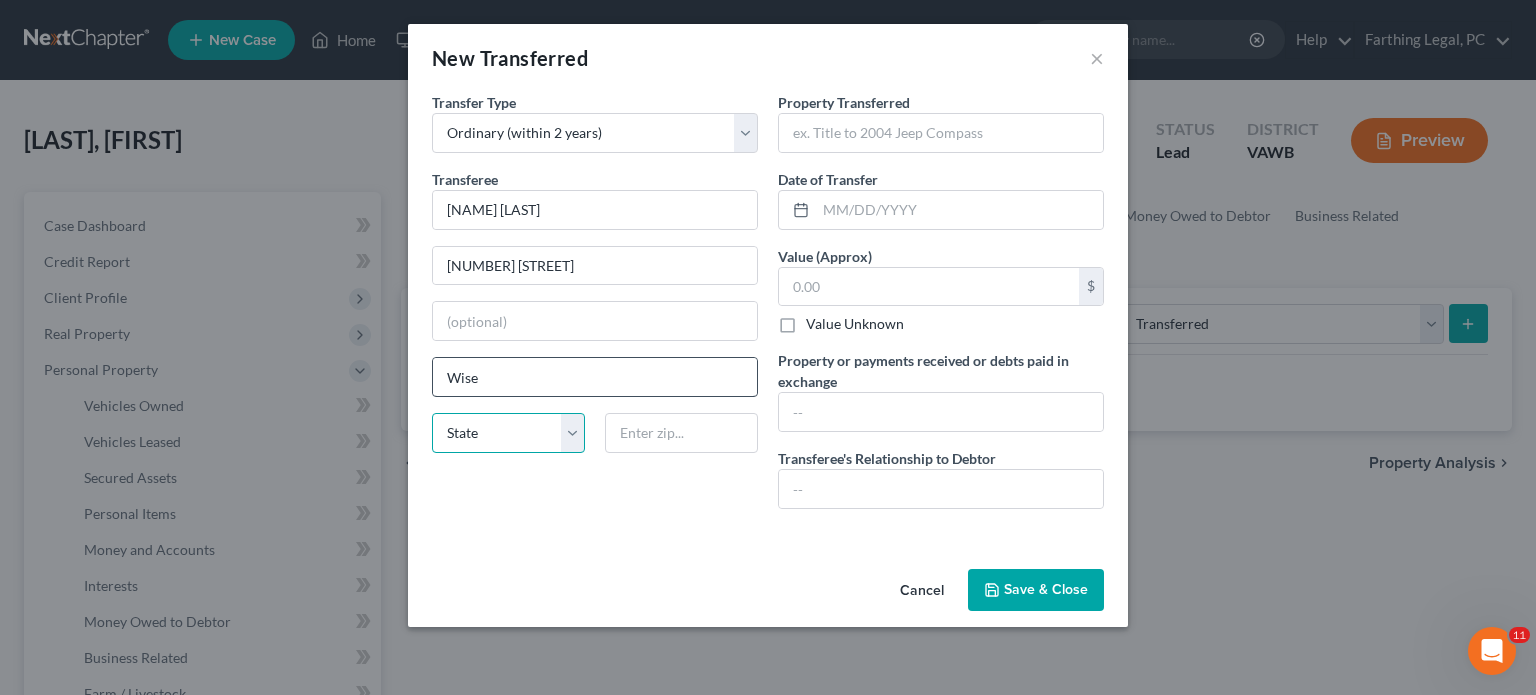 select on "48" 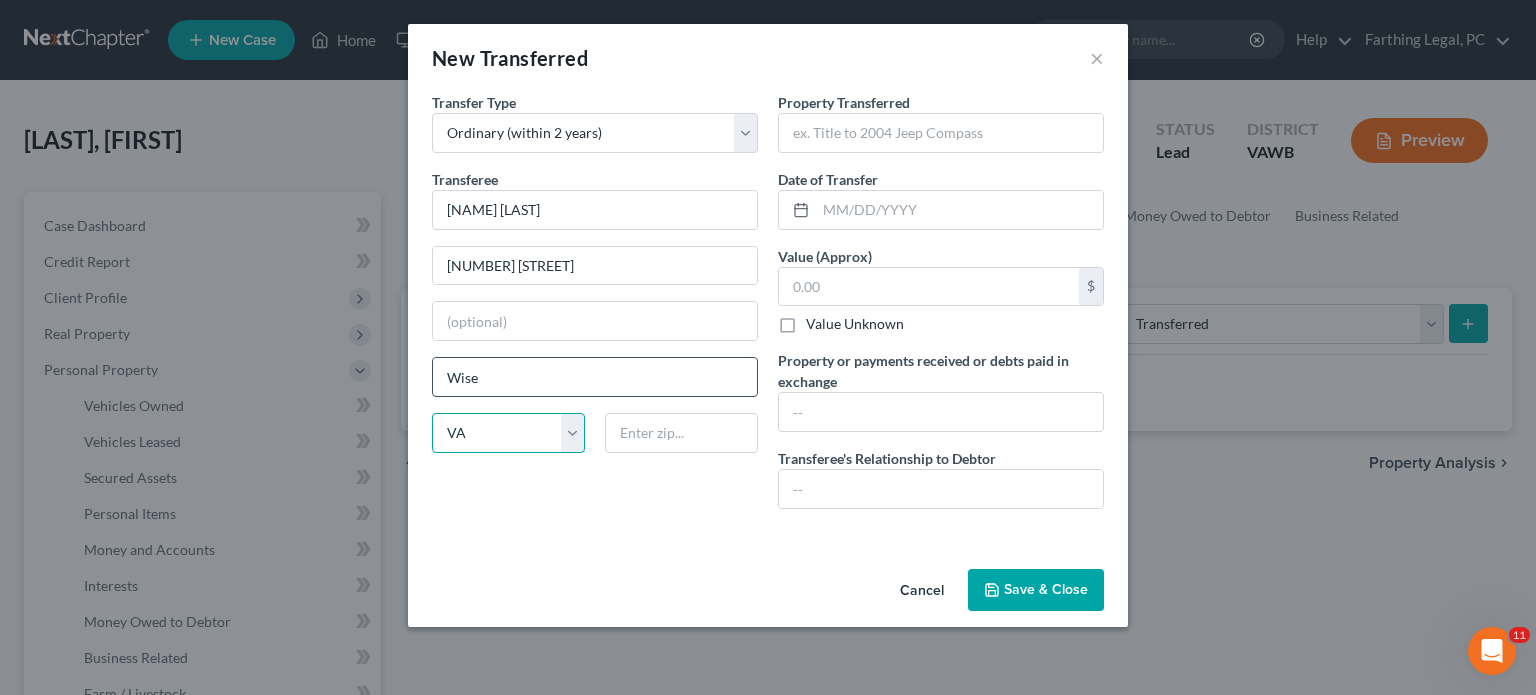 click on "State AL AK AR AZ CA CO CT DE DC FL GA GU HI ID IL IN IA KS KY LA ME MD MA MI MN MS MO MT NC ND NE NV NH NJ NM NY OH OK OR PA PR RI SC SD TN TX UT VI VA VT WA WV WI WY" at bounding box center (508, 433) 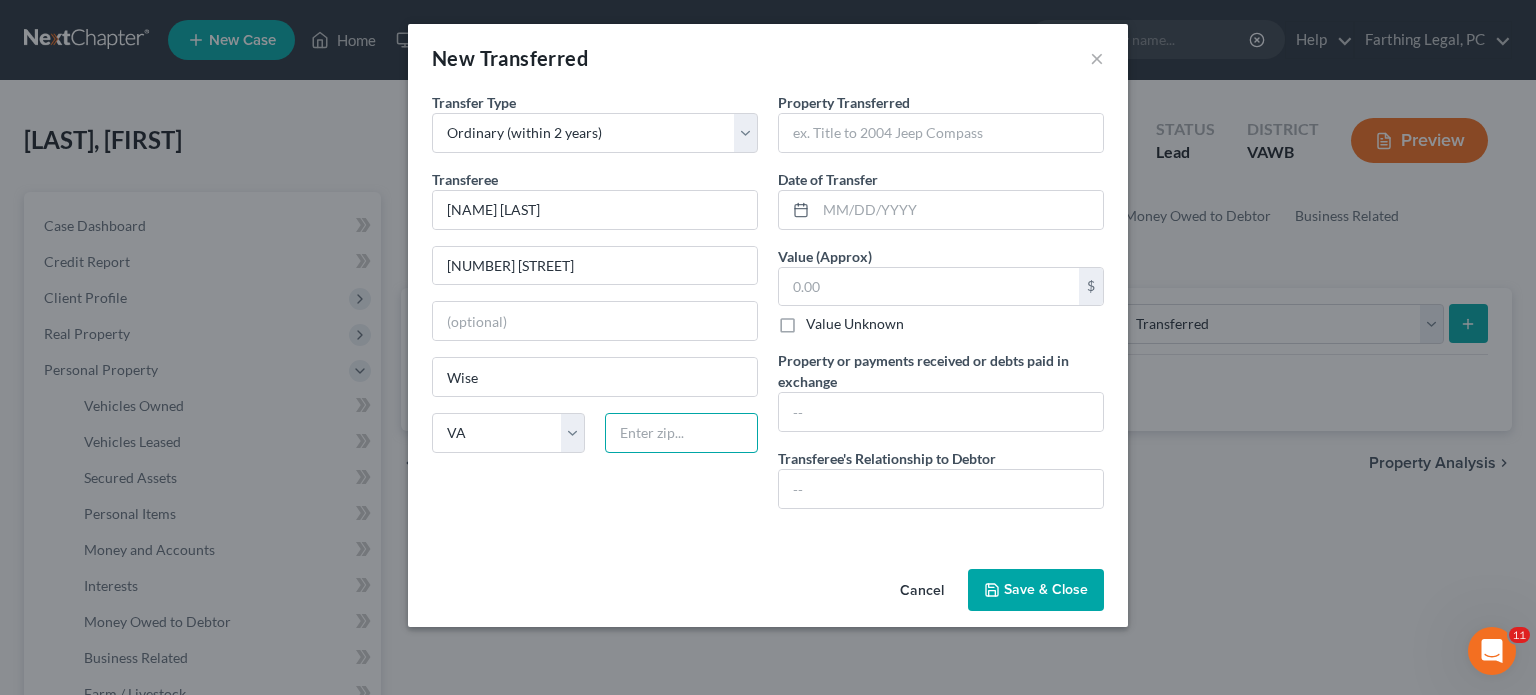 click at bounding box center [681, 433] 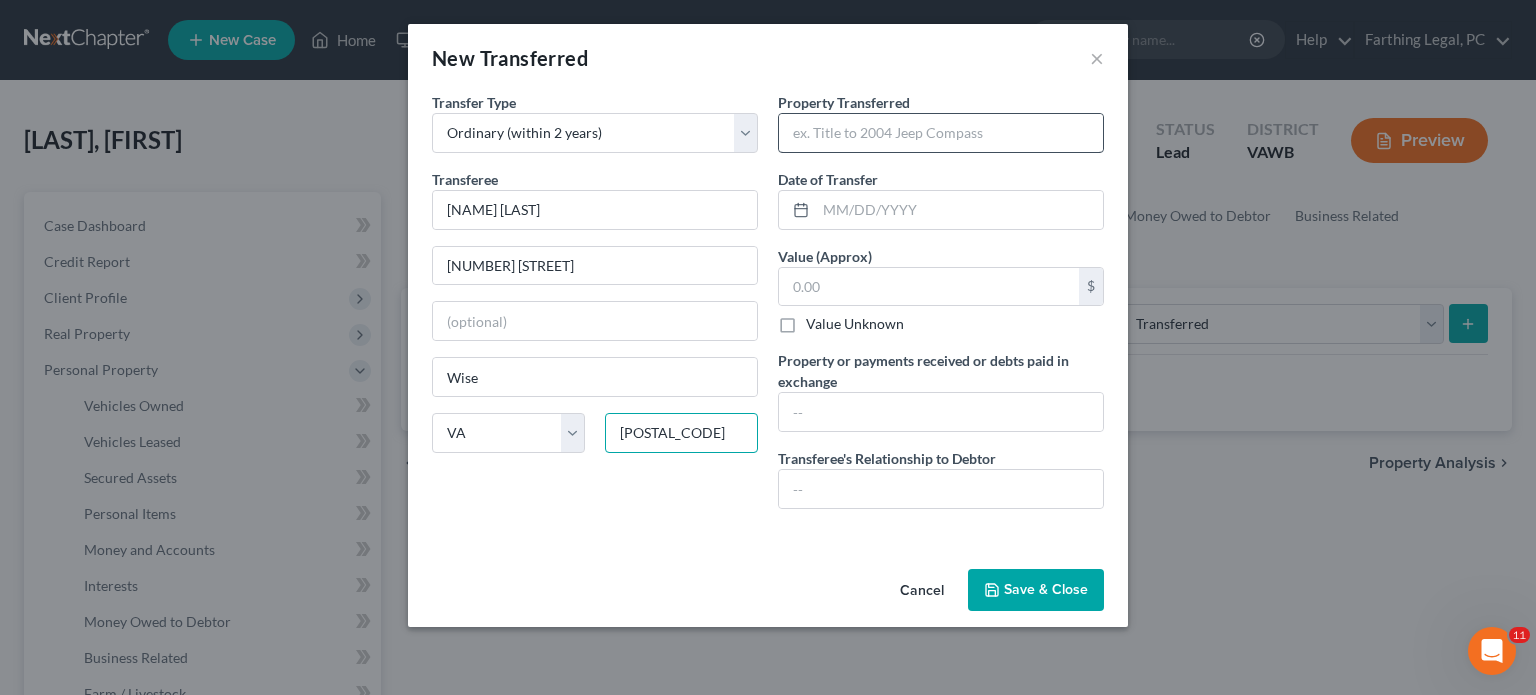 type on "[POSTAL_CODE]" 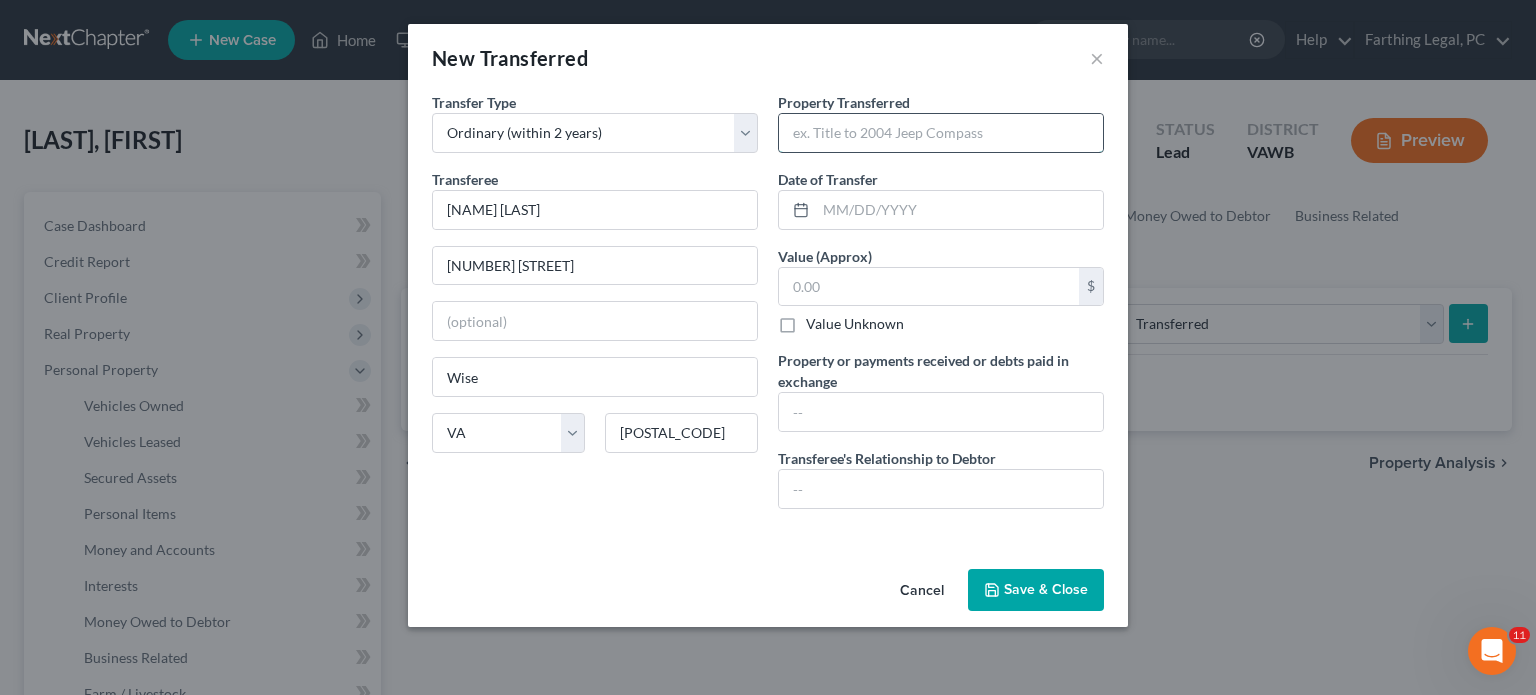 click at bounding box center (941, 133) 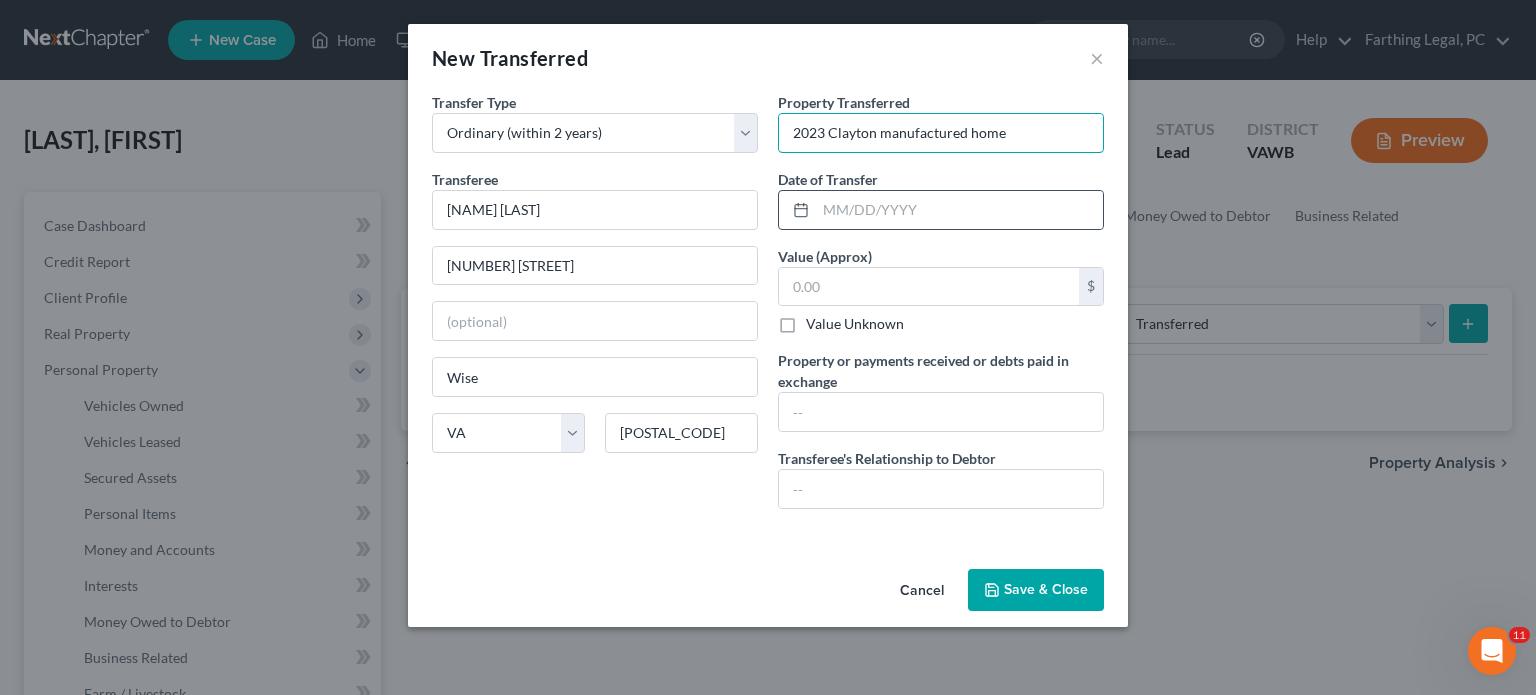 type on "2023 Clayton manufactured home" 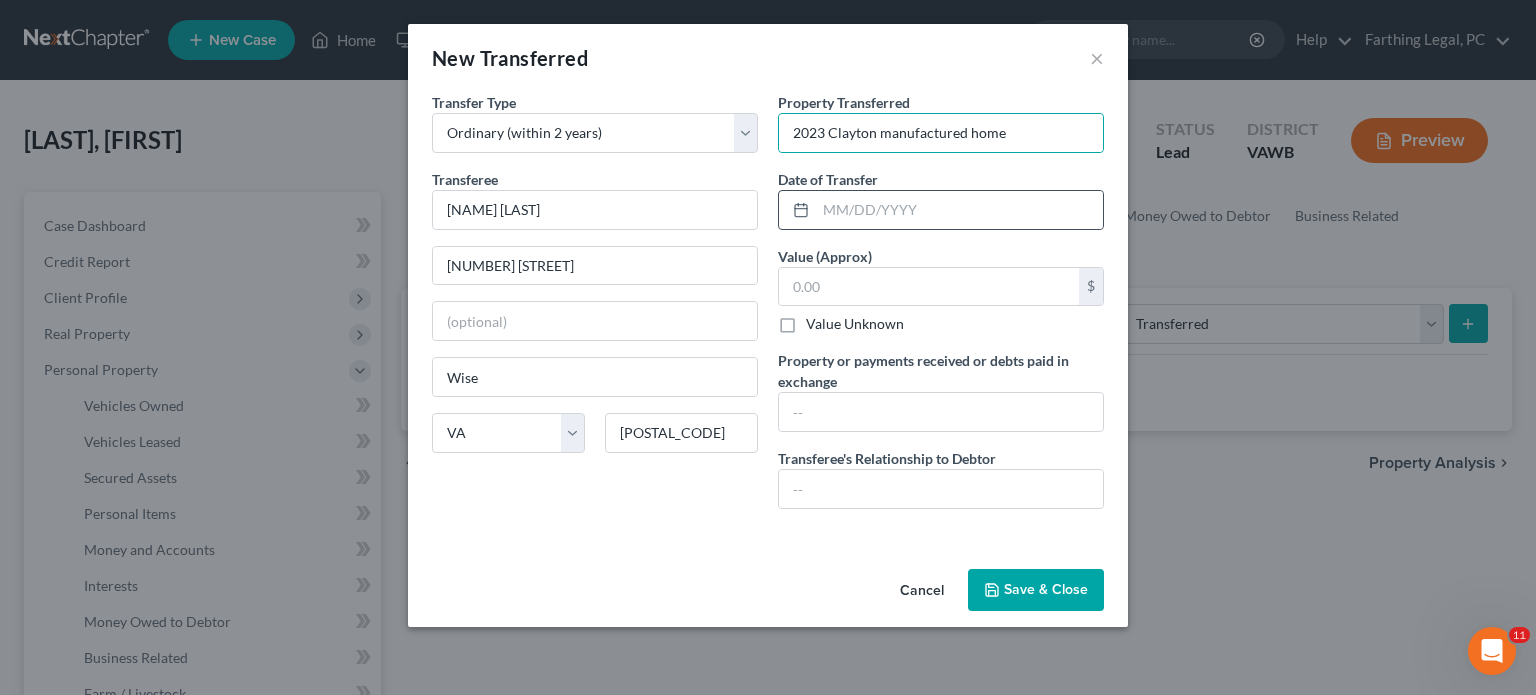 click at bounding box center [797, 210] 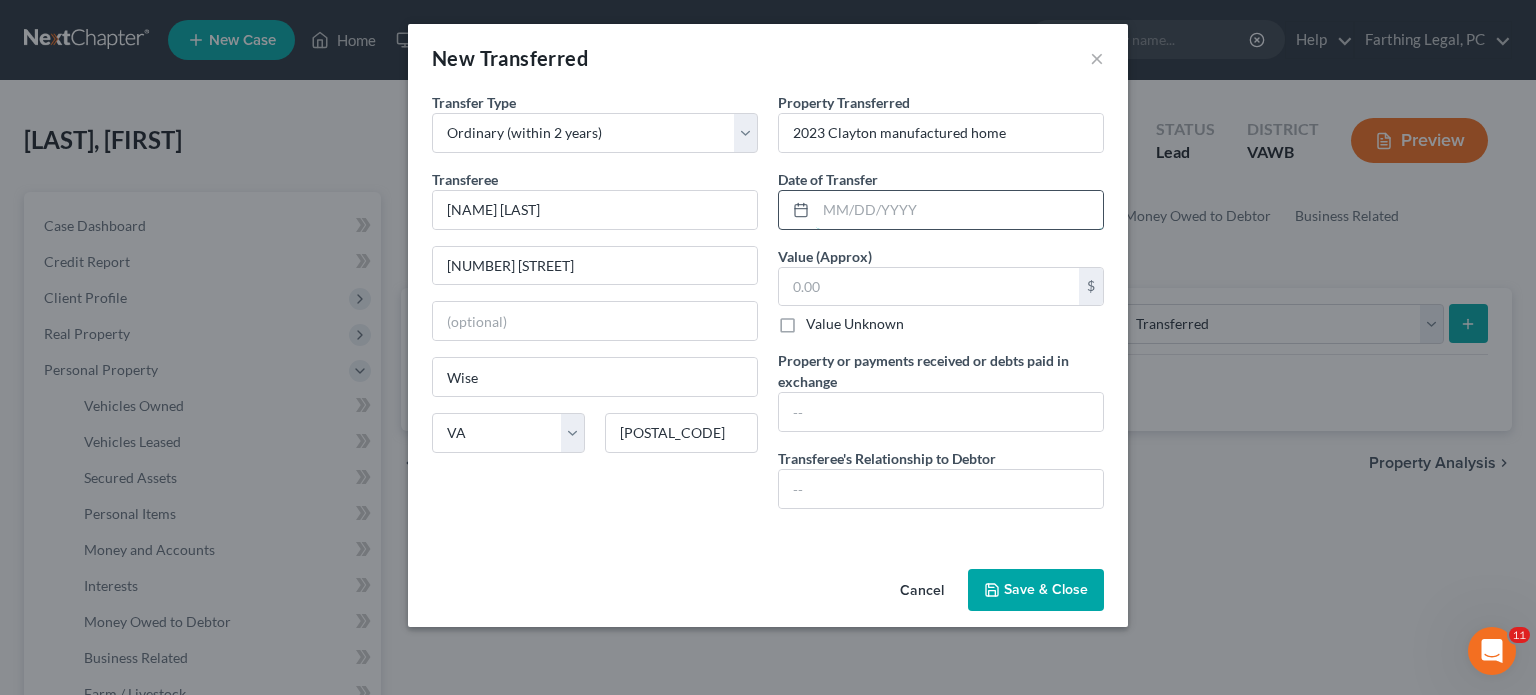 click at bounding box center (959, 210) 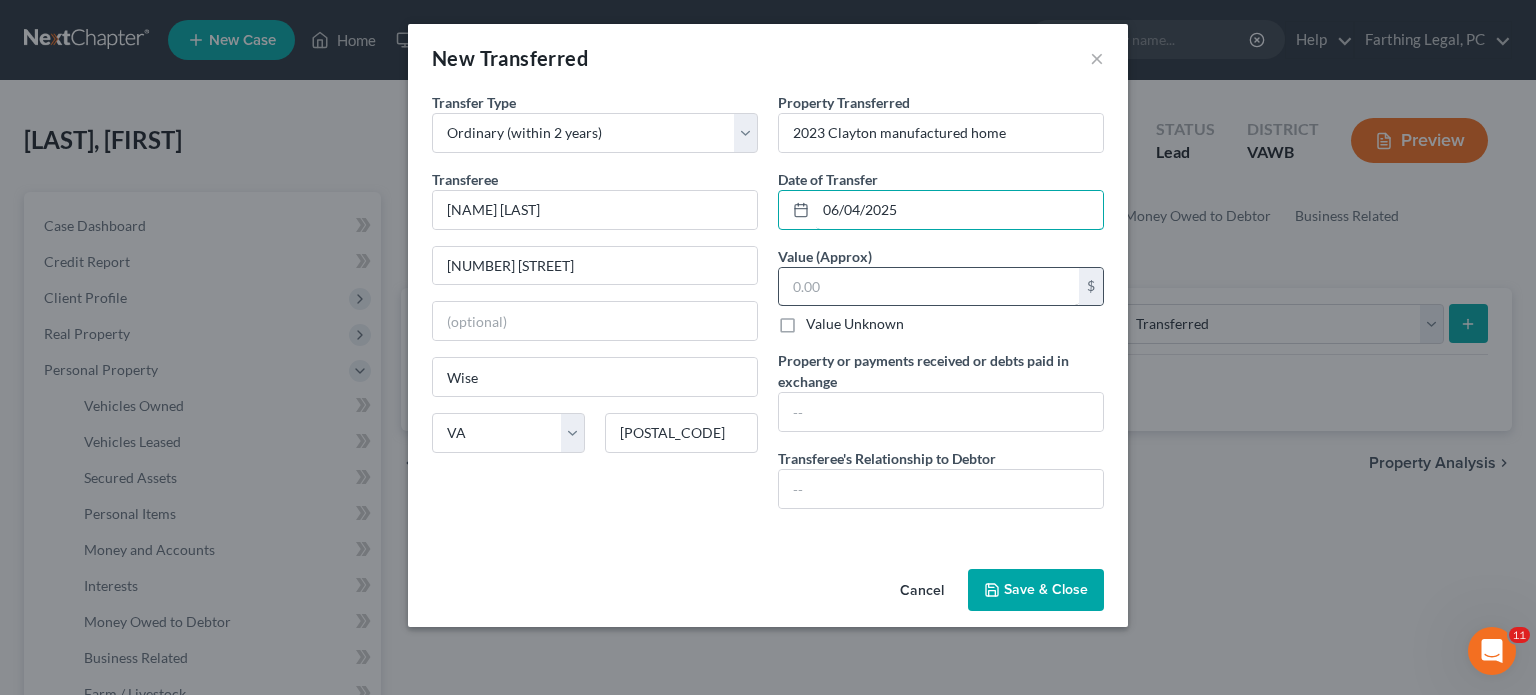 type on "06/04/2025" 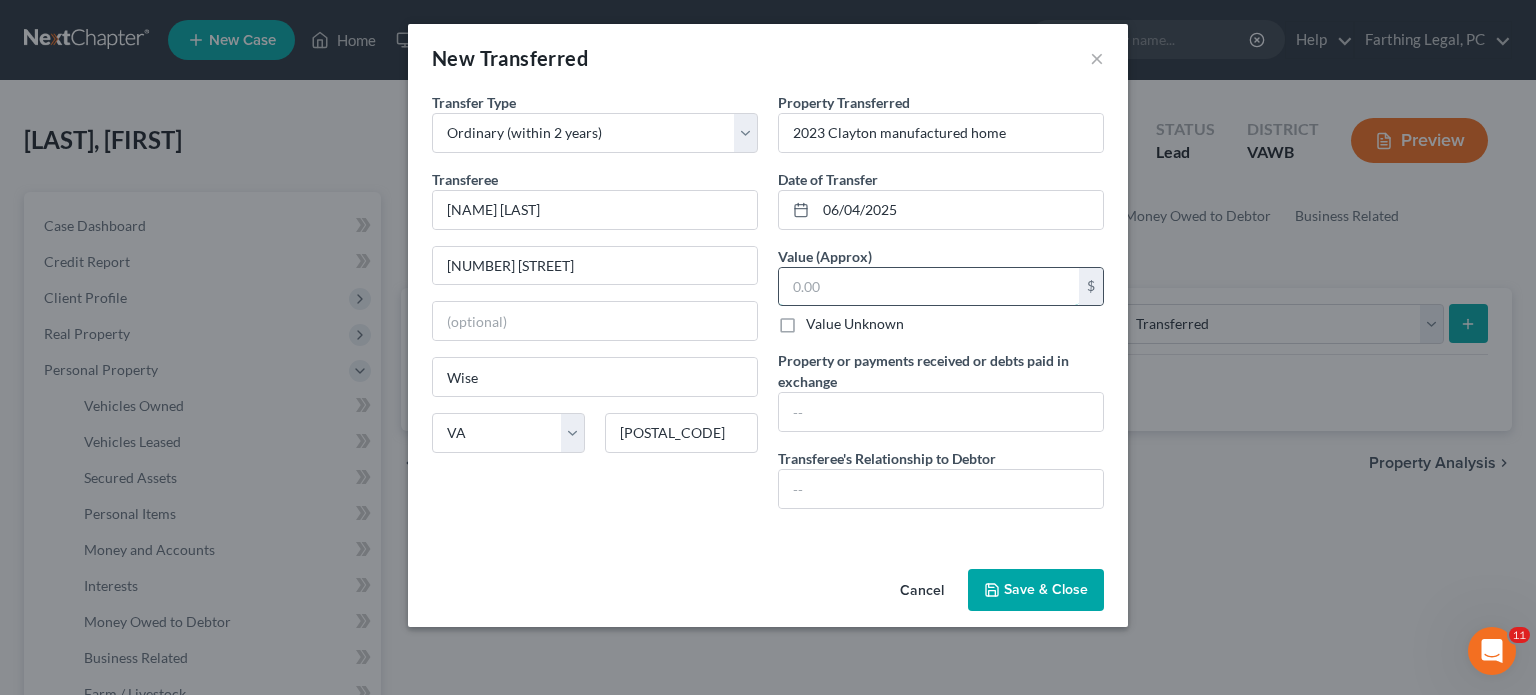click at bounding box center [929, 287] 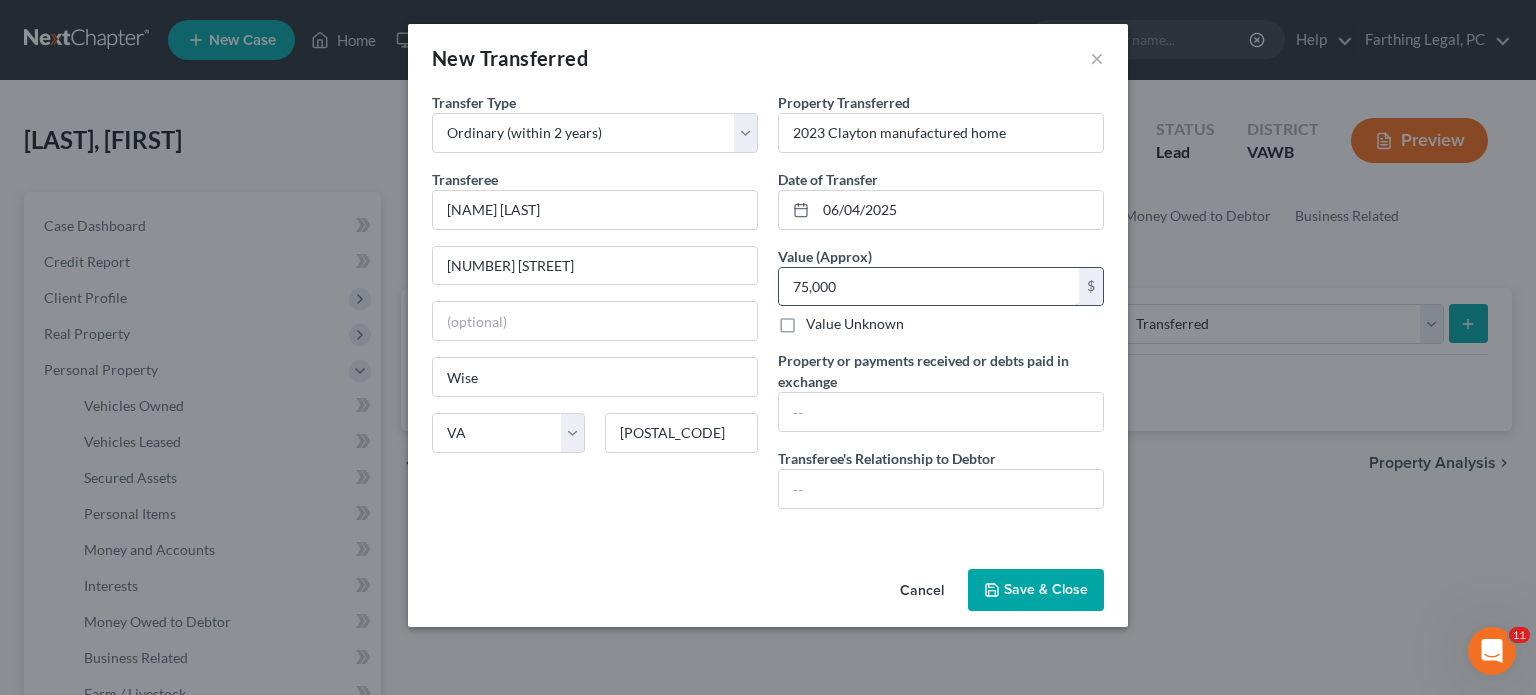 type on "75,000" 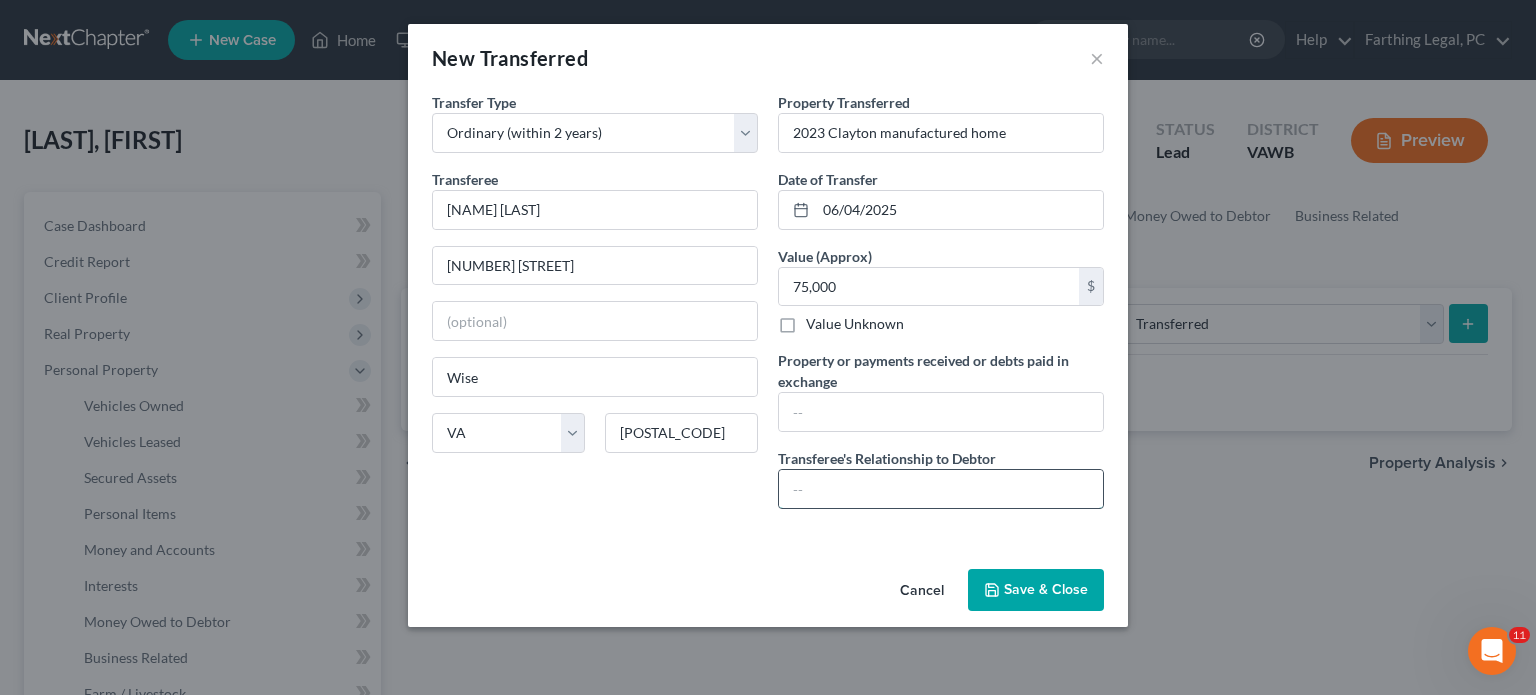 click at bounding box center (941, 489) 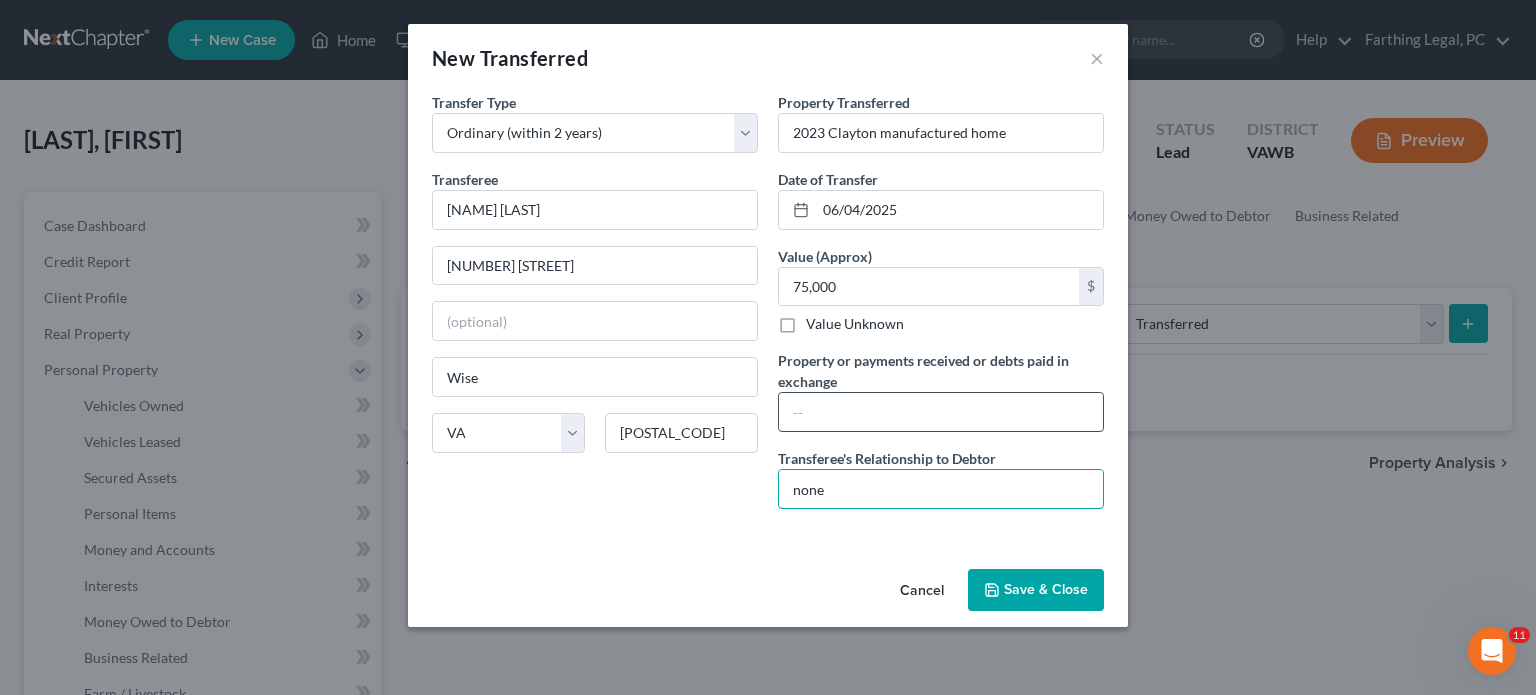 type on "none" 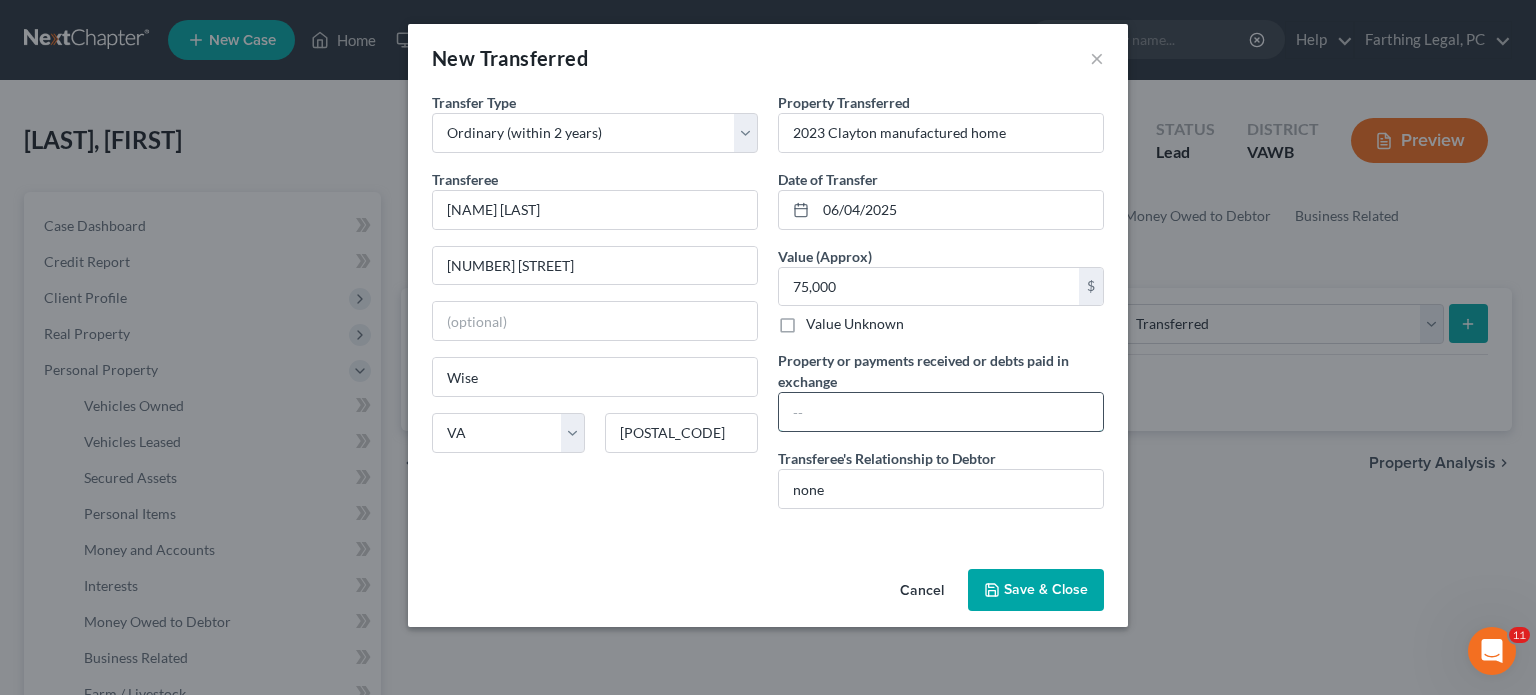 click at bounding box center [941, 412] 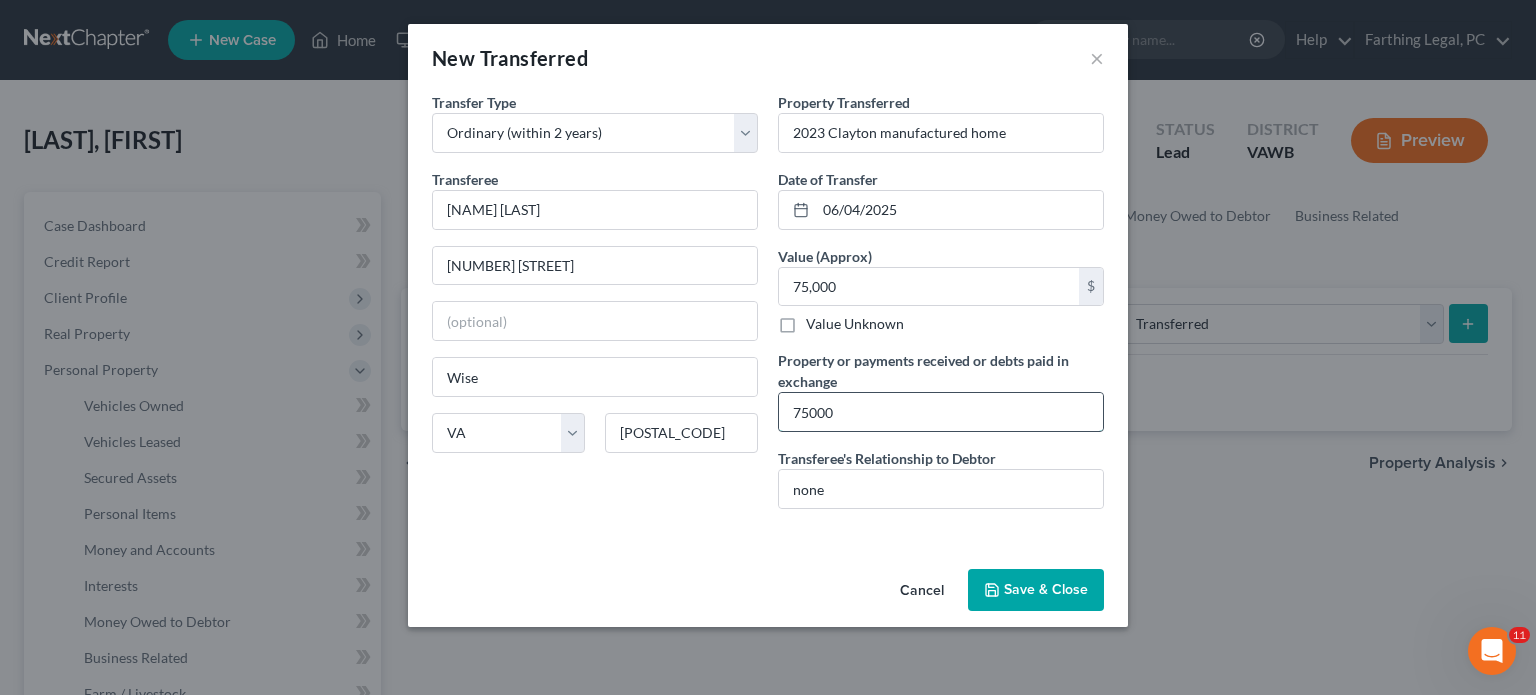 type on "75000" 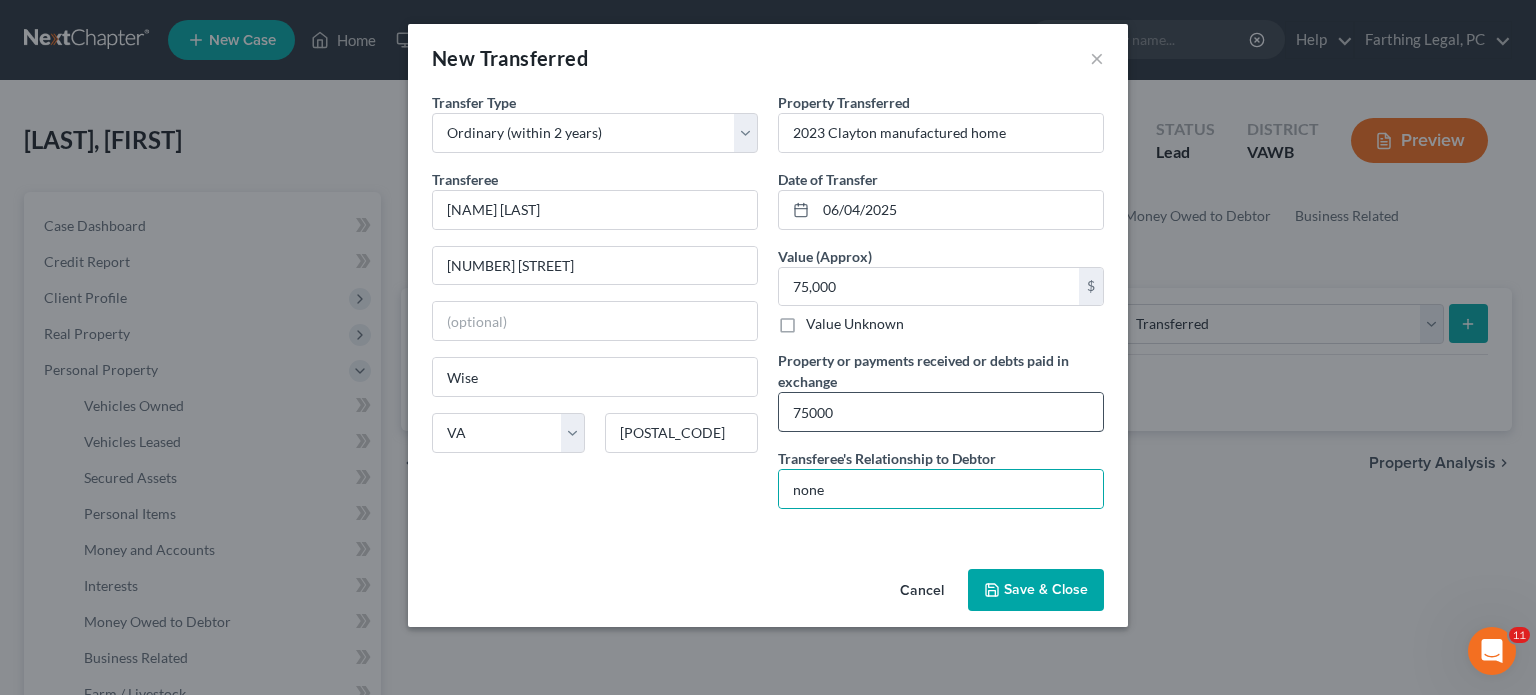 type 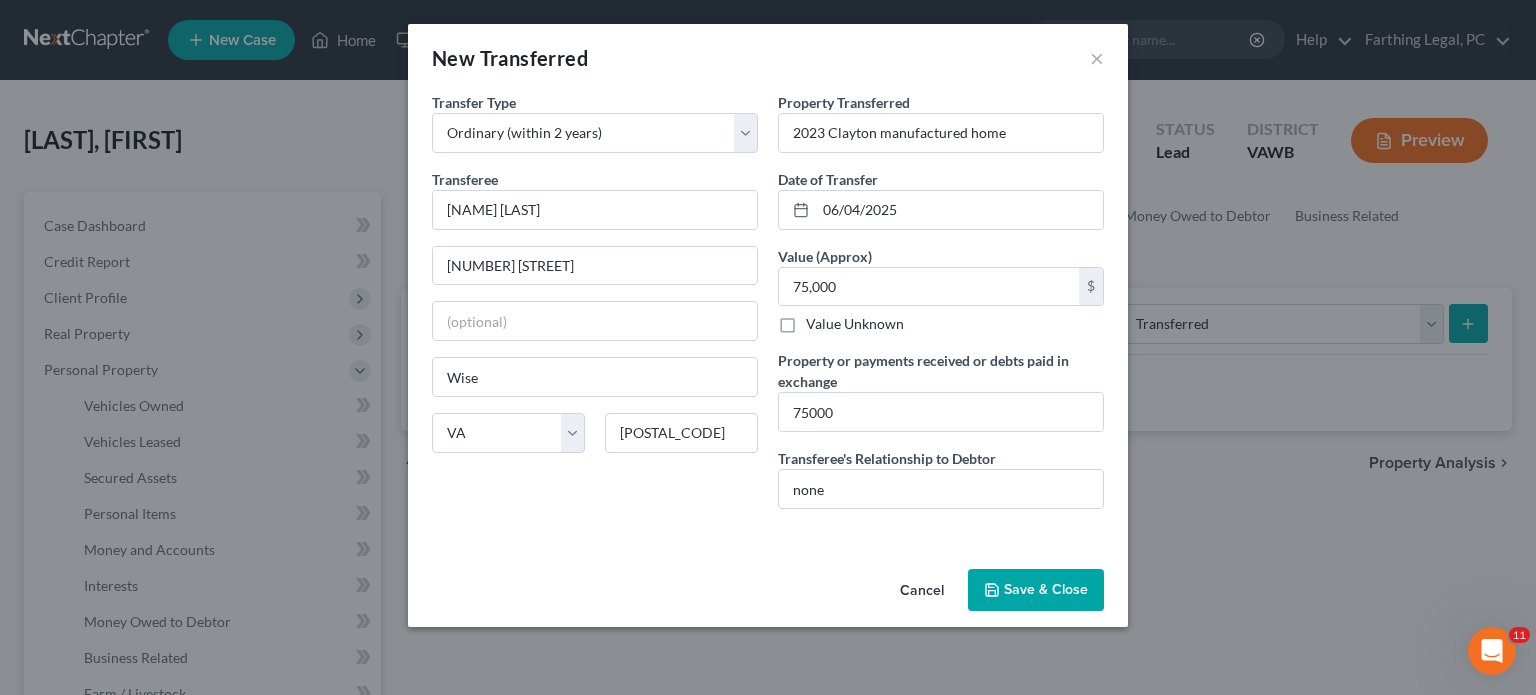 click on "Save & Close" at bounding box center (1036, 590) 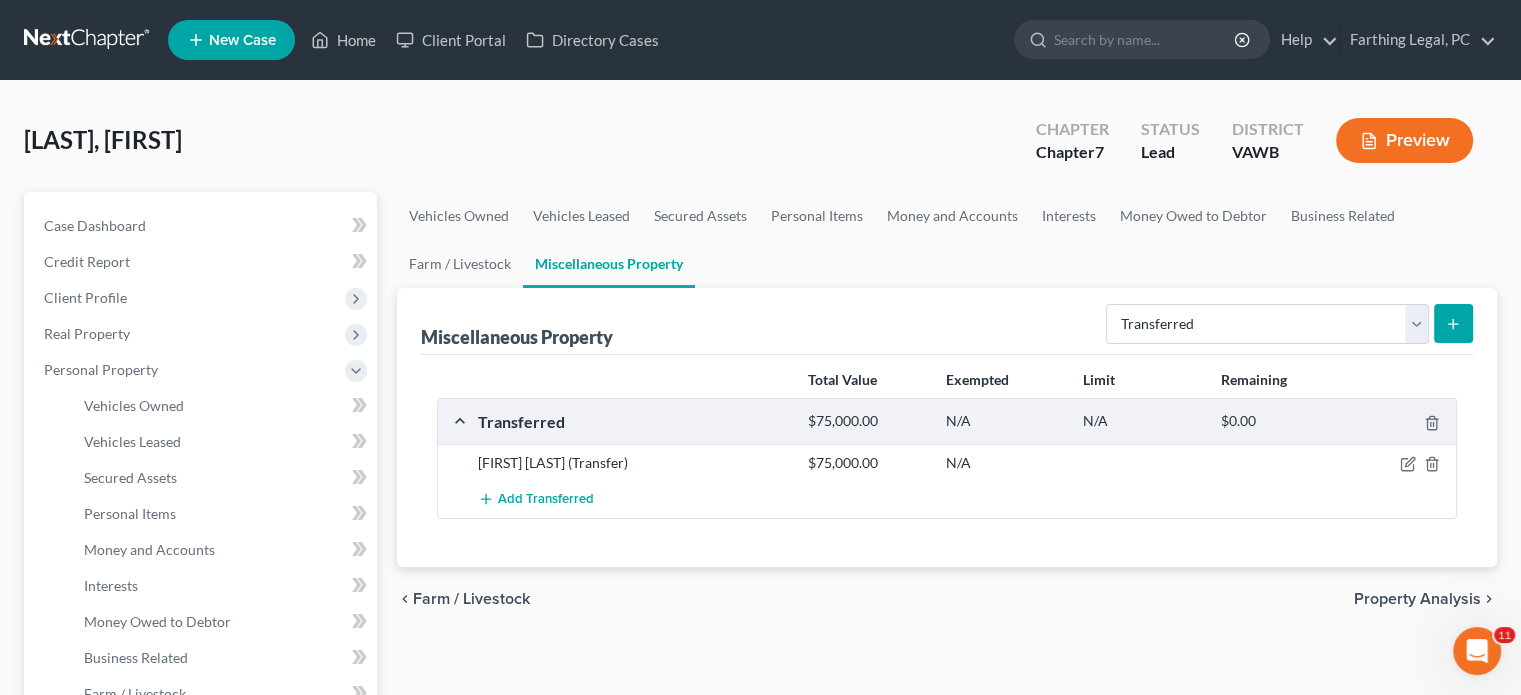 scroll, scrollTop: 608, scrollLeft: 0, axis: vertical 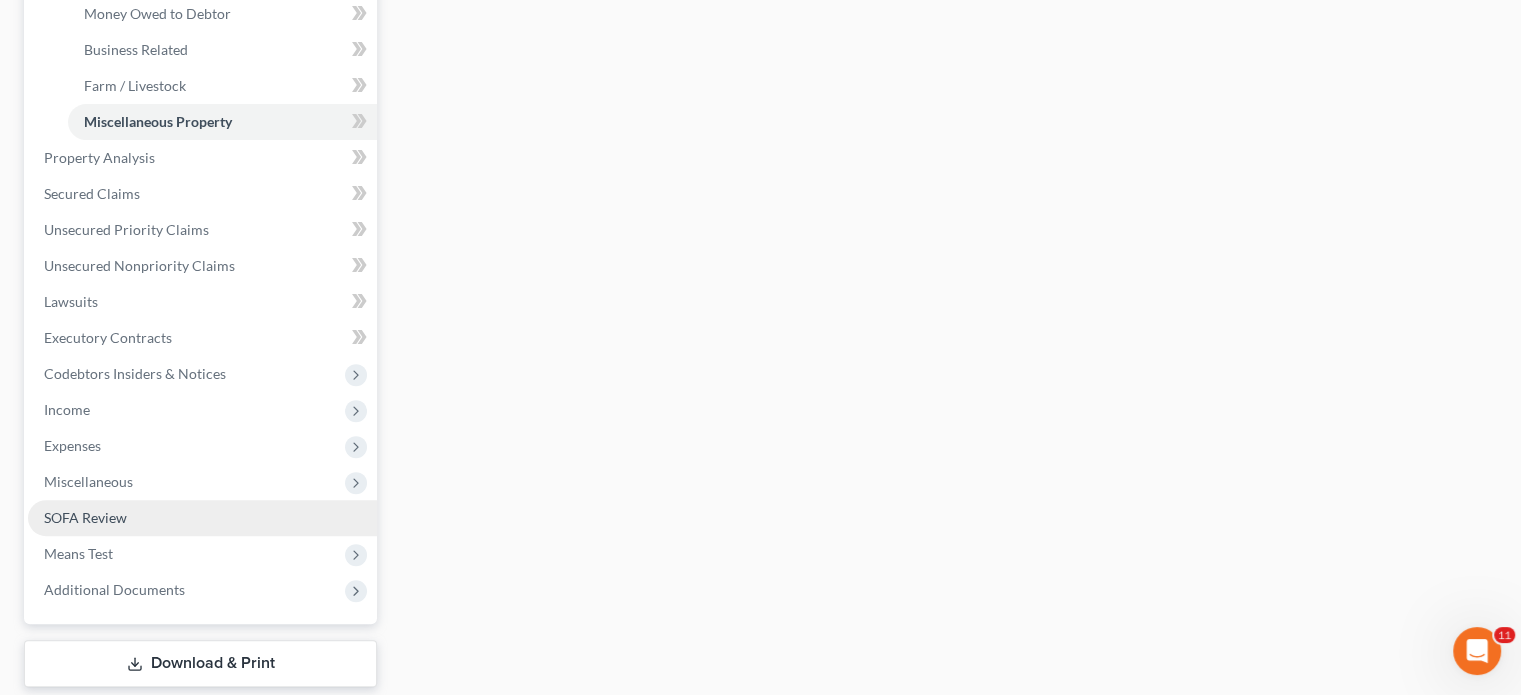 click on "SOFA Review" at bounding box center [202, 518] 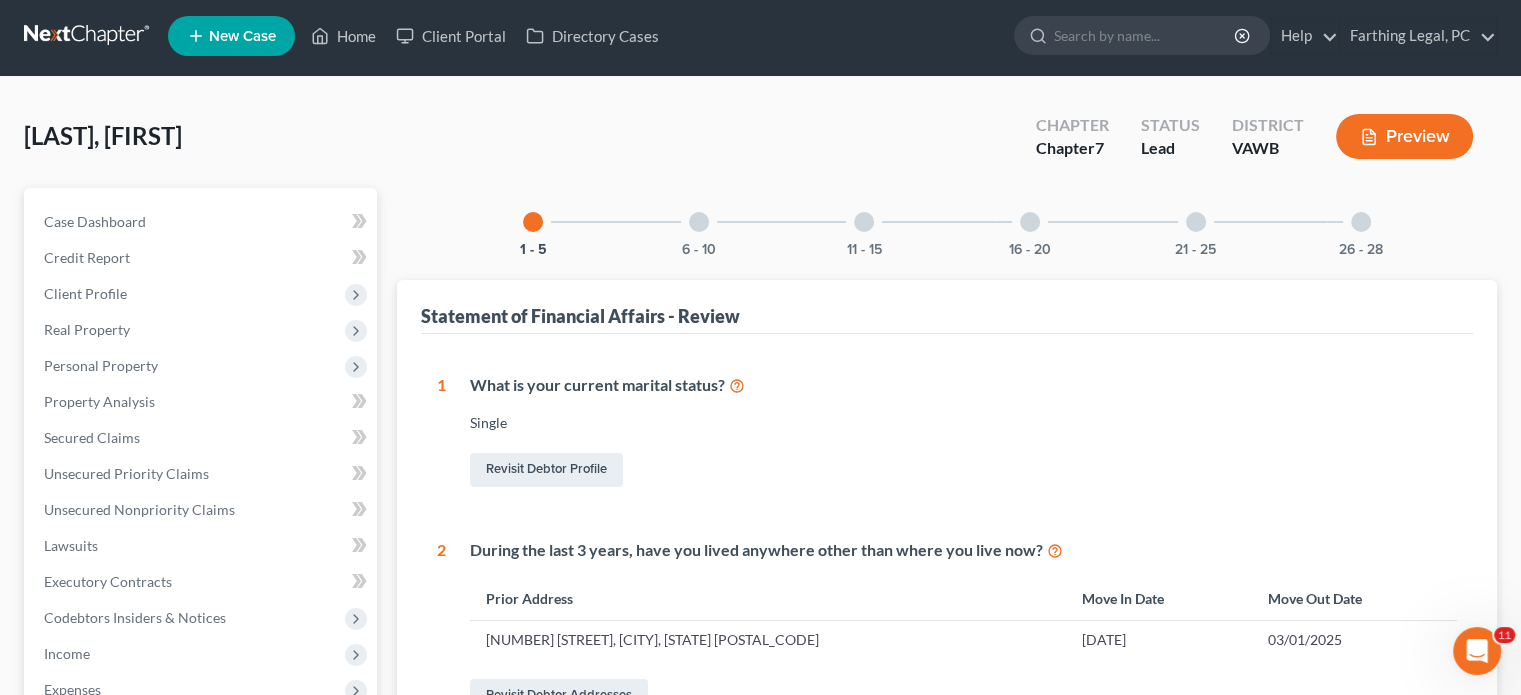 scroll, scrollTop: 0, scrollLeft: 0, axis: both 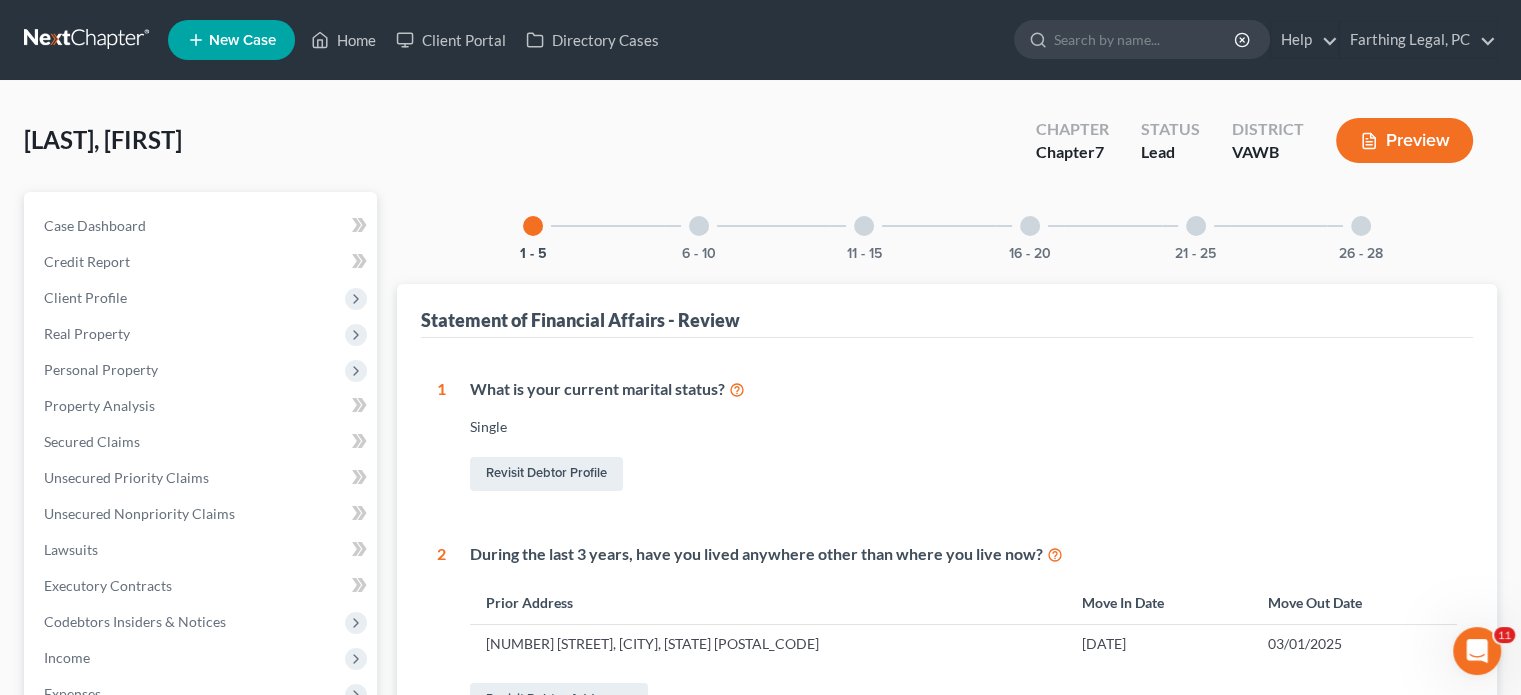 click on "16 - 20" at bounding box center (1030, 226) 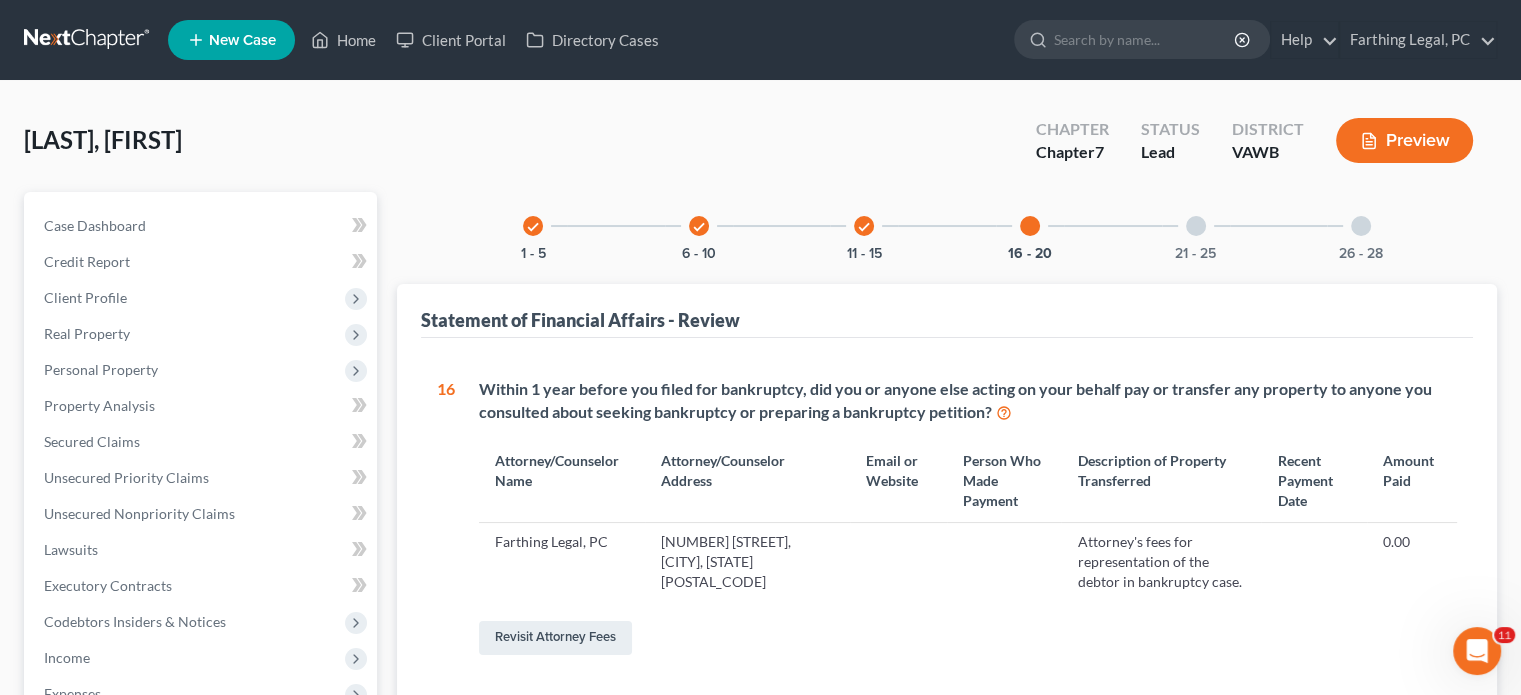 click on "[LAST], [FIRST] Upgraded Chapter Chapter  7 Status Lead District VAWB Preview Petition Navigation
Case Dashboard
Payments
Invoices
Payments
Payments
Credit Report" at bounding box center [760, 904] 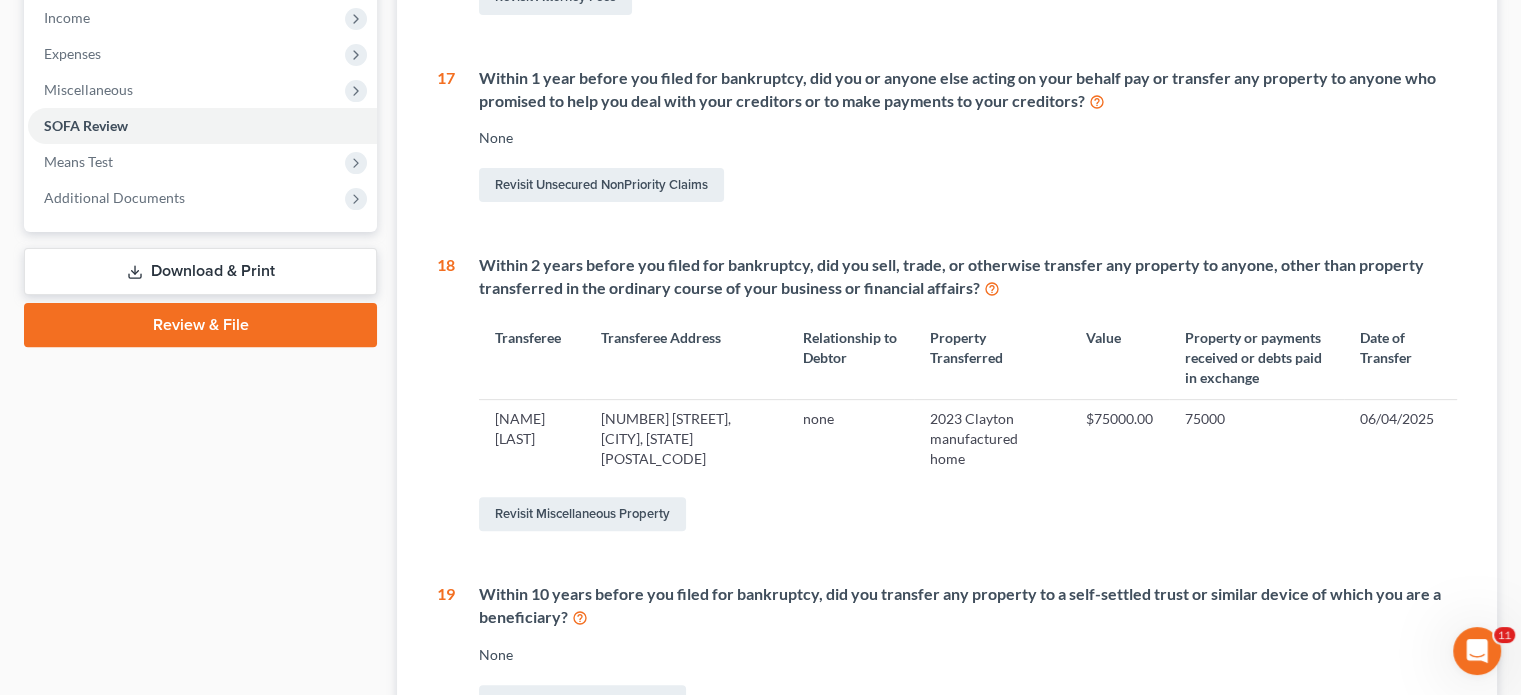 scroll, scrollTop: 719, scrollLeft: 0, axis: vertical 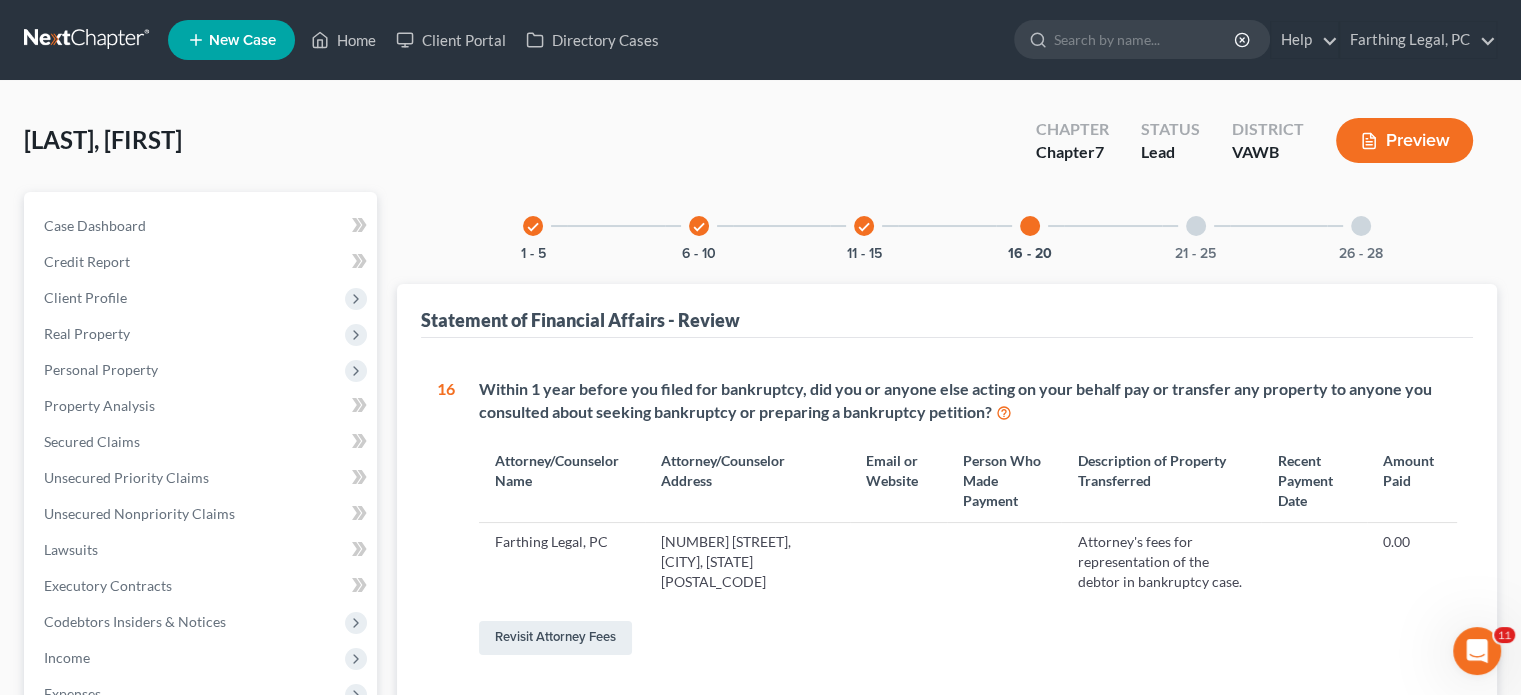 click at bounding box center (1196, 226) 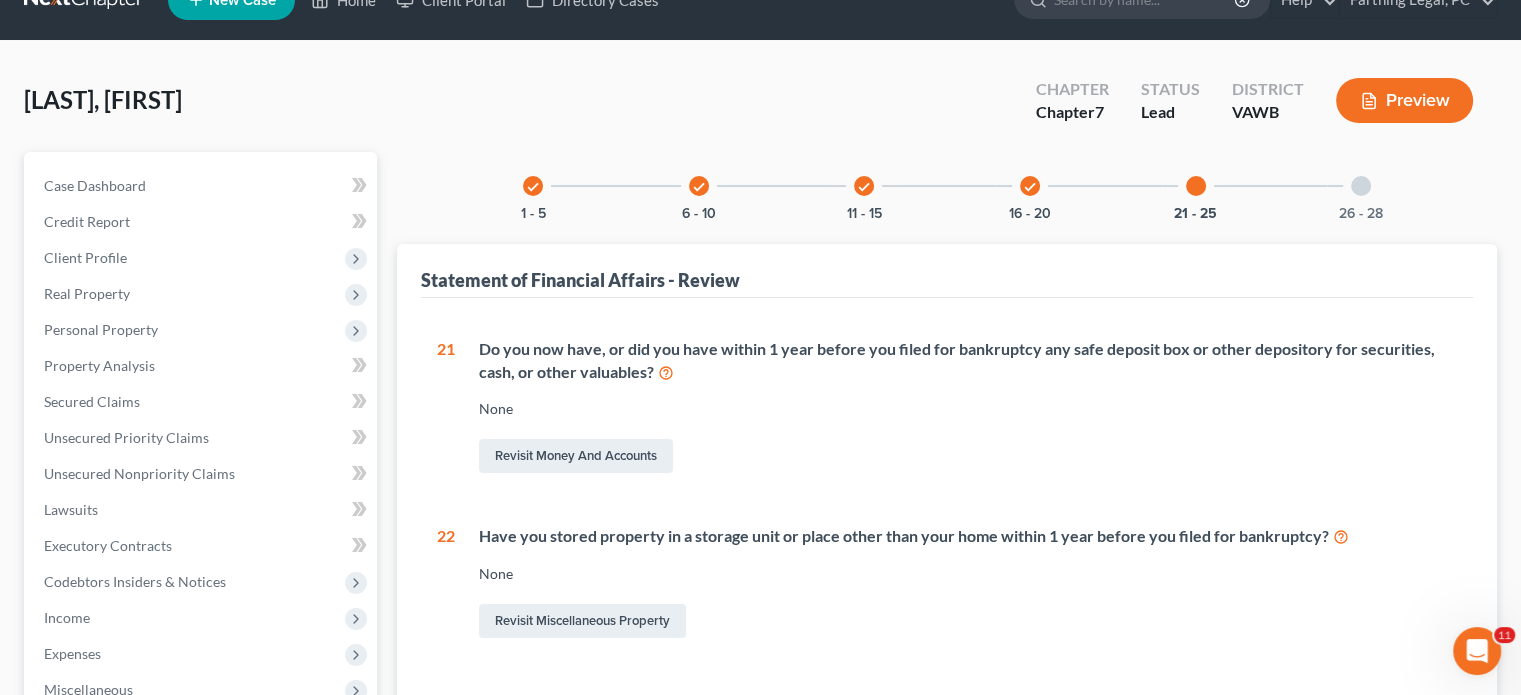 scroll, scrollTop: 213, scrollLeft: 0, axis: vertical 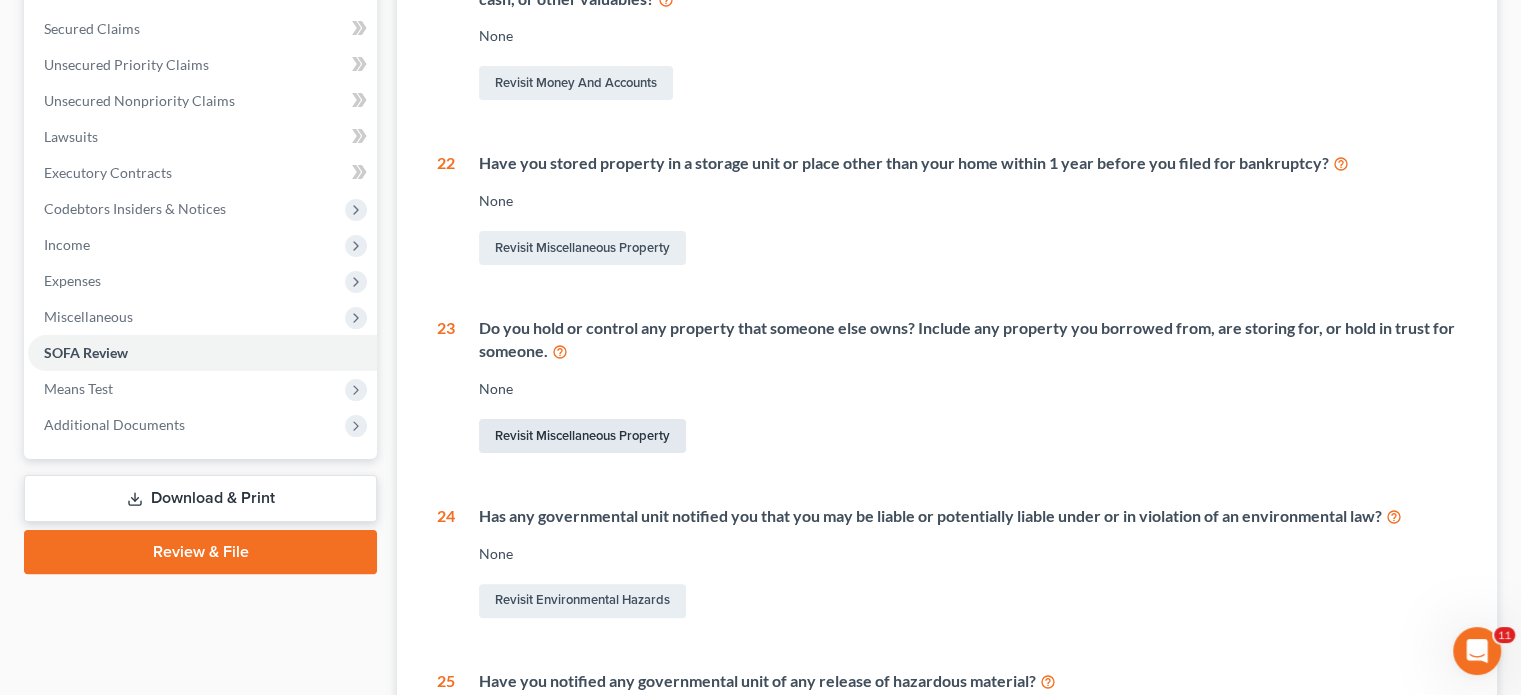 click on "Revisit Miscellaneous Property" at bounding box center (582, 436) 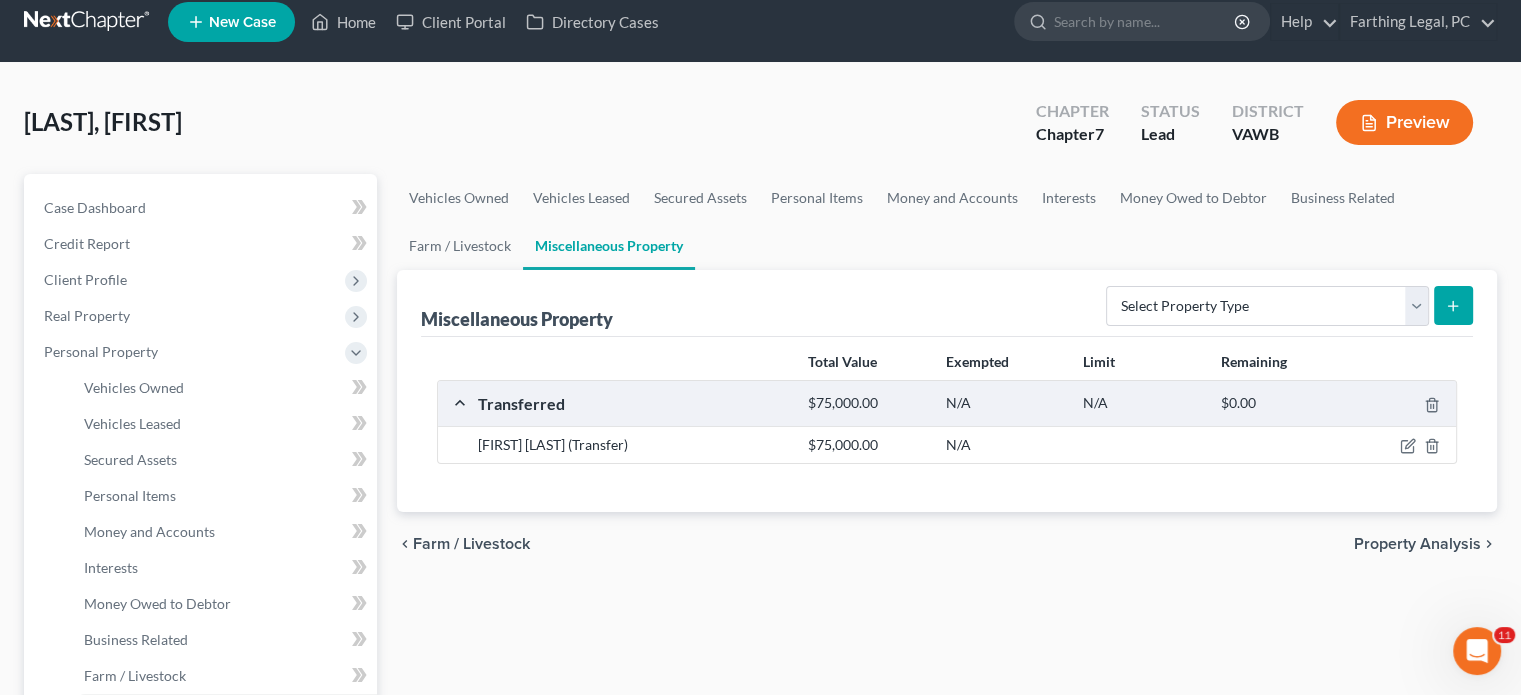 scroll, scrollTop: 0, scrollLeft: 0, axis: both 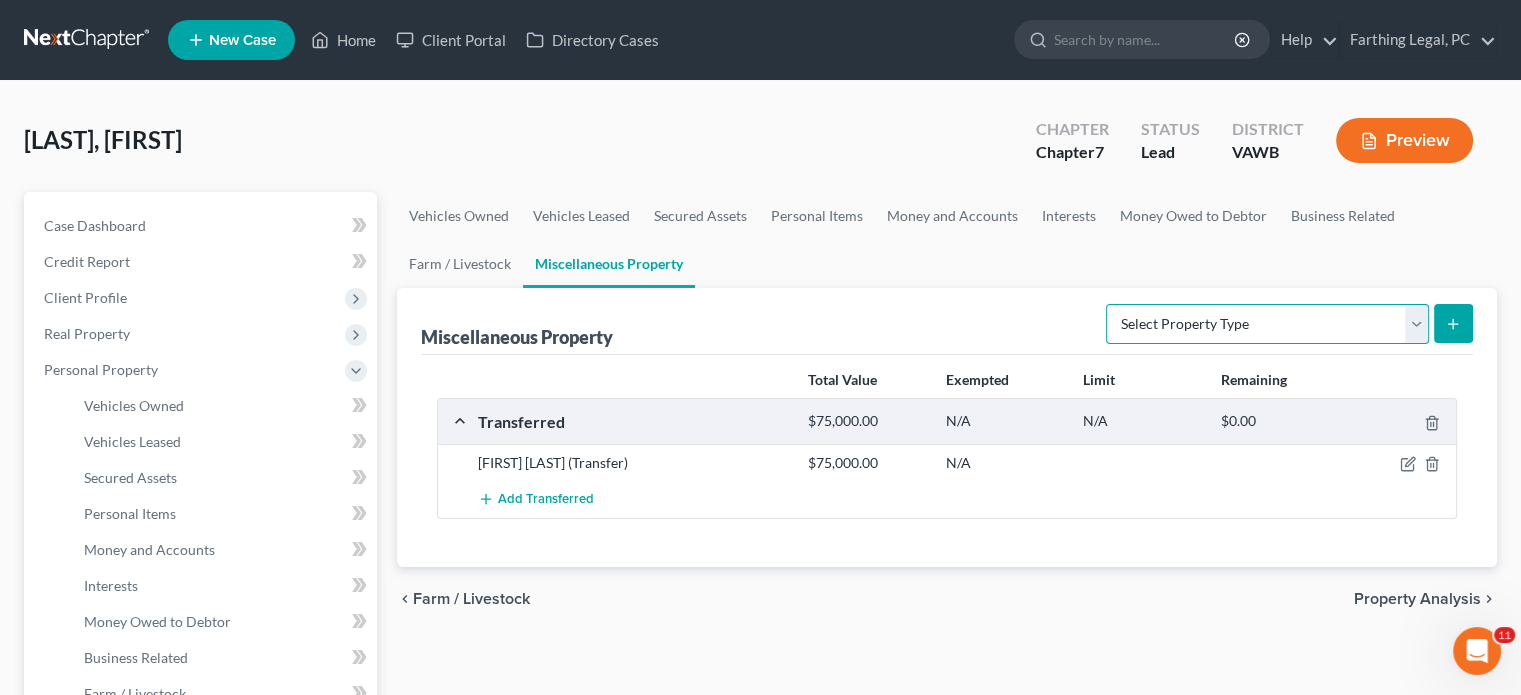 click on "Select Property Type Assigned for Creditor Benefit Within 1 Year Holding for Another Not Yet Listed Stored Within 1 Year Transferred" at bounding box center [1267, 324] 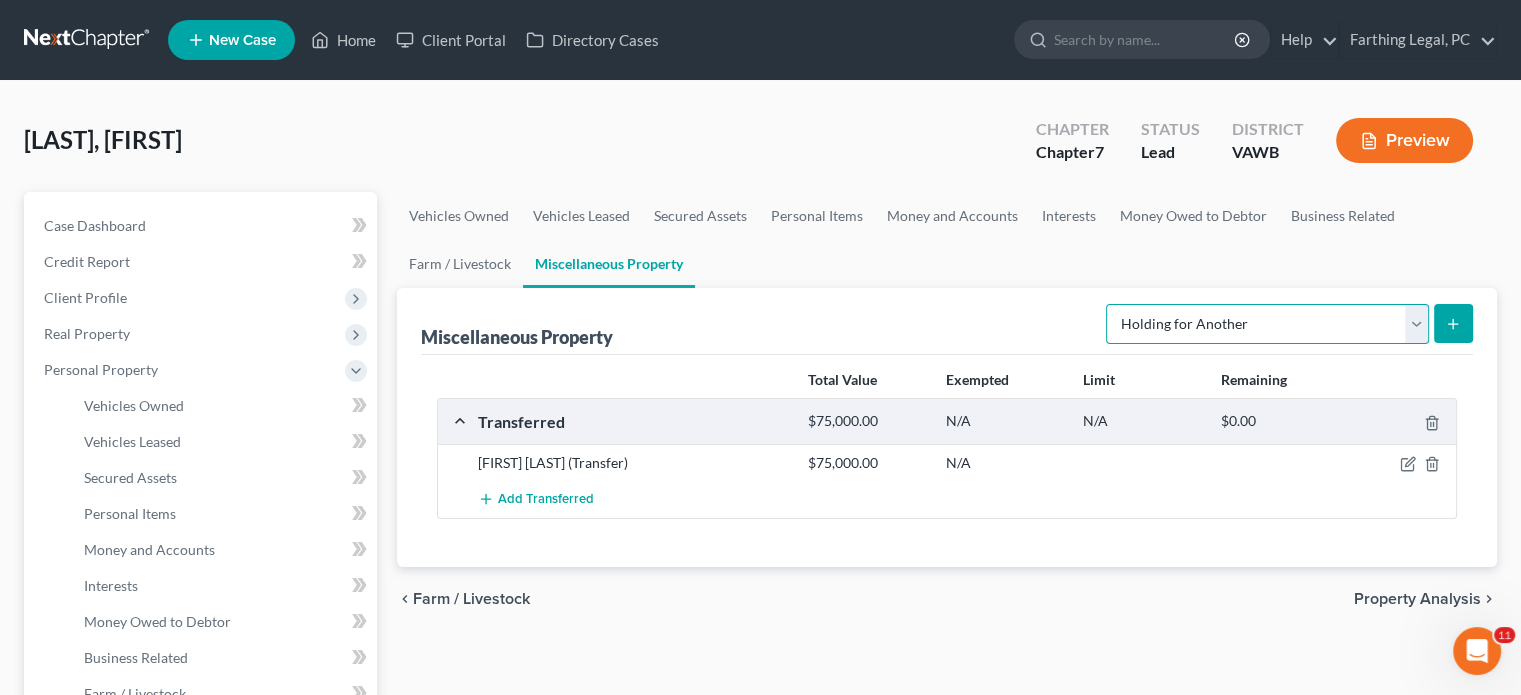 click on "Select Property Type Assigned for Creditor Benefit Within 1 Year Holding for Another Not Yet Listed Stored Within 1 Year Transferred" at bounding box center (1267, 324) 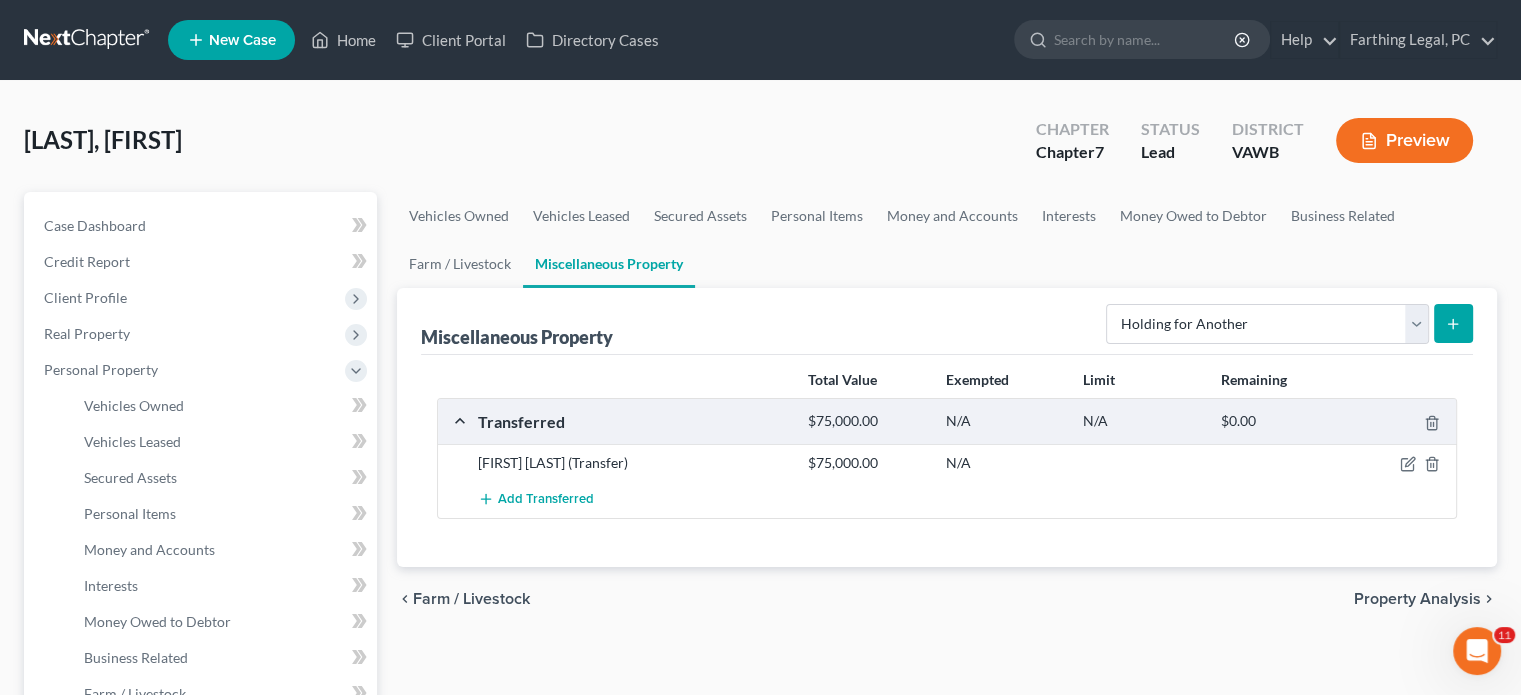 click 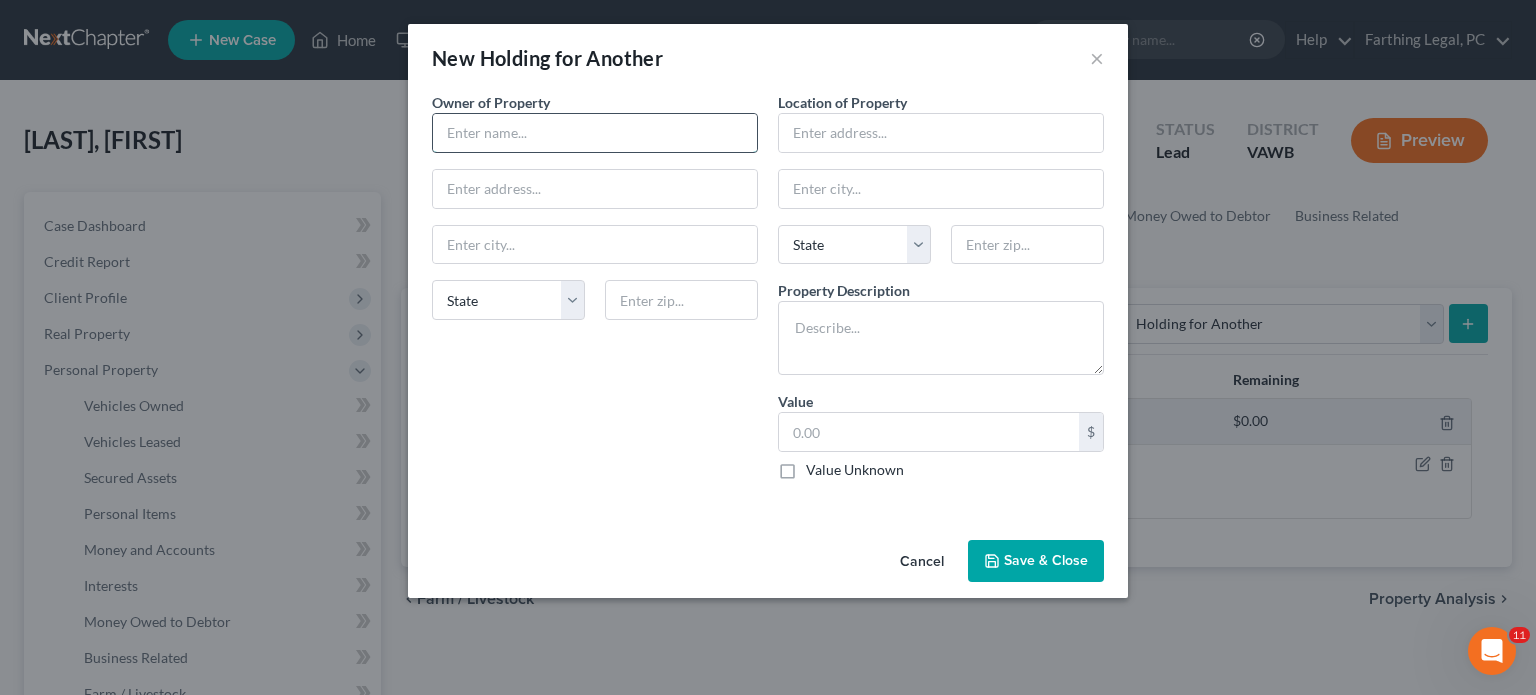 click at bounding box center (595, 133) 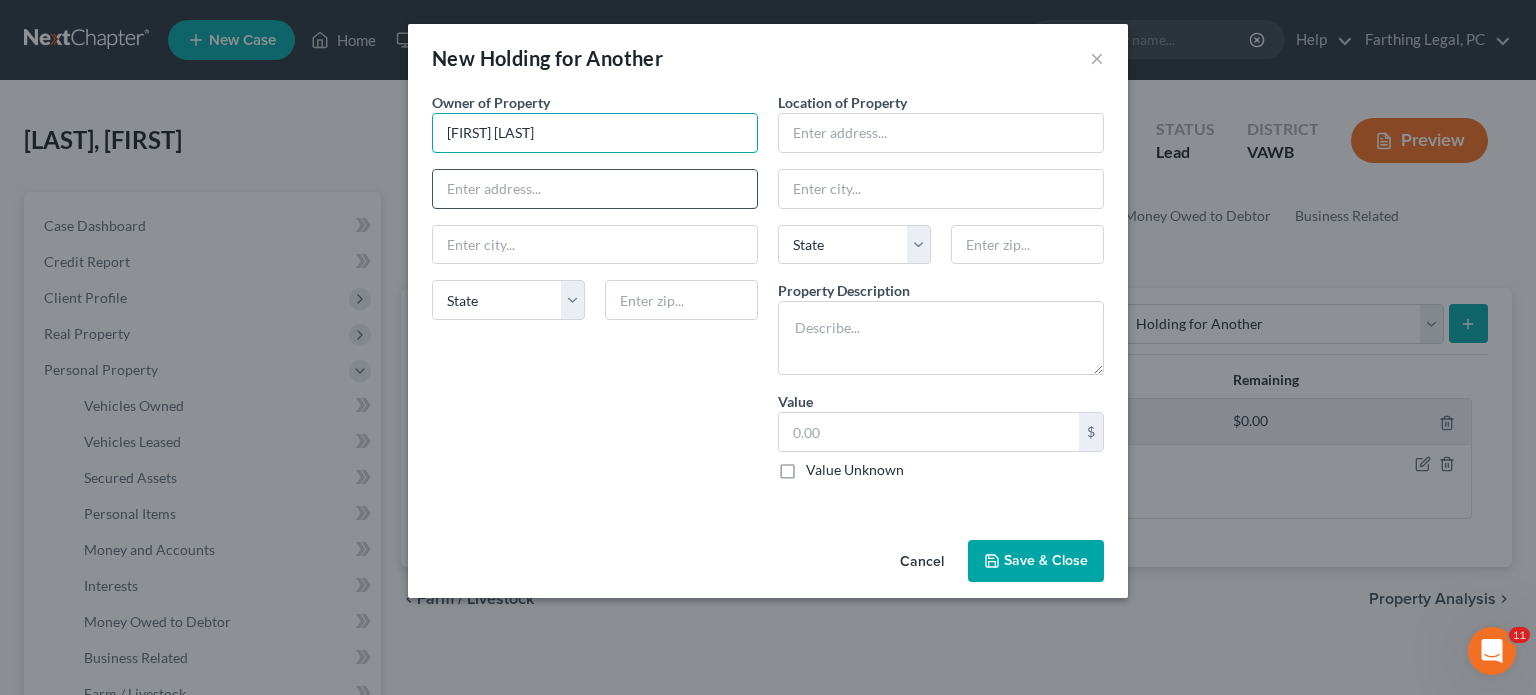 type on "[FIRST] [LAST]" 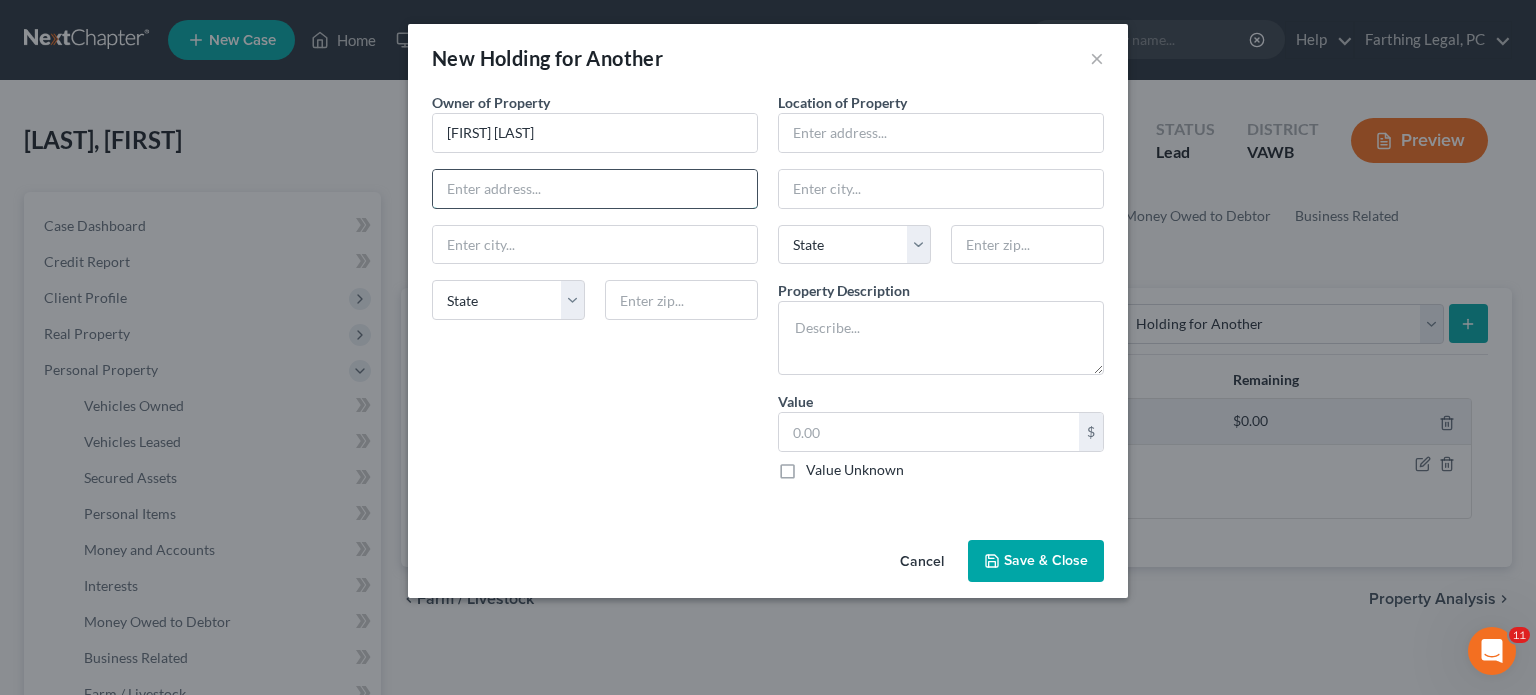 click at bounding box center (595, 189) 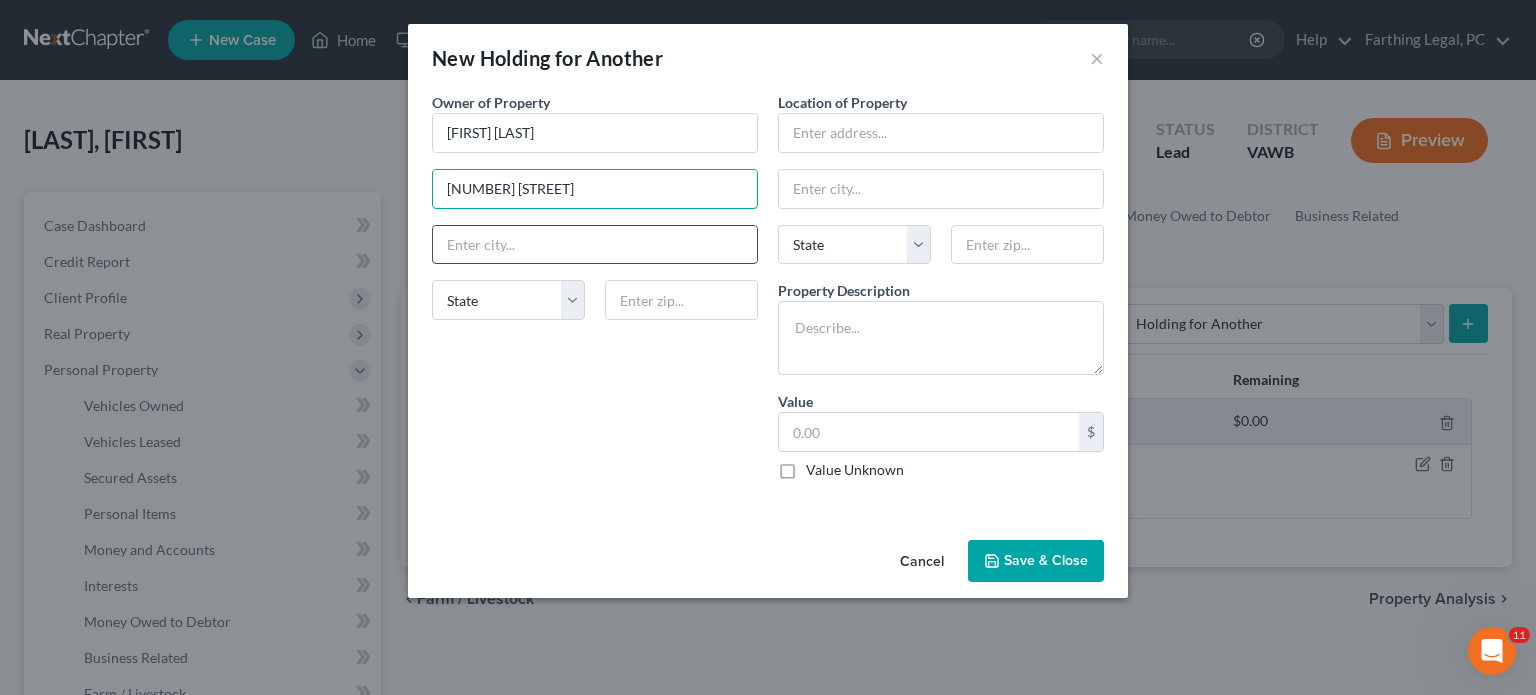 type on "[NUMBER] [STREET]" 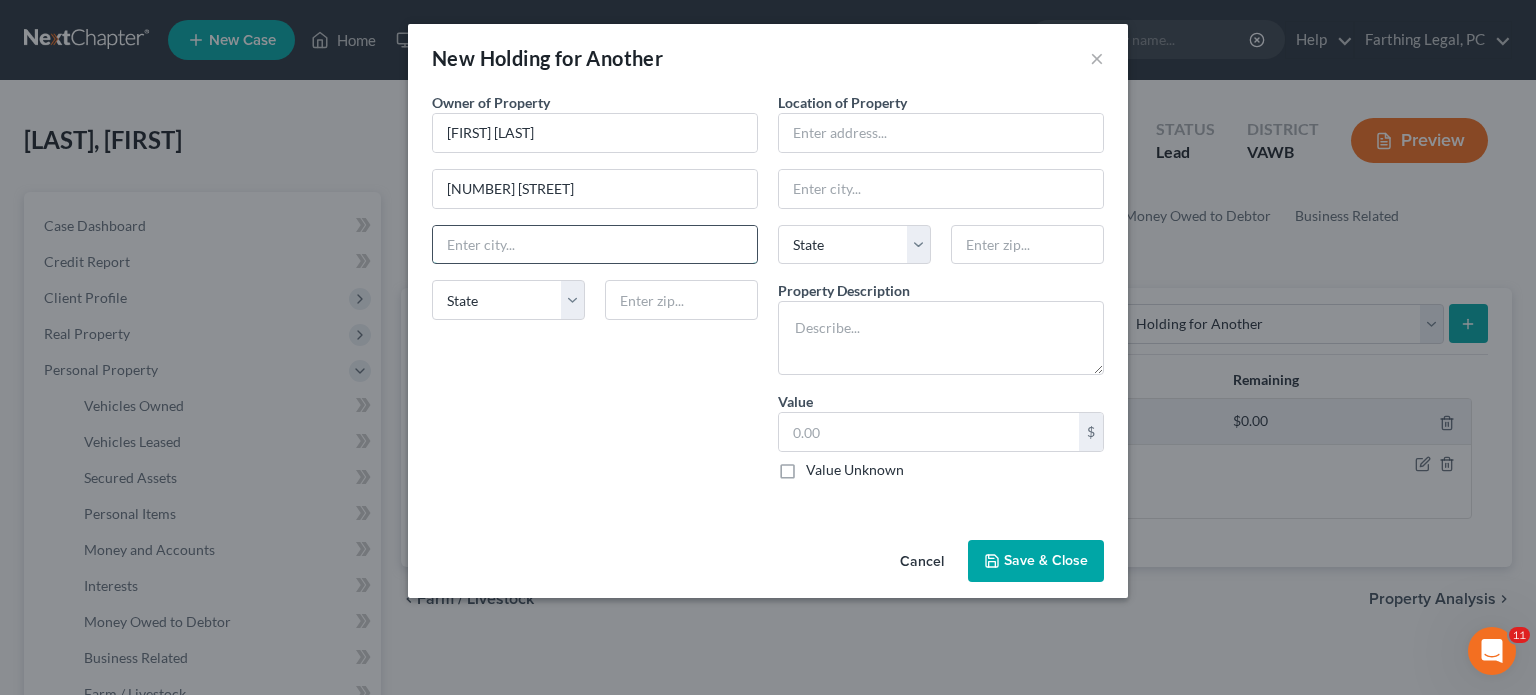 click at bounding box center (595, 245) 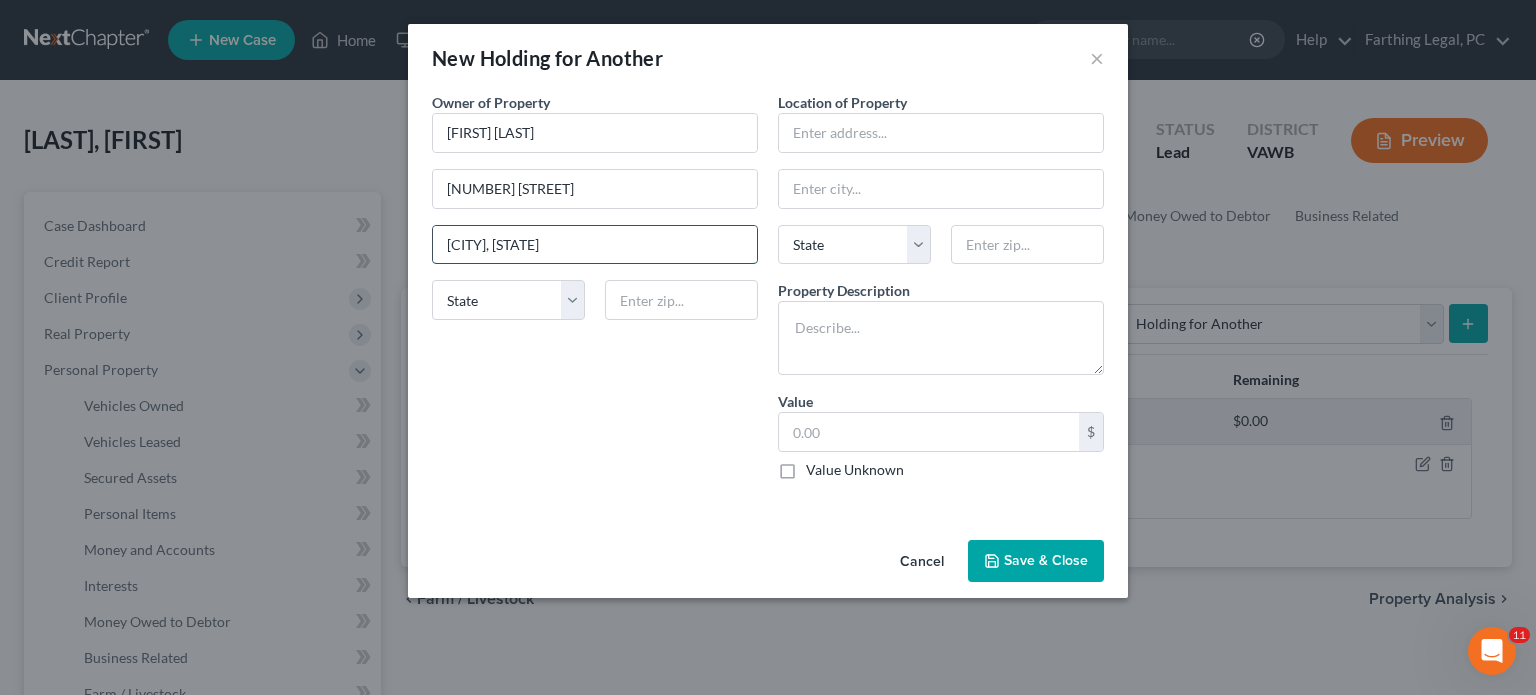 click on "[CITY], [STATE]" at bounding box center [595, 245] 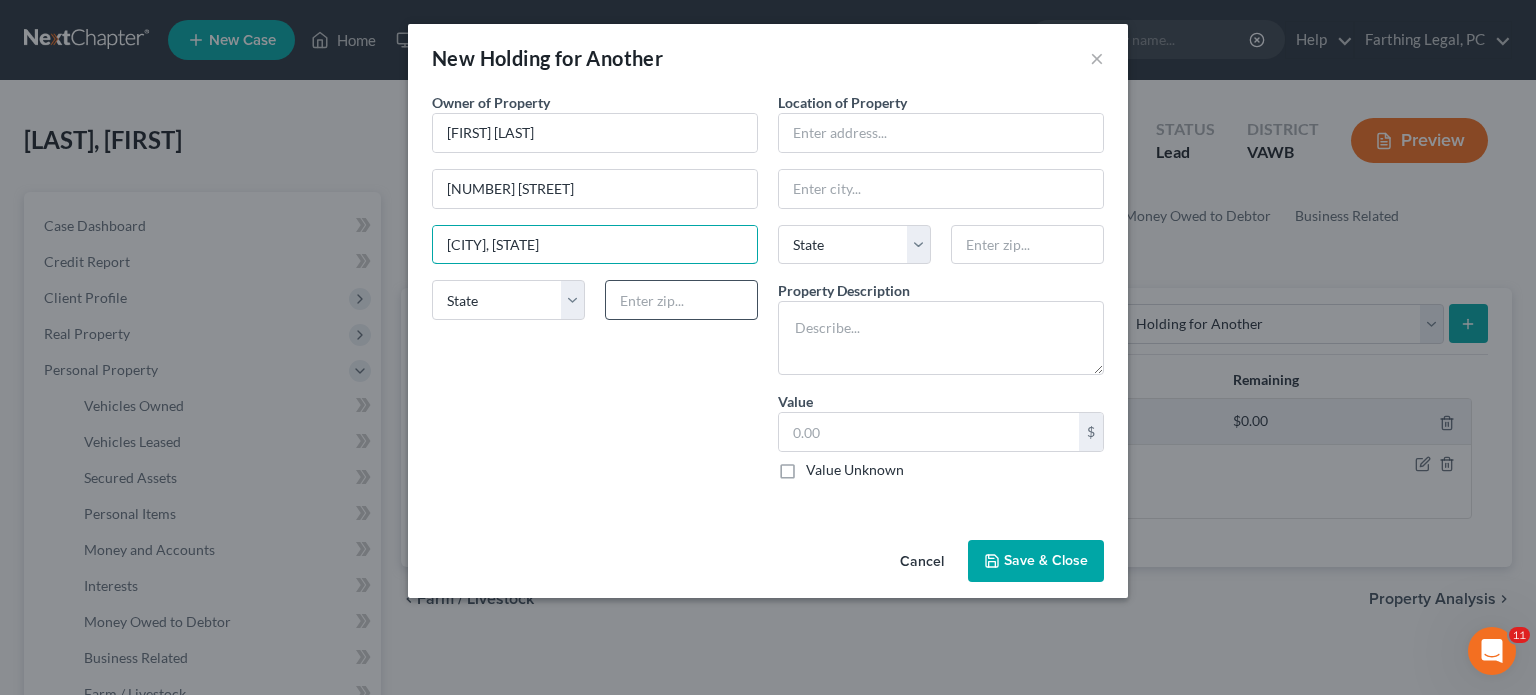 type on "[CITY], [STATE]" 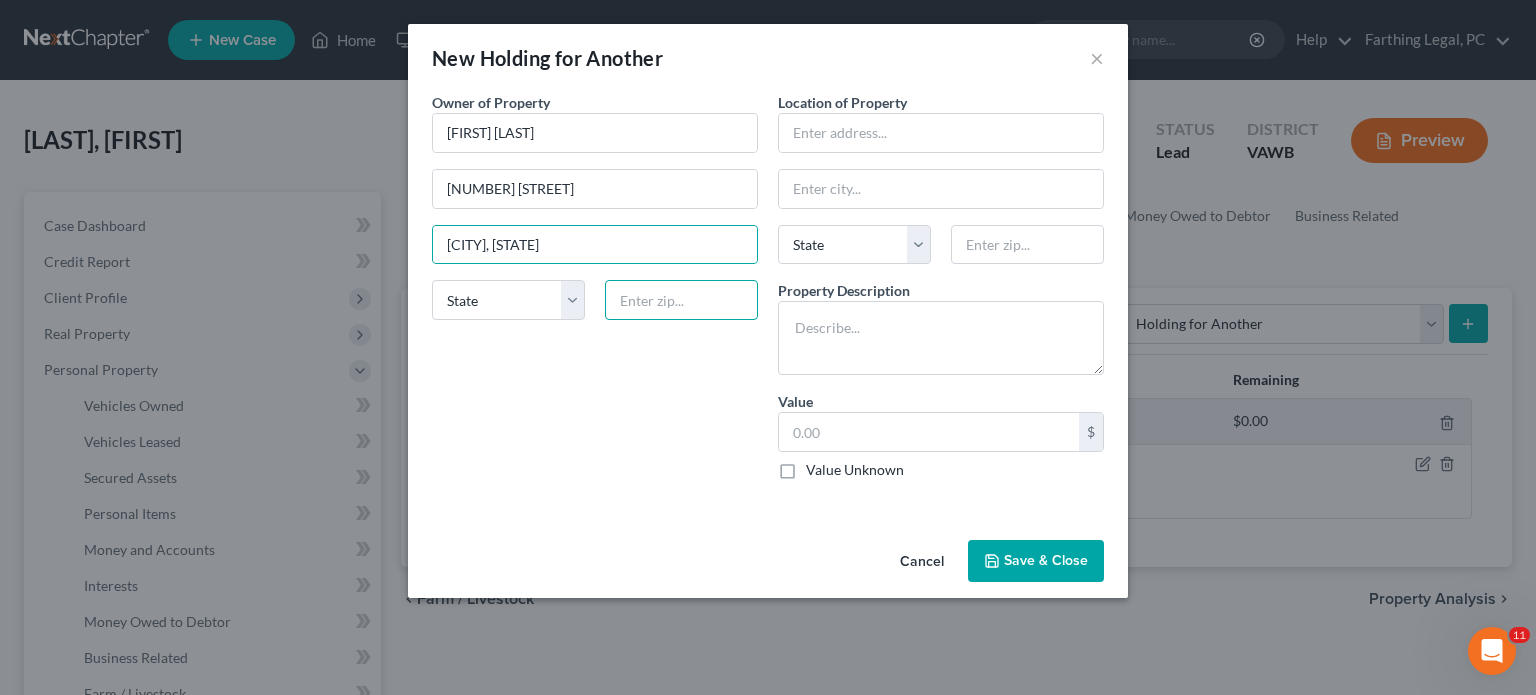 click at bounding box center (681, 300) 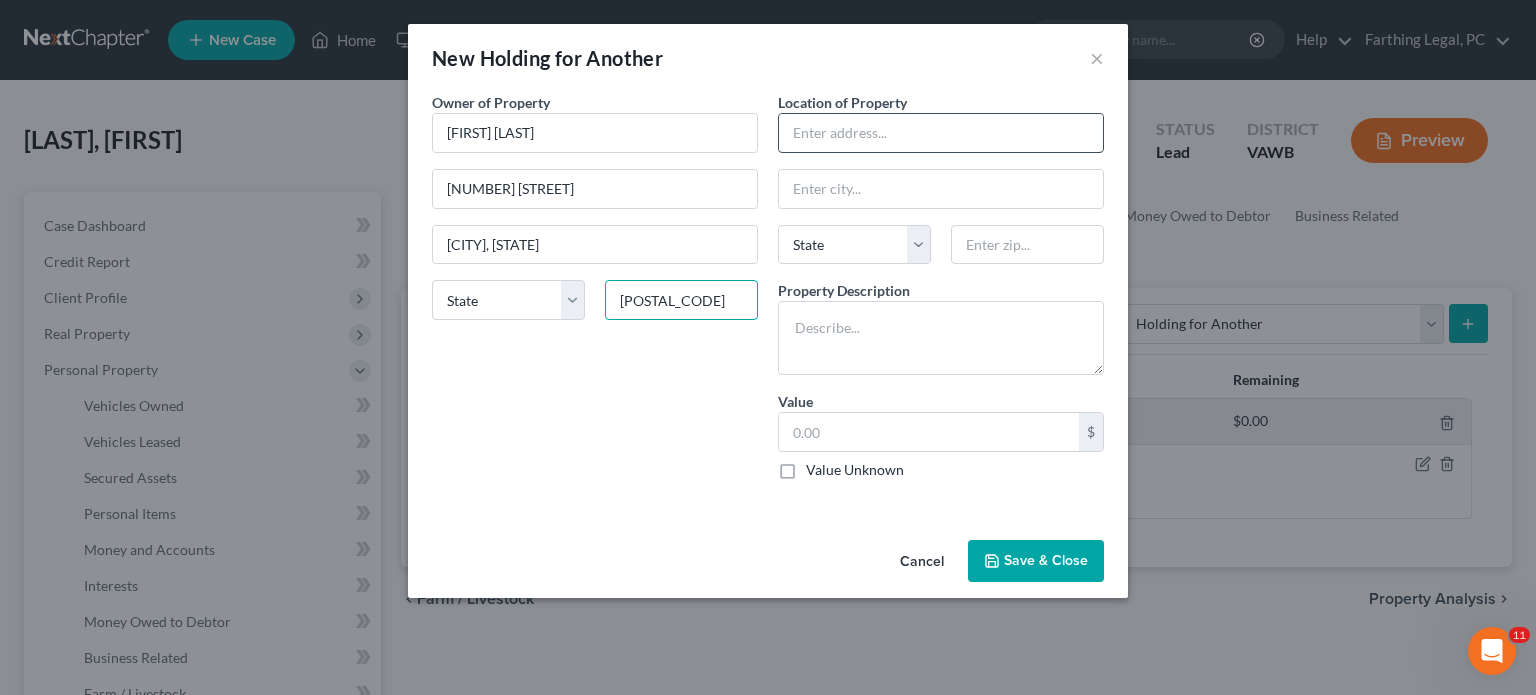 type on "[POSTAL_CODE]" 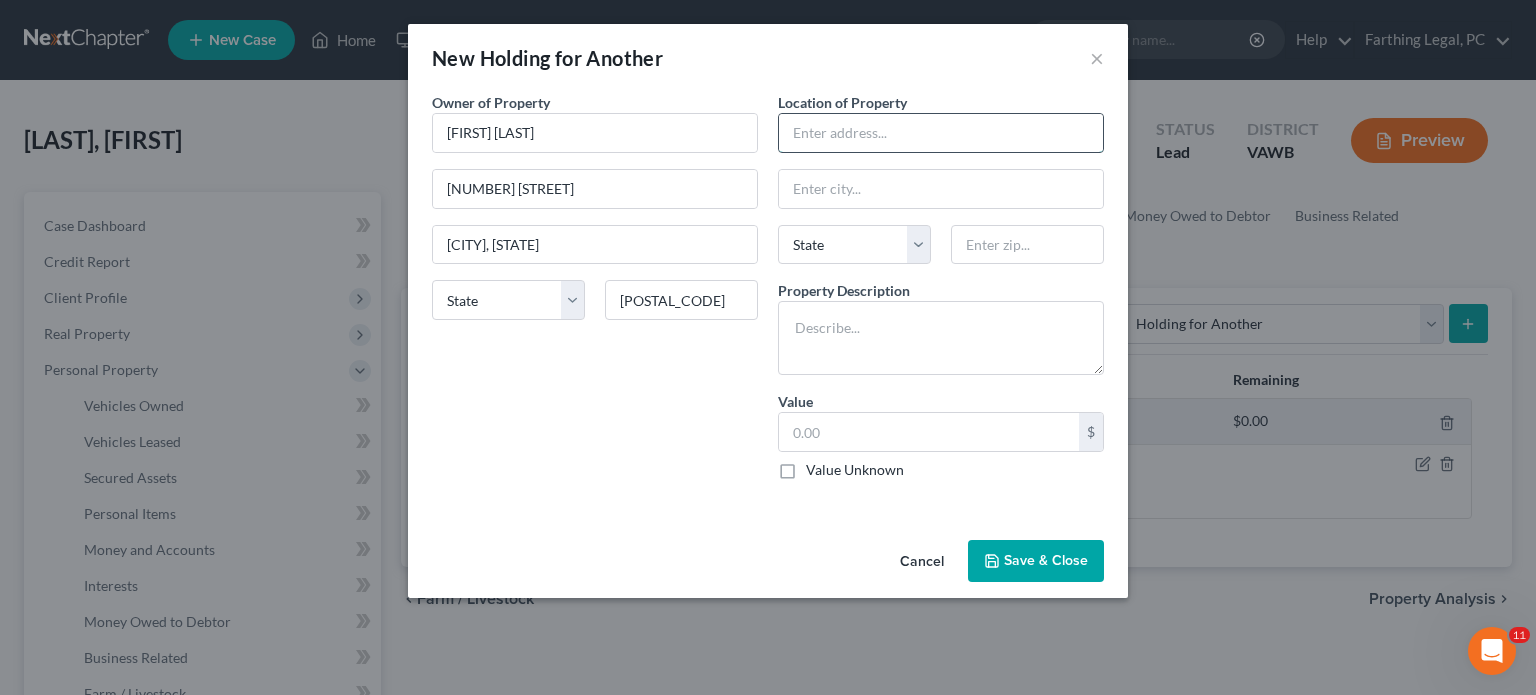 click at bounding box center (941, 133) 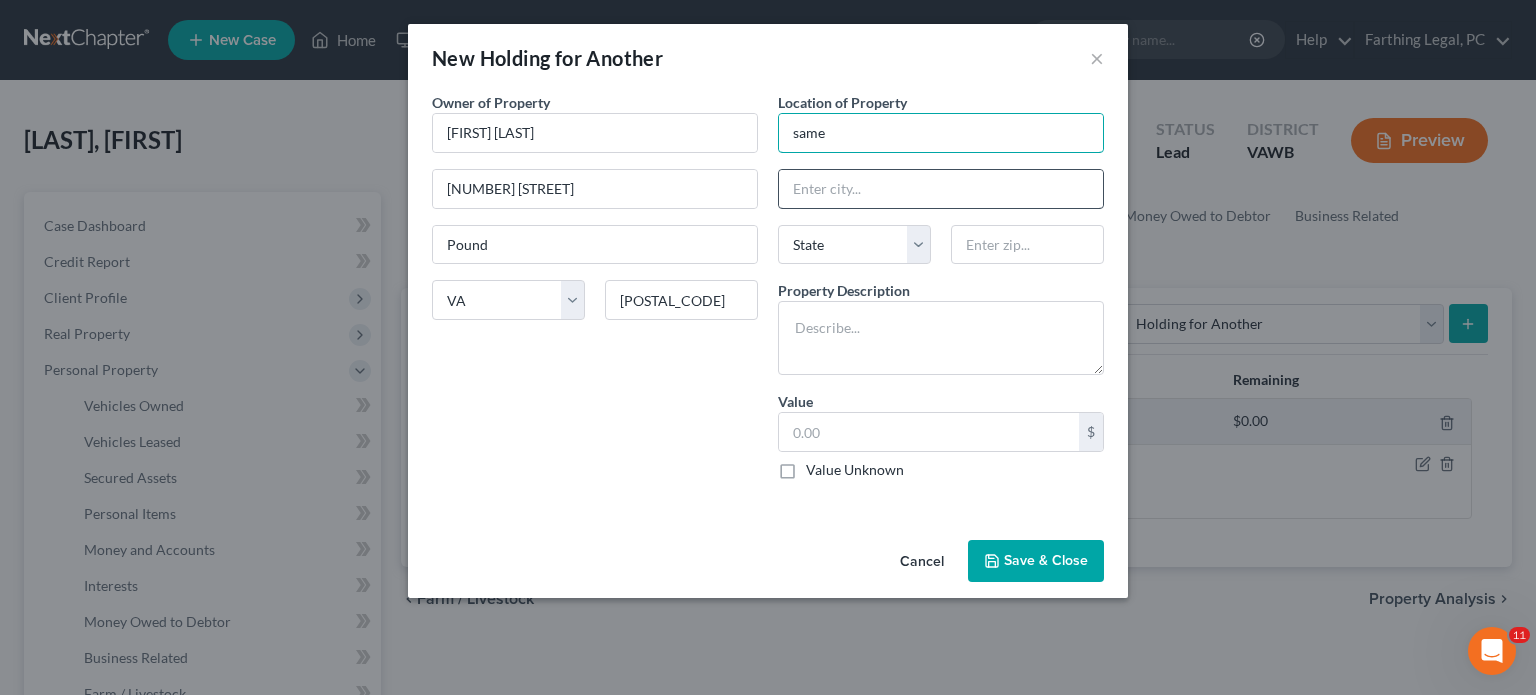 type on "same" 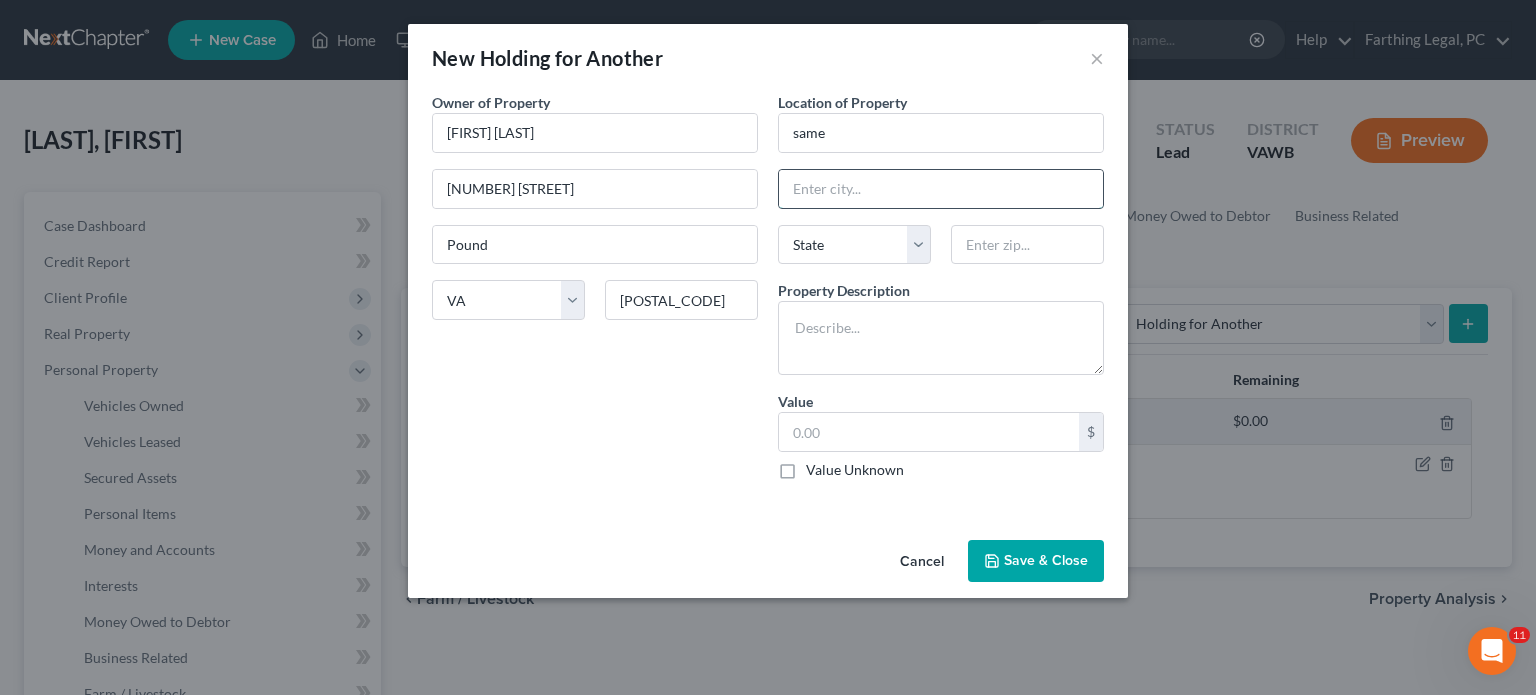 click at bounding box center (941, 189) 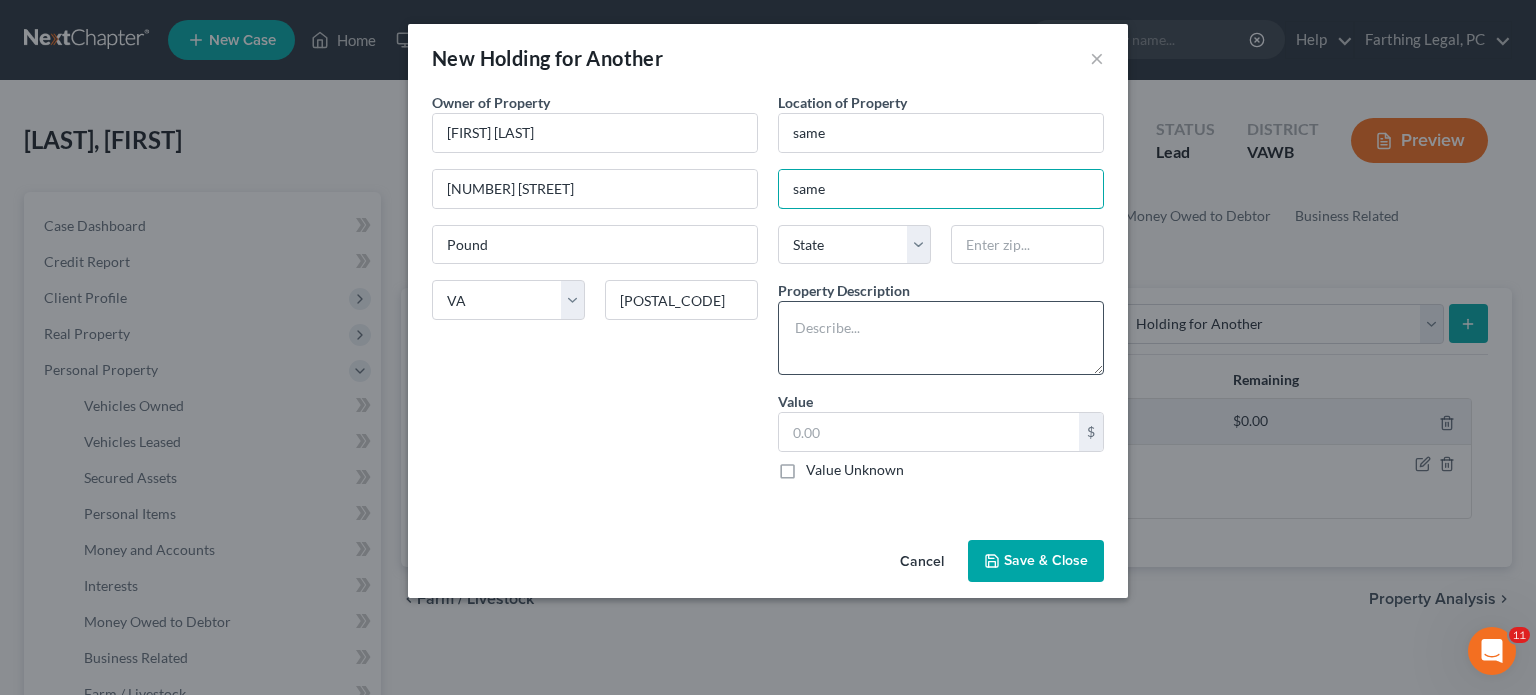 type on "same" 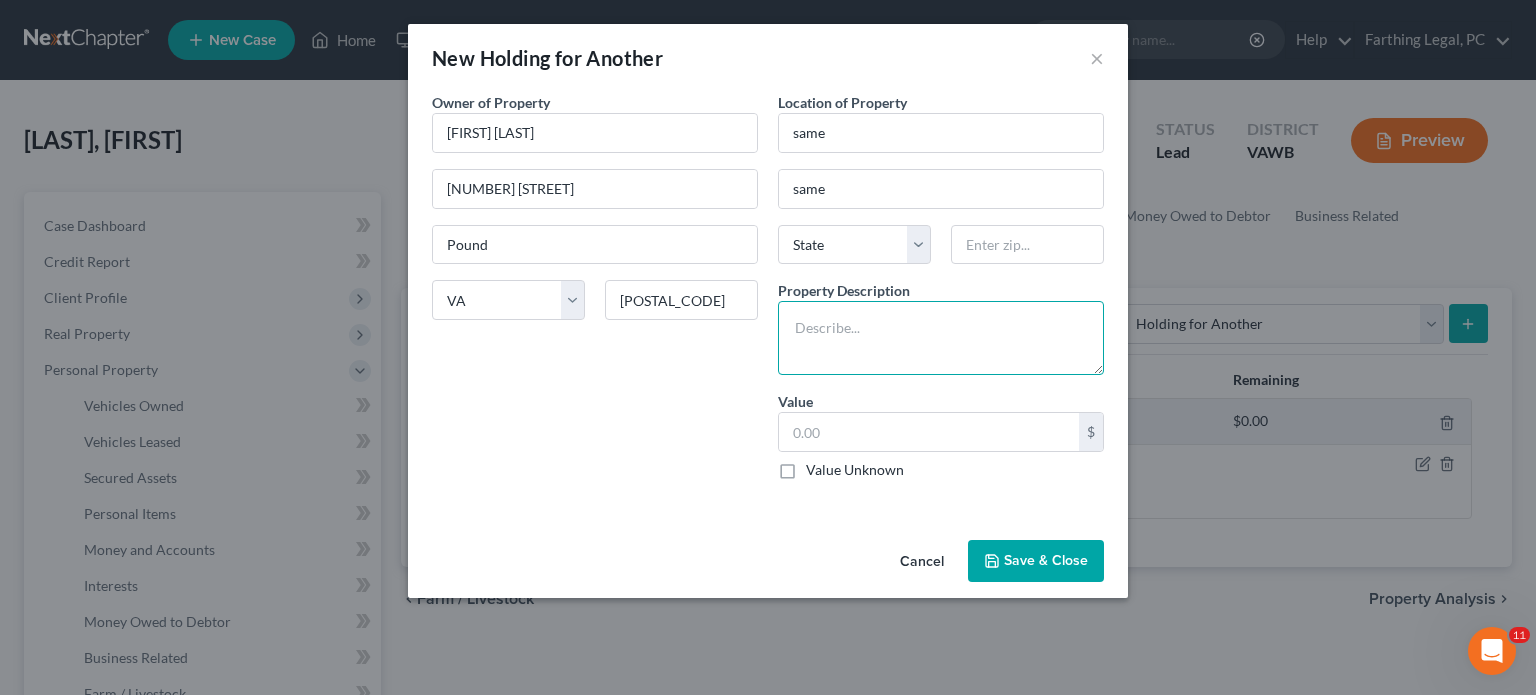 click at bounding box center [941, 338] 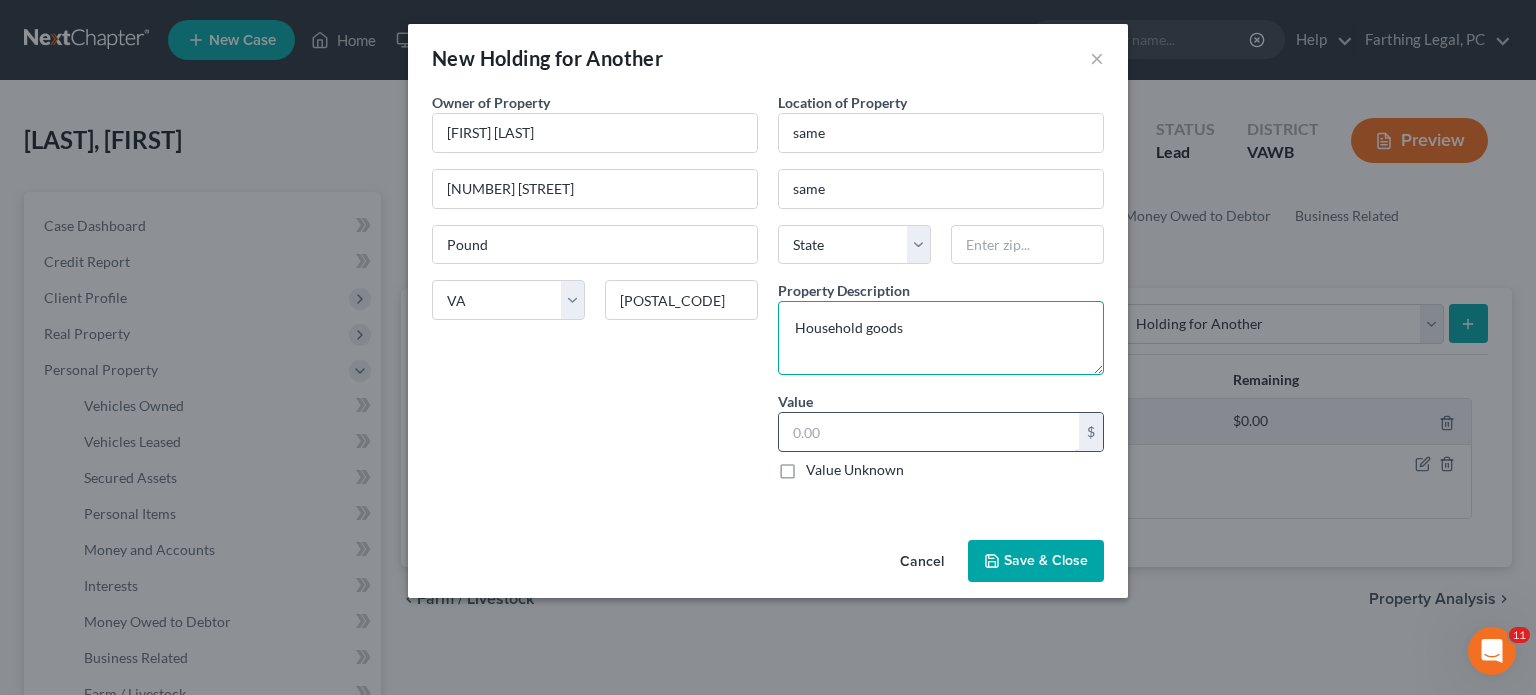 type on "Household goods" 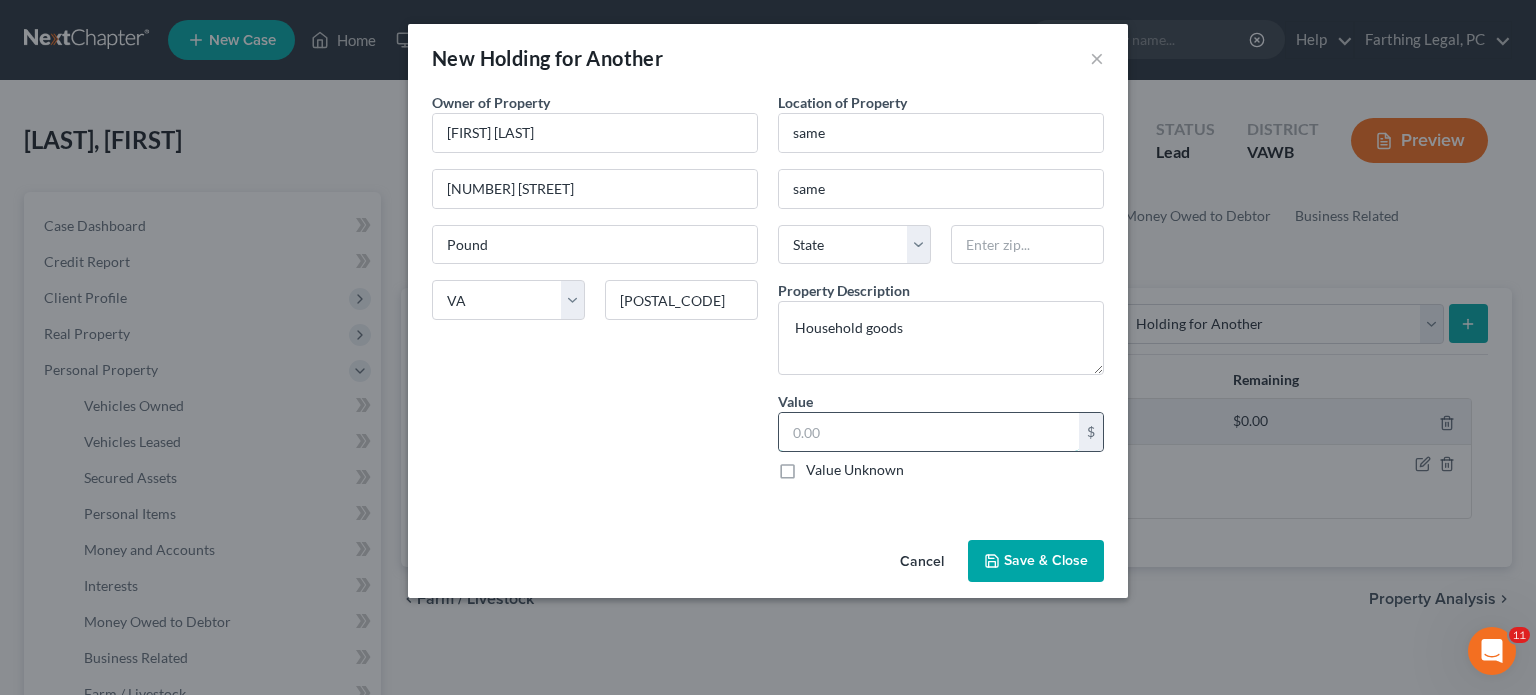 click at bounding box center (929, 432) 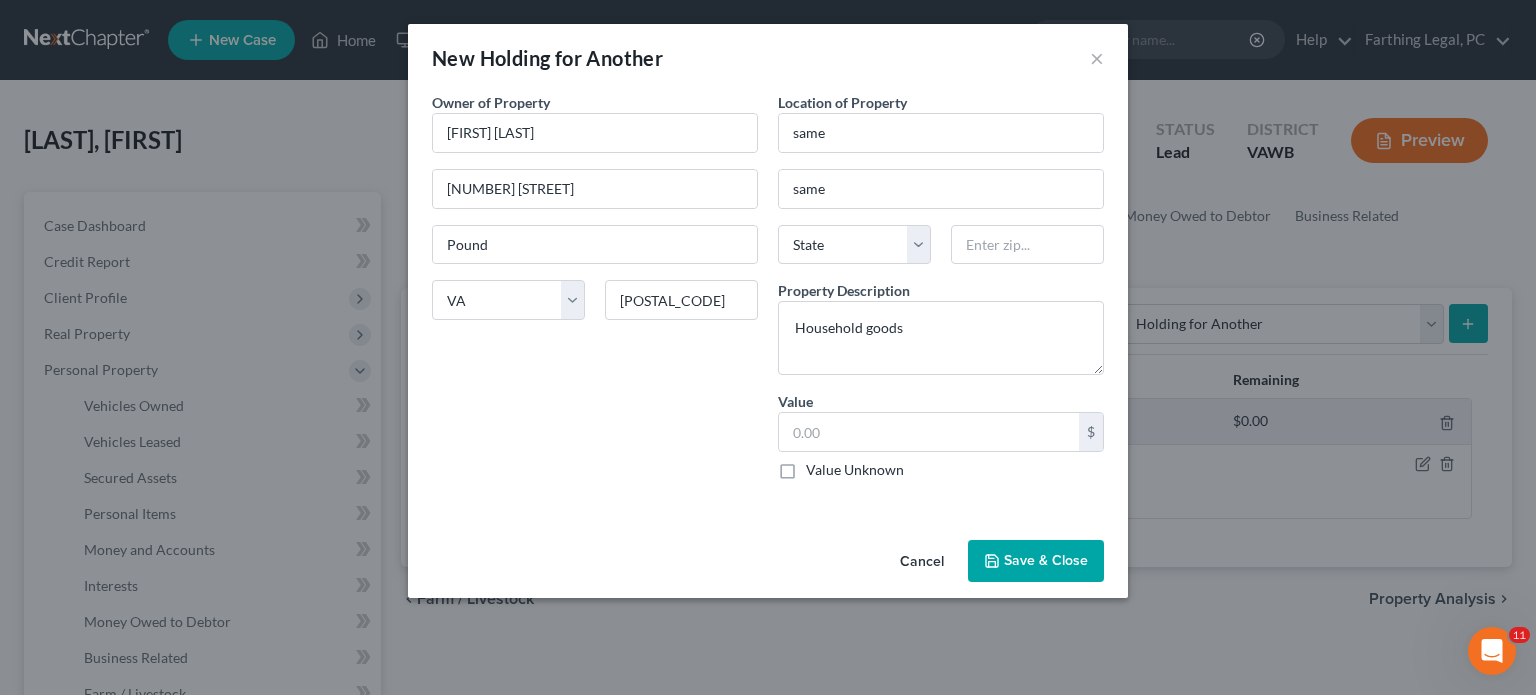 click on "Value Unknown" at bounding box center (855, 470) 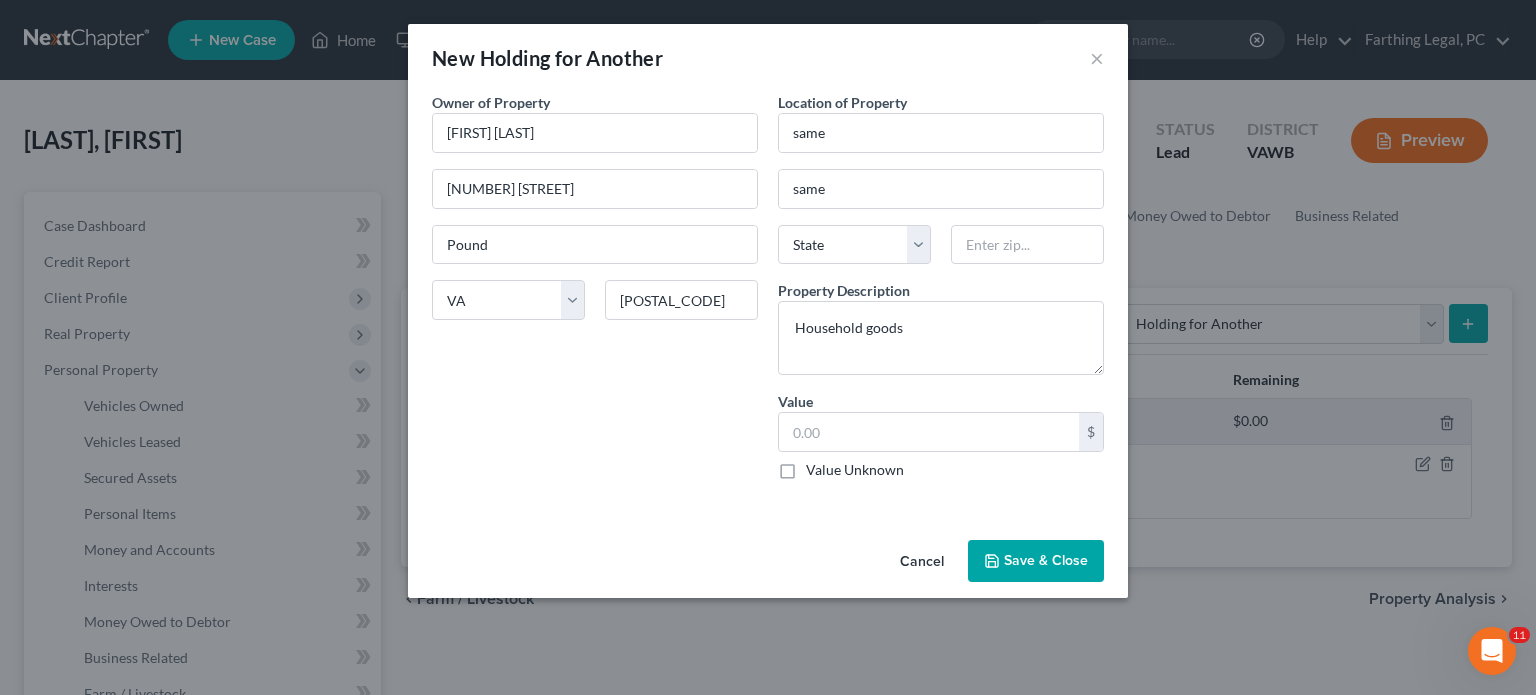 click on "Value Unknown" at bounding box center (820, 466) 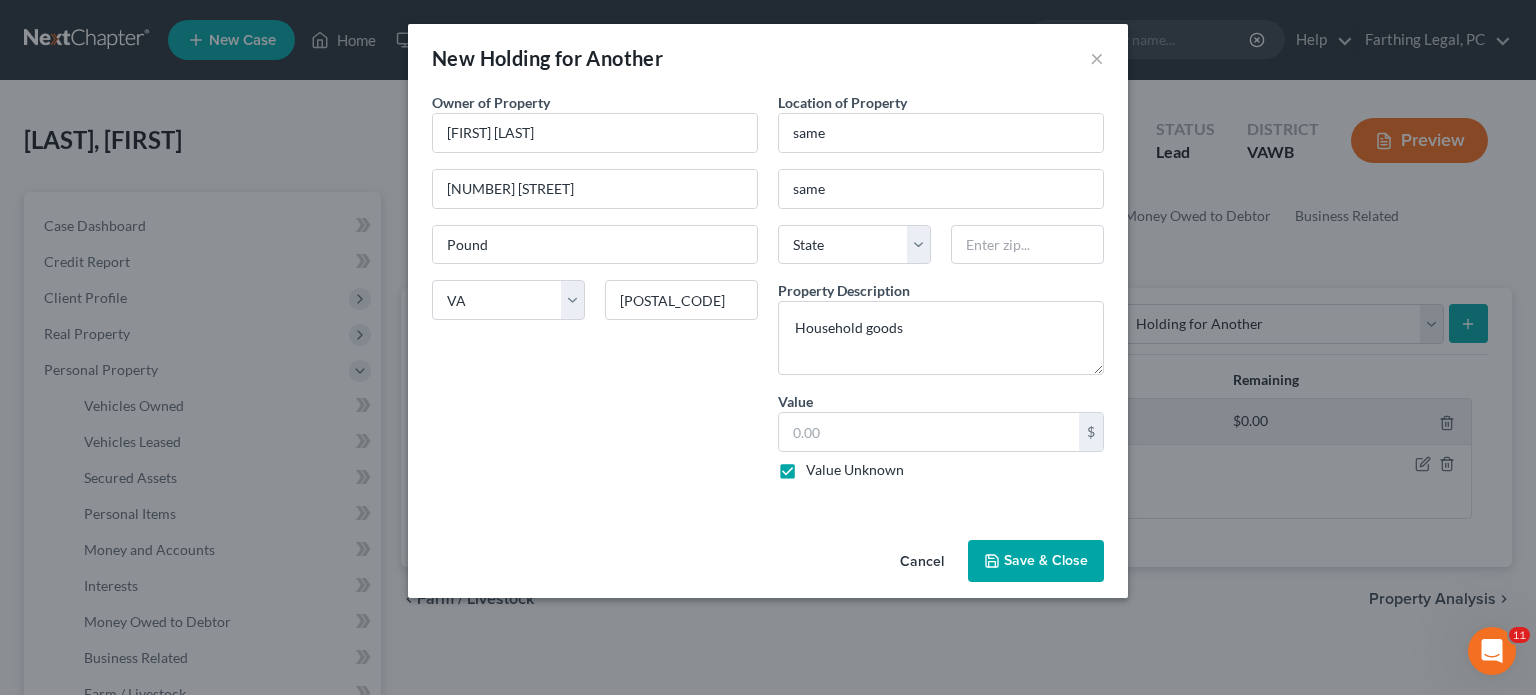 type on "0.00" 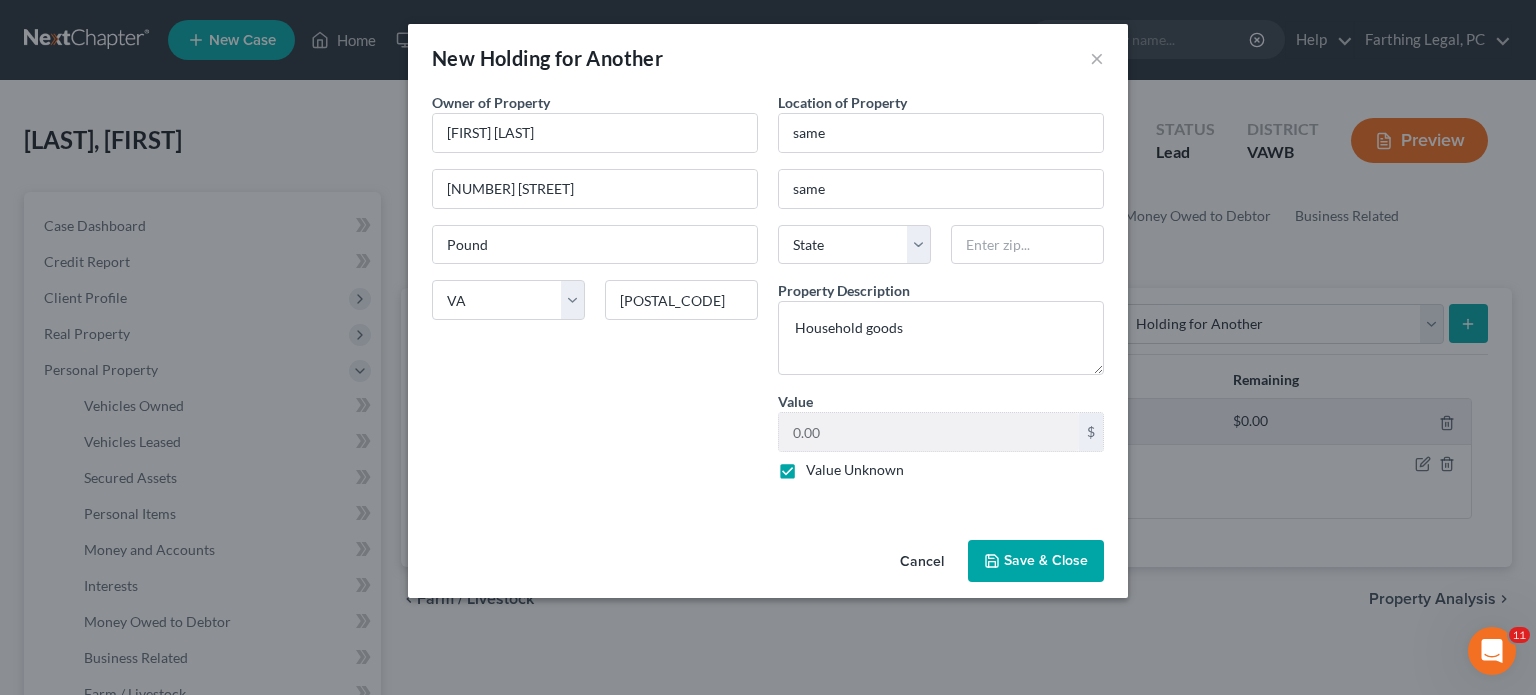 click on "Save & Close" at bounding box center [1036, 561] 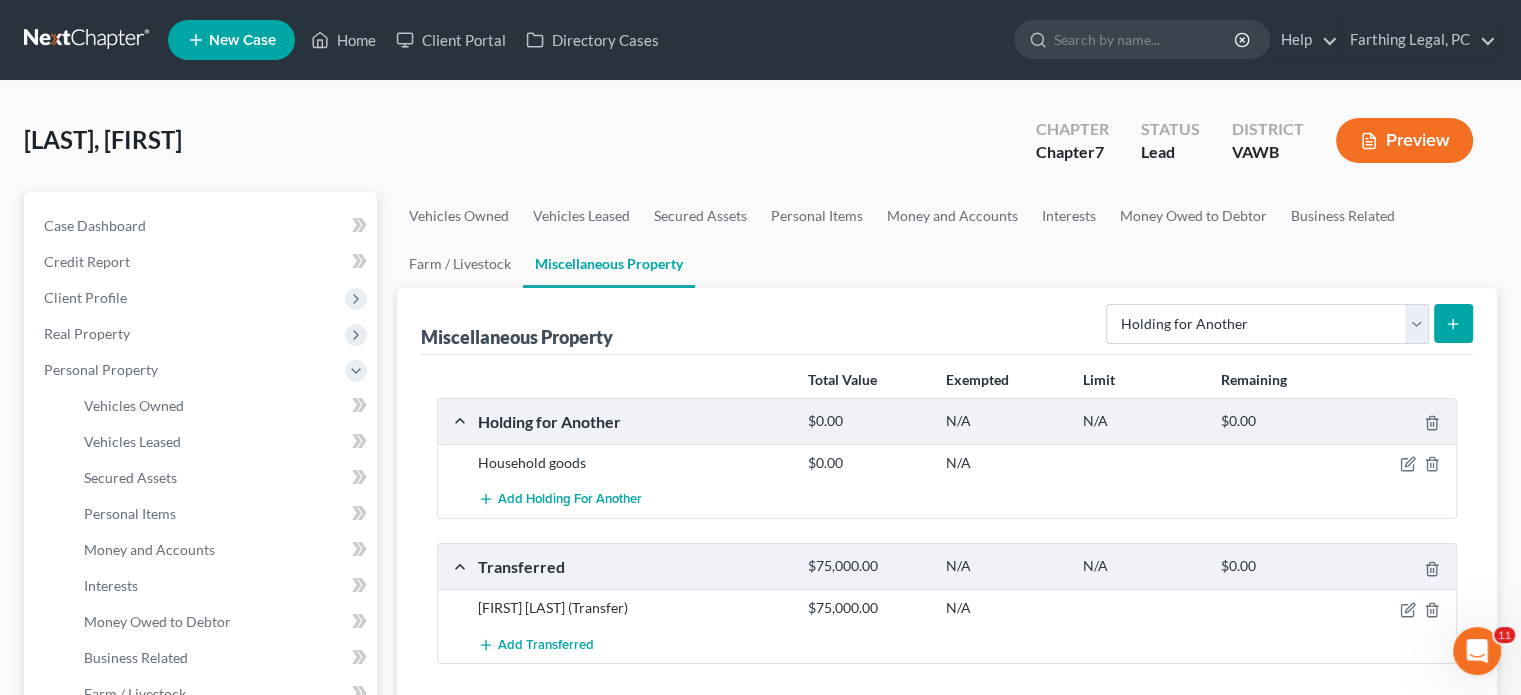 scroll, scrollTop: 608, scrollLeft: 0, axis: vertical 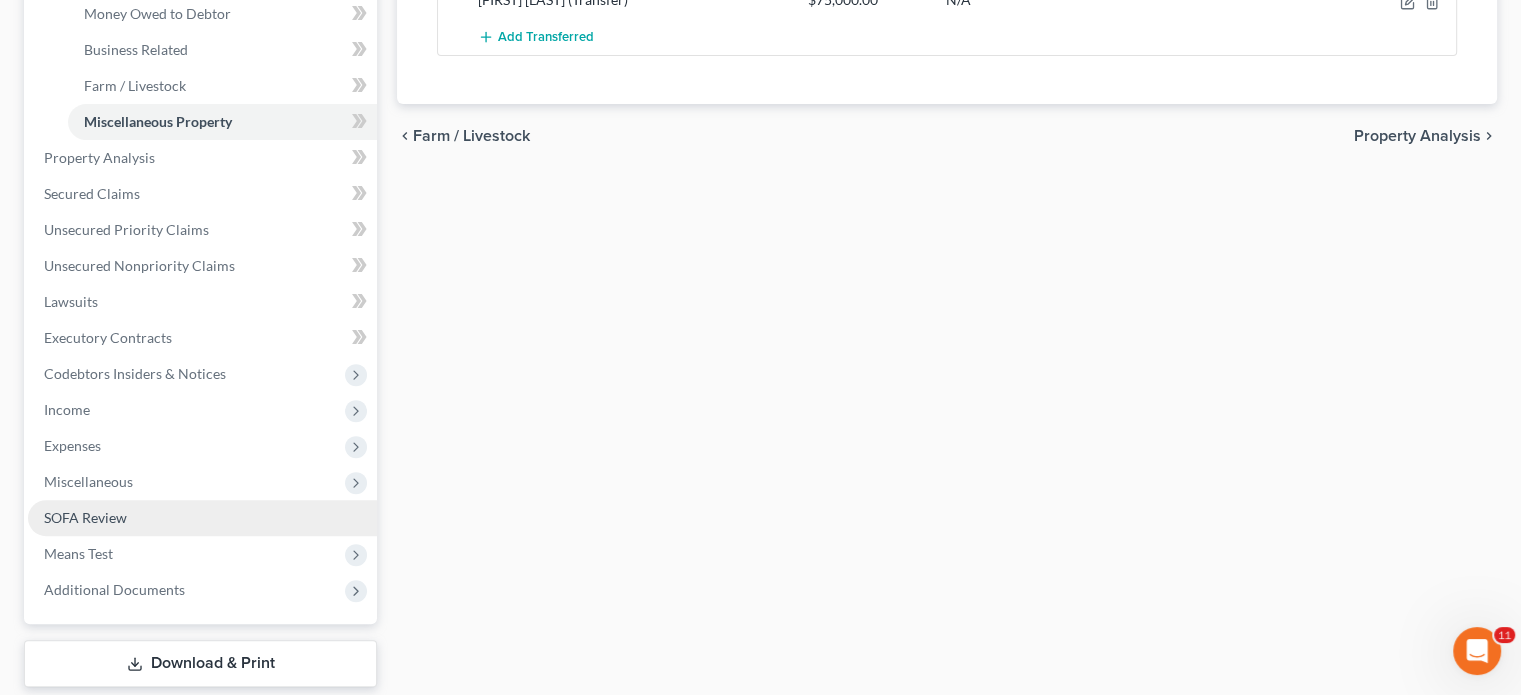 click on "SOFA Review" at bounding box center (85, 517) 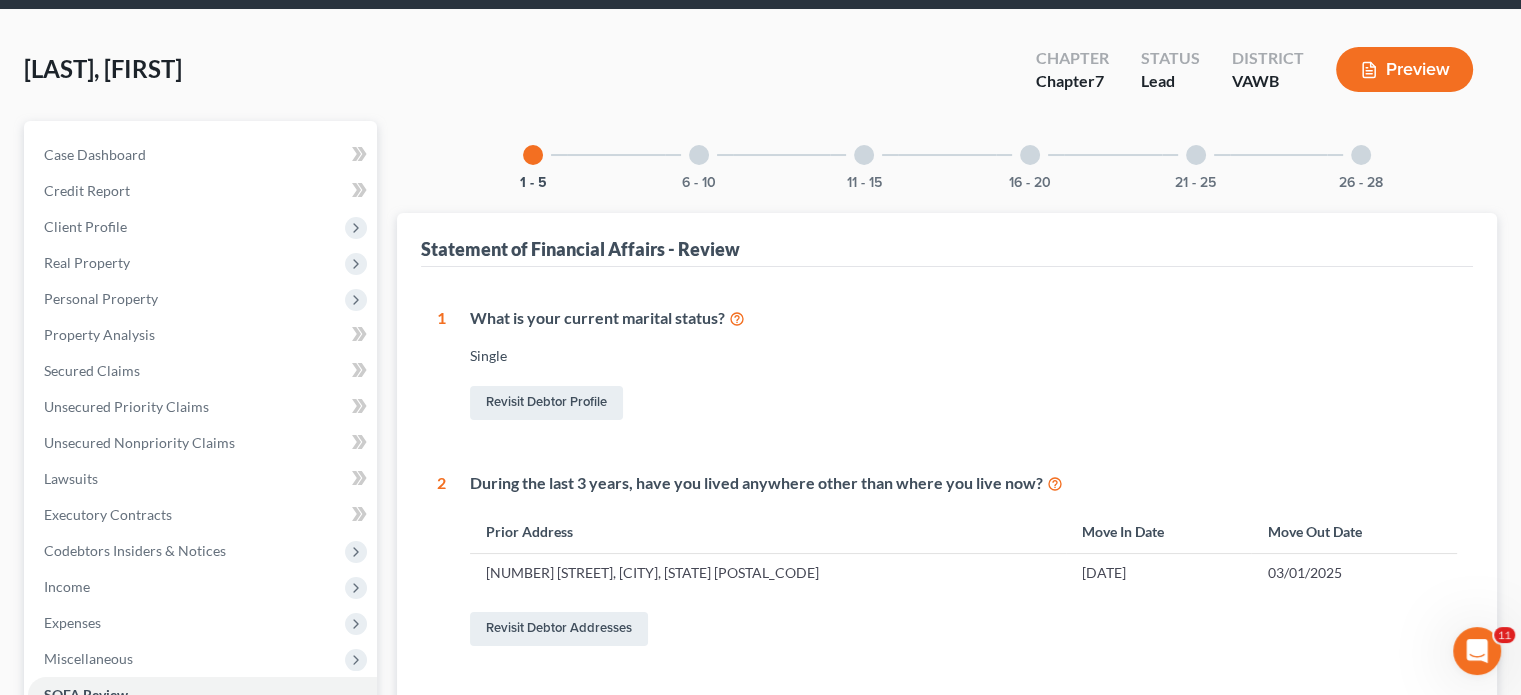 scroll, scrollTop: 0, scrollLeft: 0, axis: both 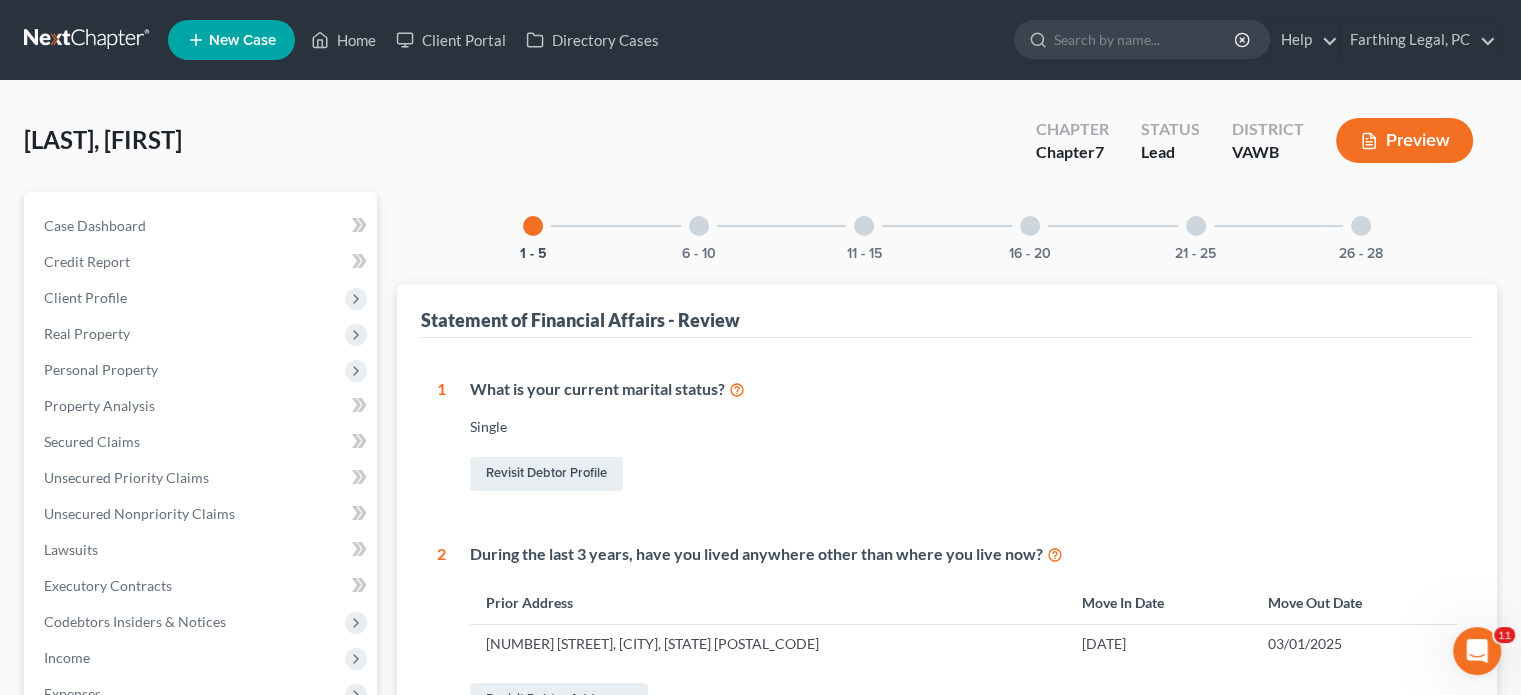 click at bounding box center (1196, 226) 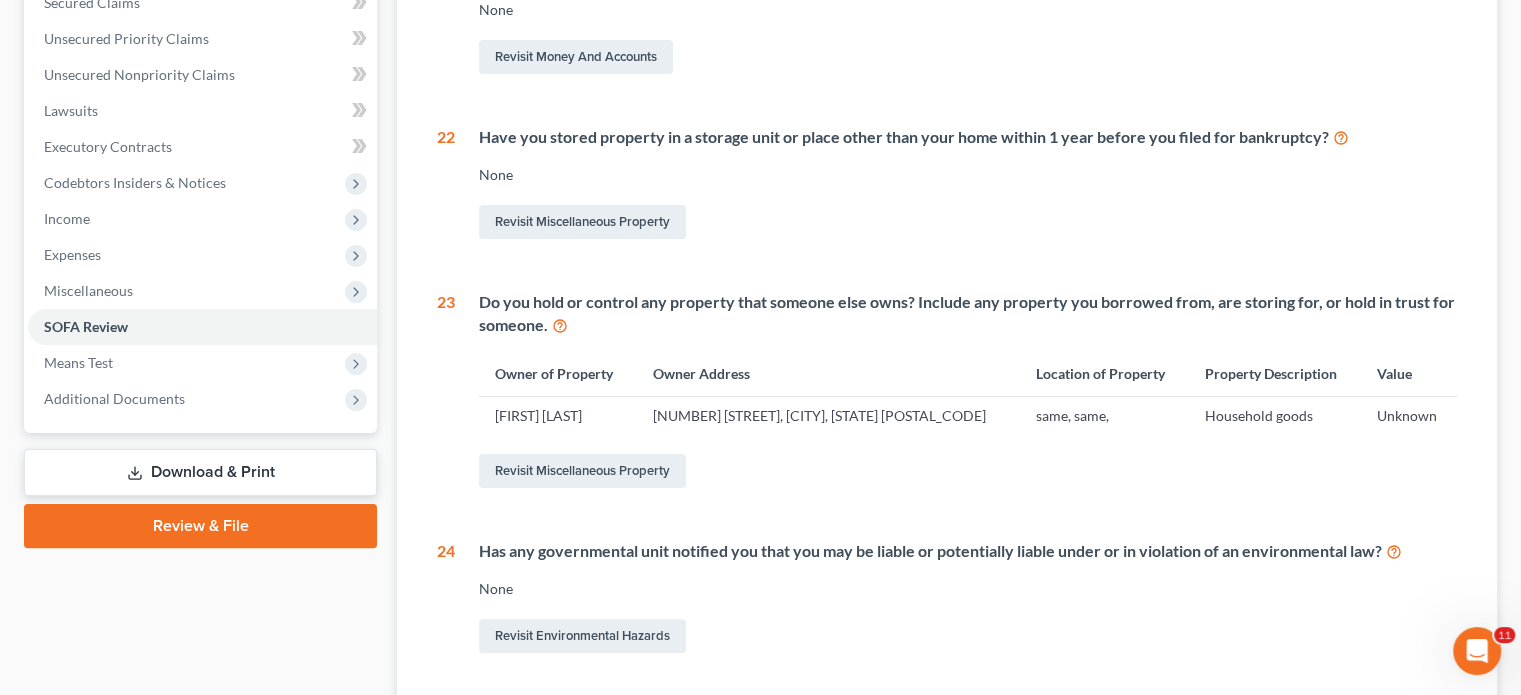 scroll, scrollTop: 452, scrollLeft: 0, axis: vertical 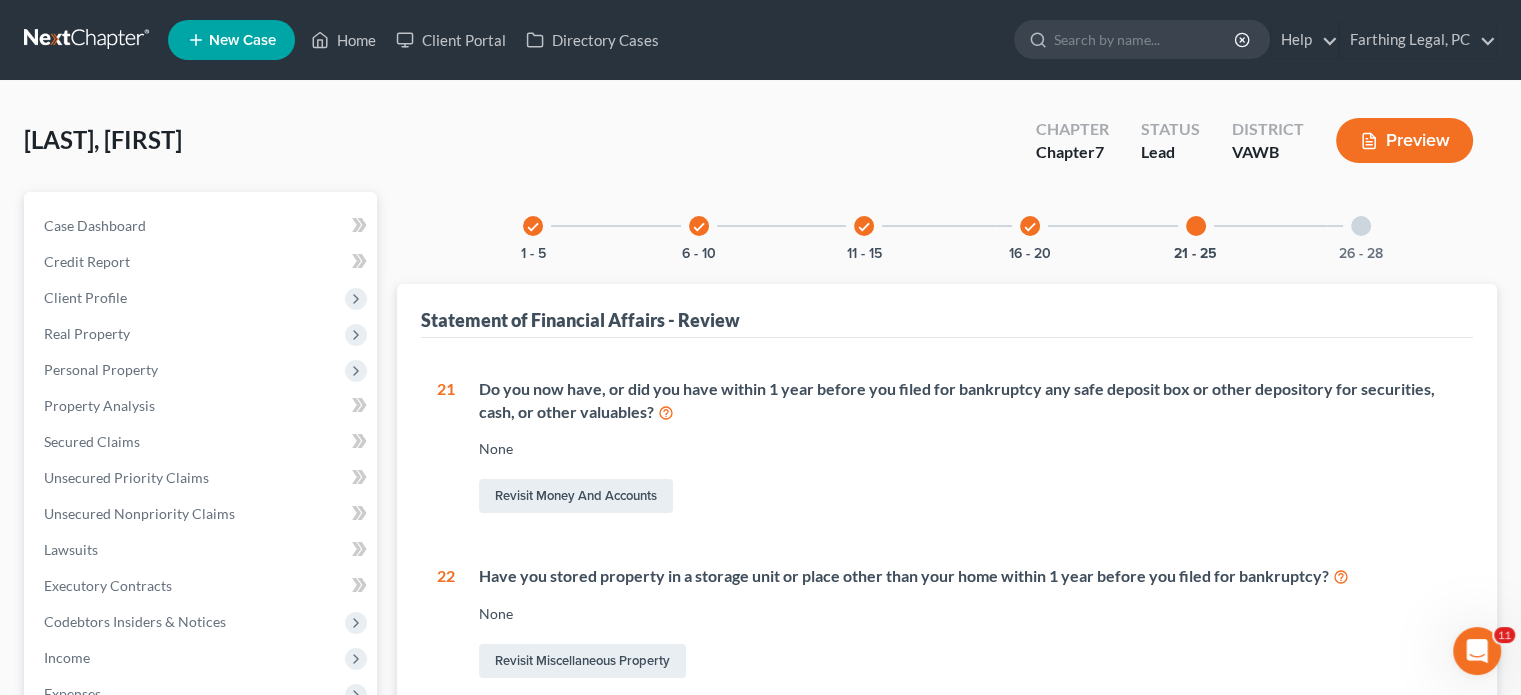 click on "26 - 28" at bounding box center (1361, 226) 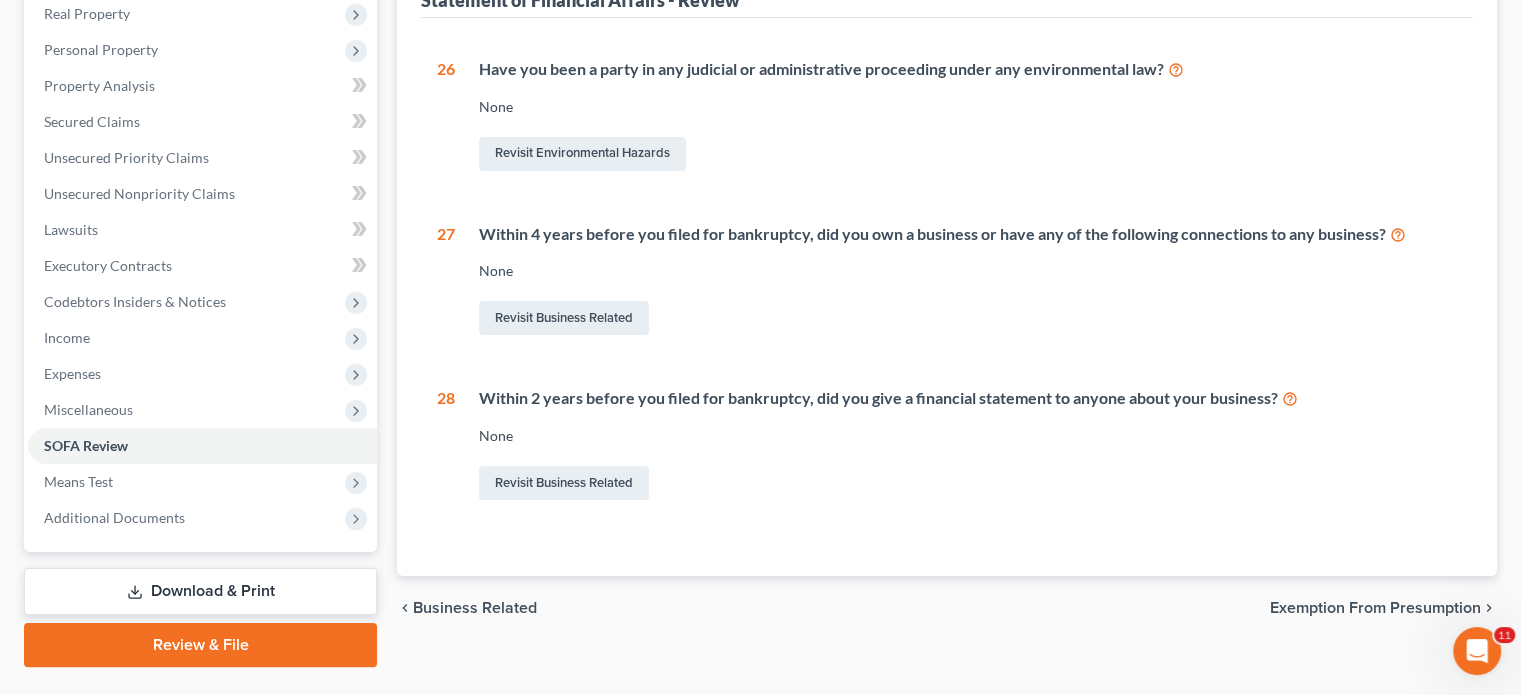 scroll, scrollTop: 366, scrollLeft: 0, axis: vertical 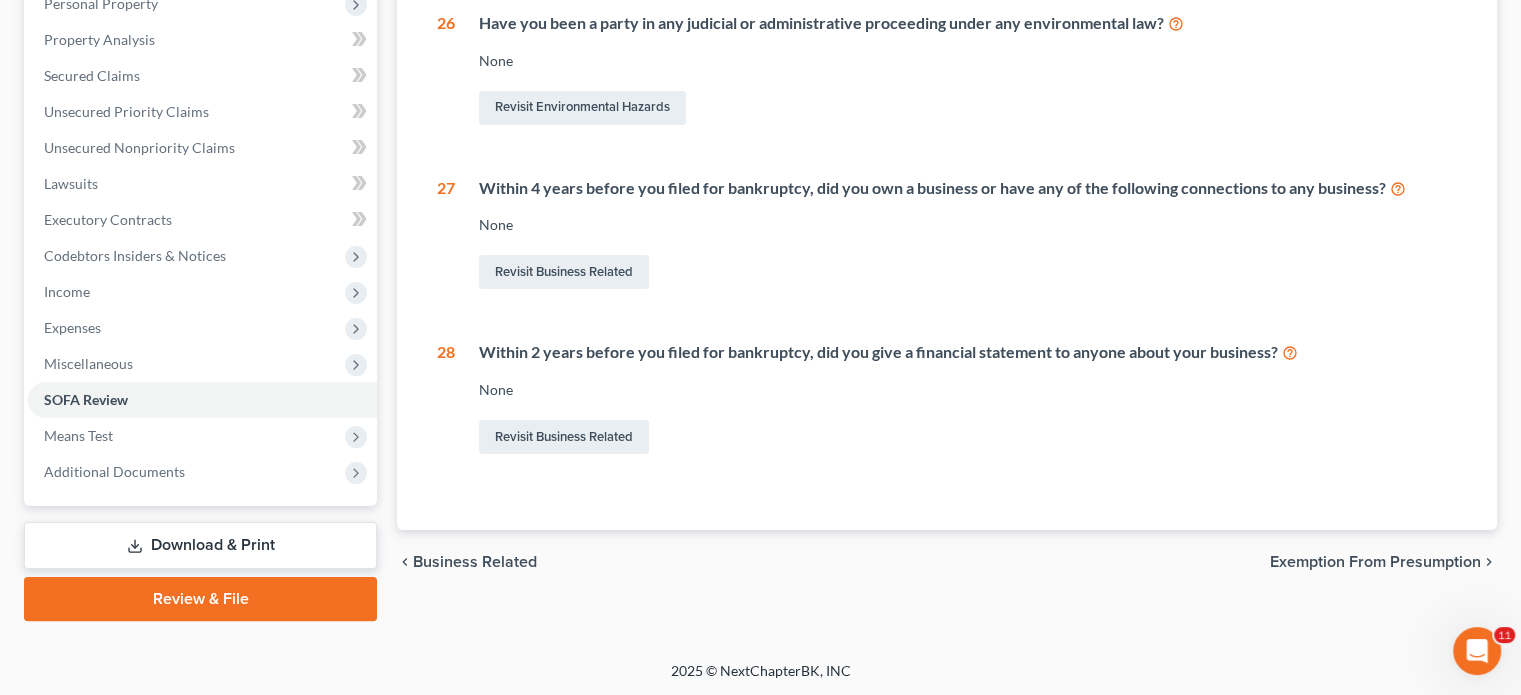 click on "Download & Print" at bounding box center (200, 545) 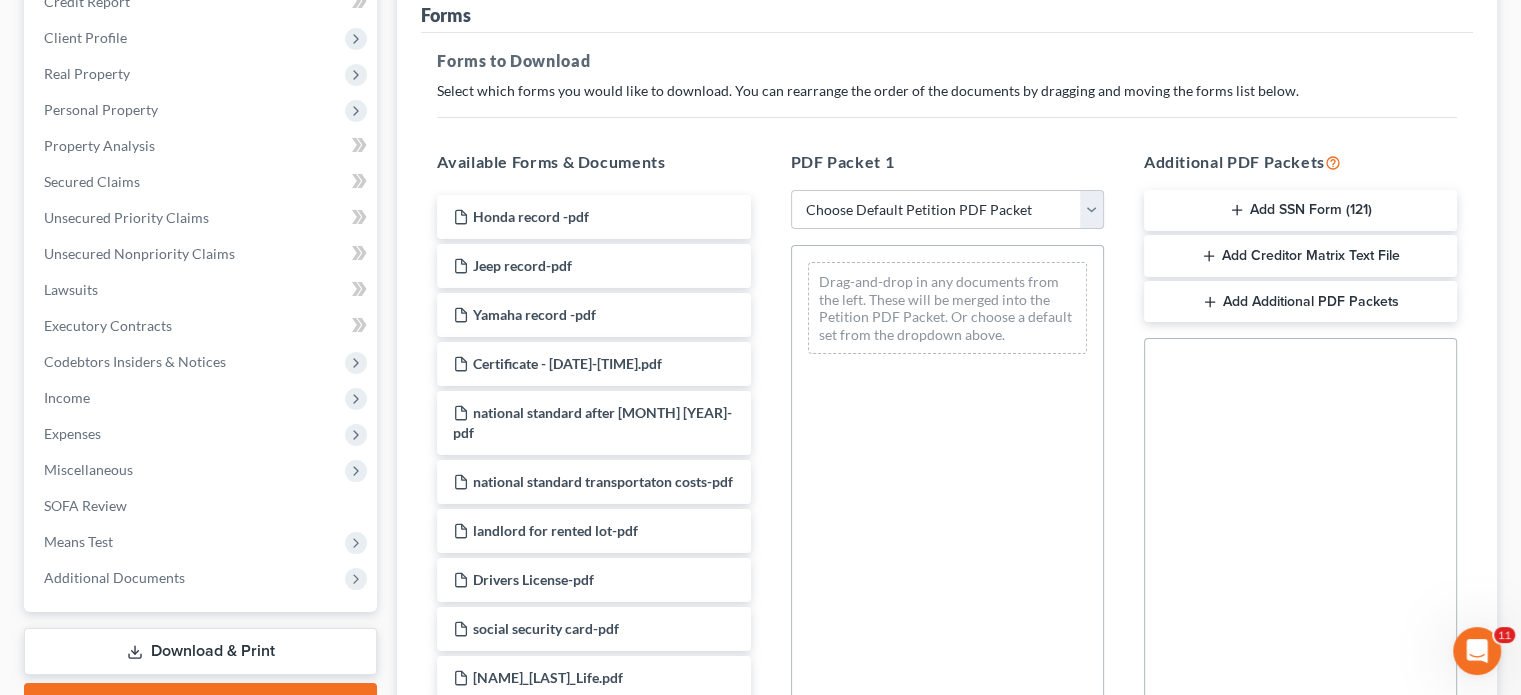 scroll, scrollTop: 0, scrollLeft: 0, axis: both 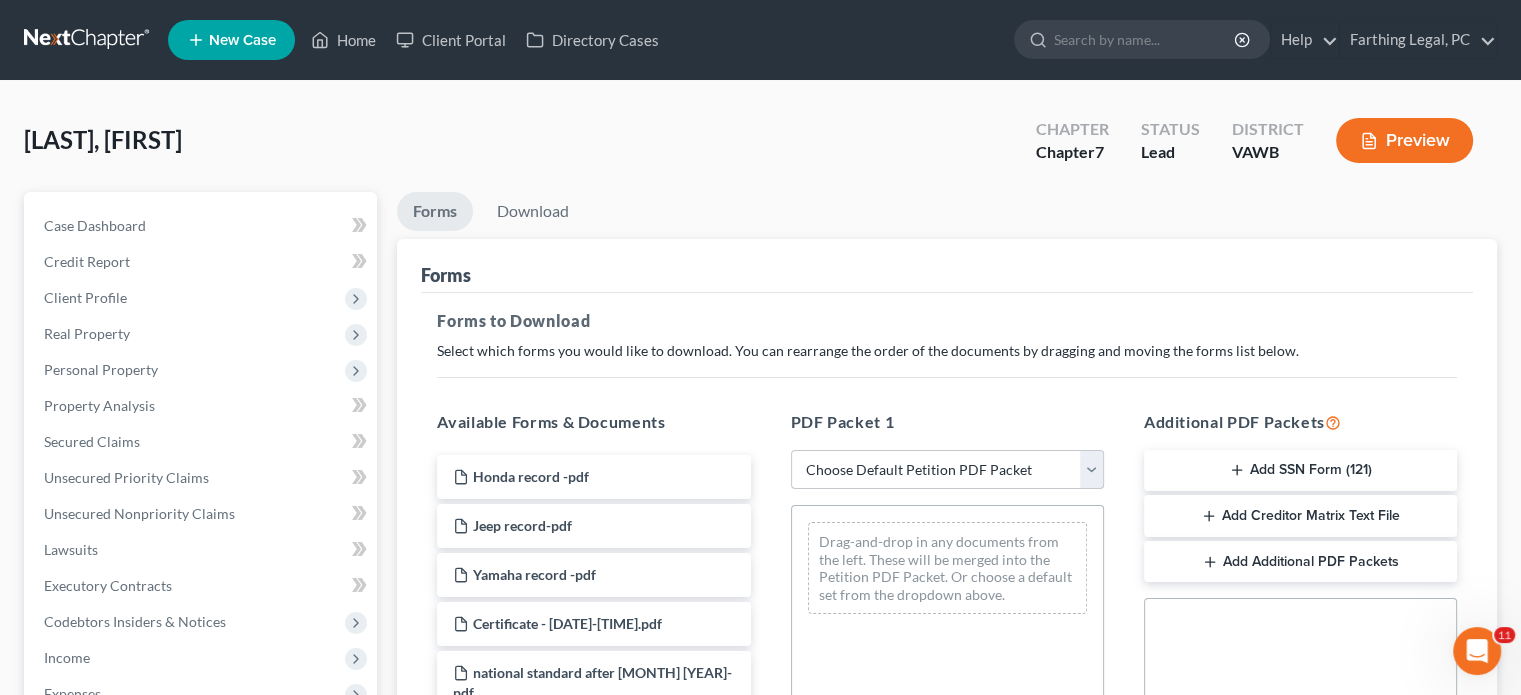 click on "Choose Default Petition PDF Packet Complete Bankruptcy Petition (all forms and schedules) Emergency Filing Forms (Petition and Creditor List Only) Amended Forms Signature Pages Only" at bounding box center [947, 470] 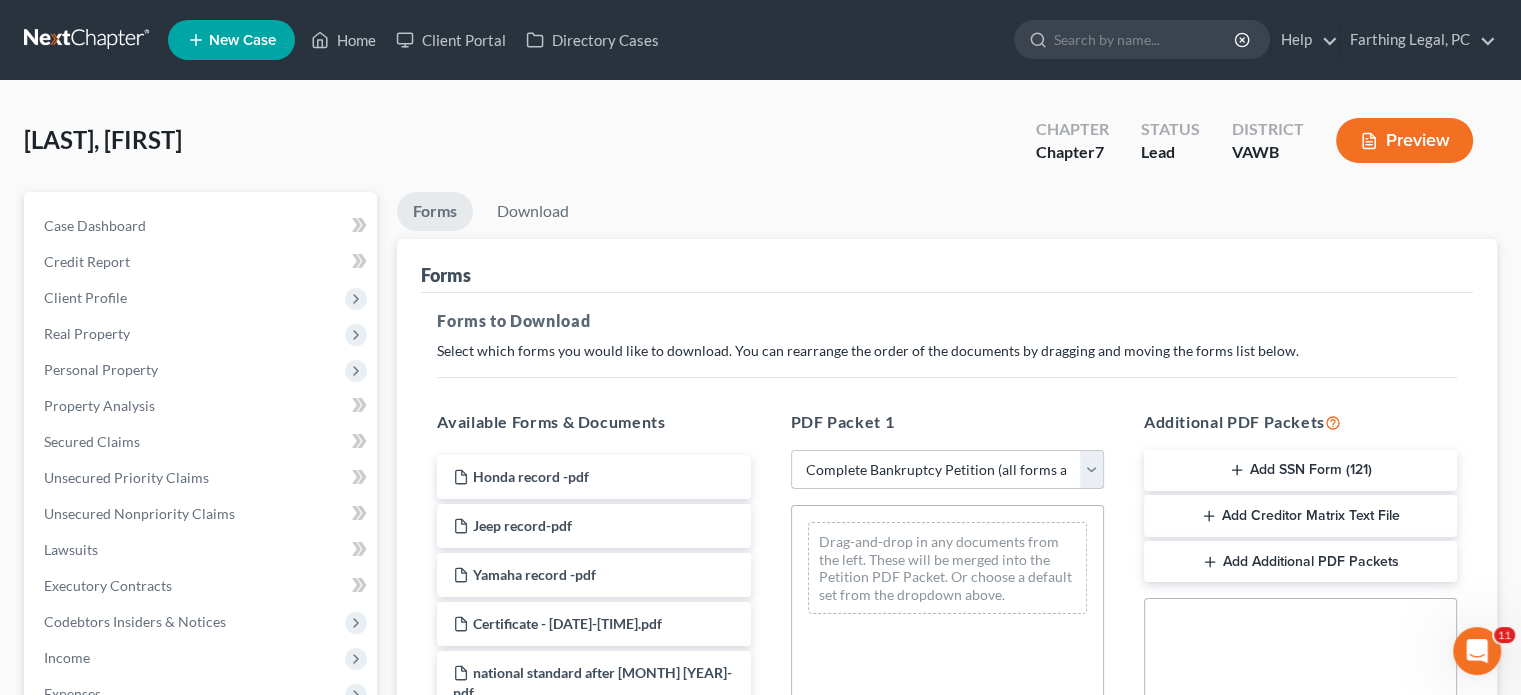 click on "Choose Default Petition PDF Packet Complete Bankruptcy Petition (all forms and schedules) Emergency Filing Forms (Petition and Creditor List Only) Amended Forms Signature Pages Only" at bounding box center [947, 470] 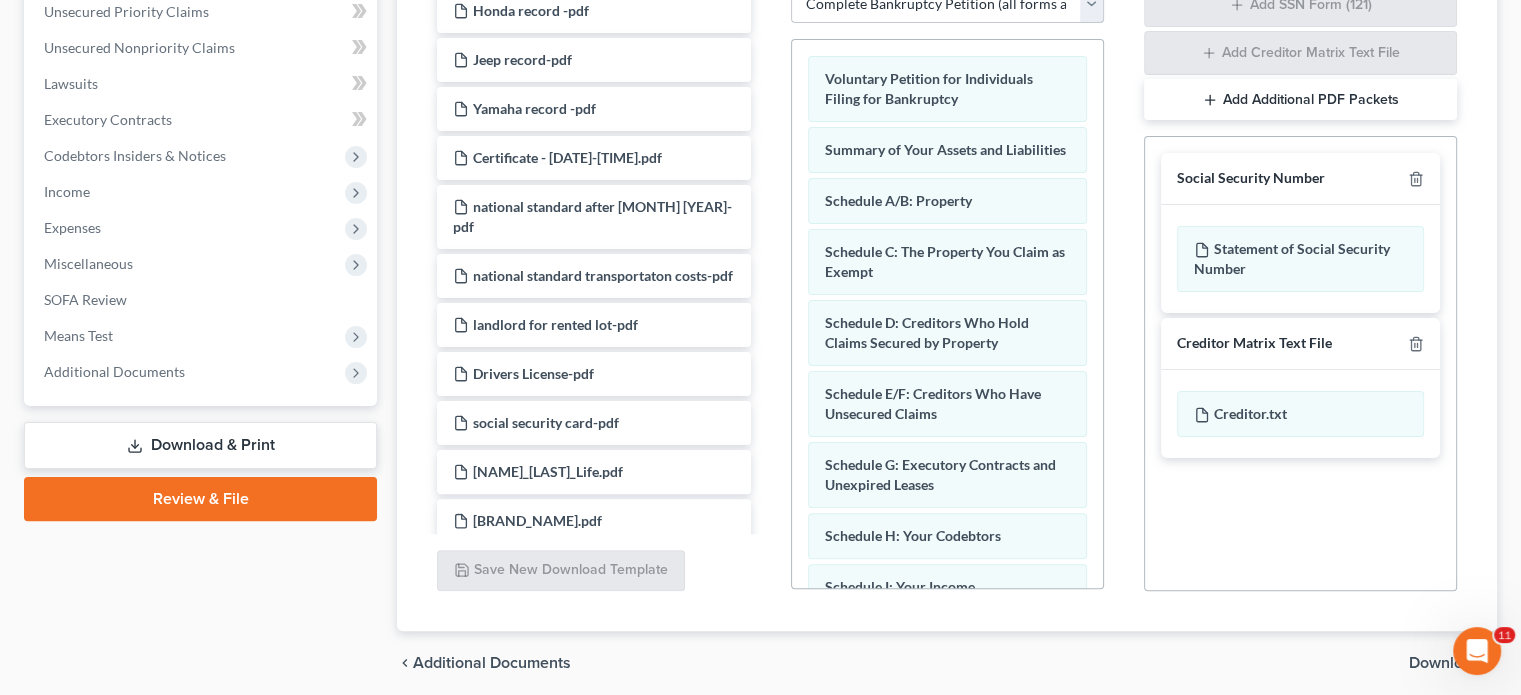 scroll, scrollTop: 540, scrollLeft: 0, axis: vertical 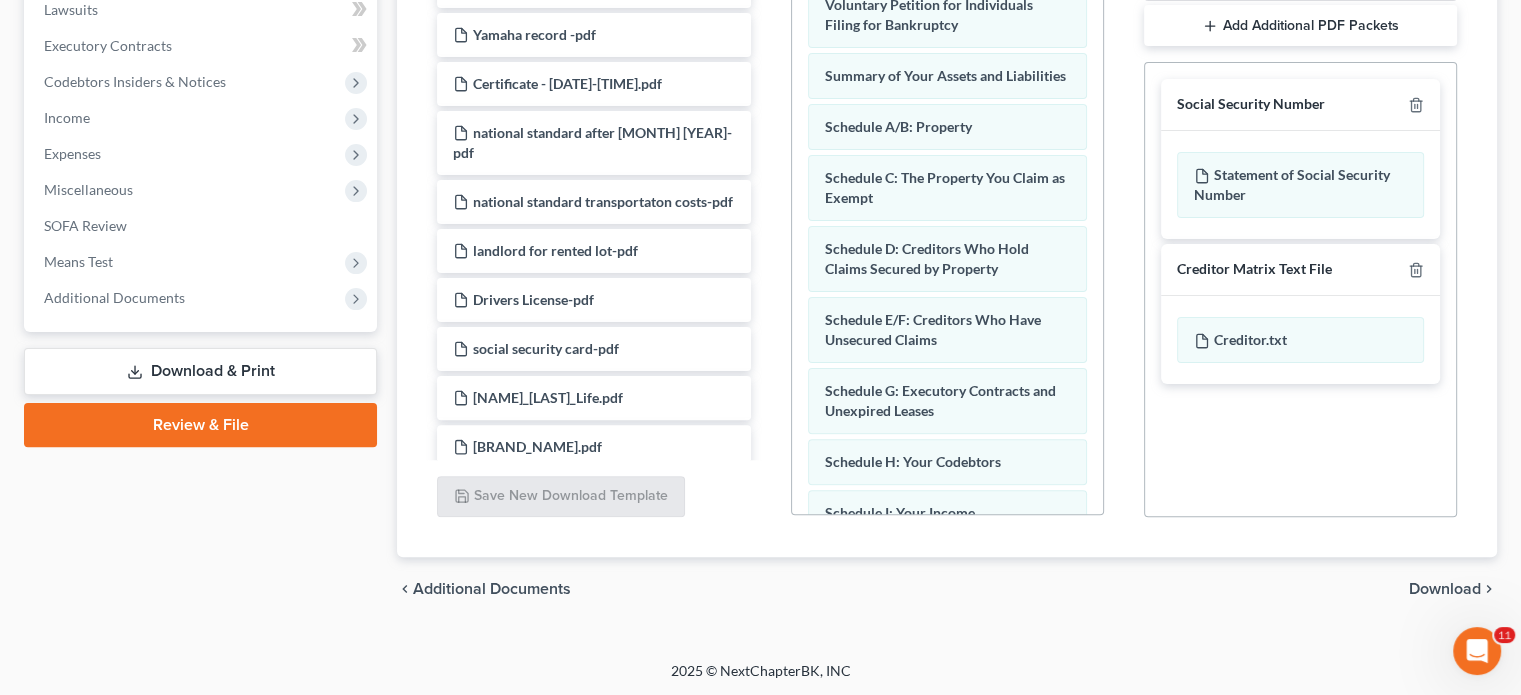 click on "Download" at bounding box center [1445, 589] 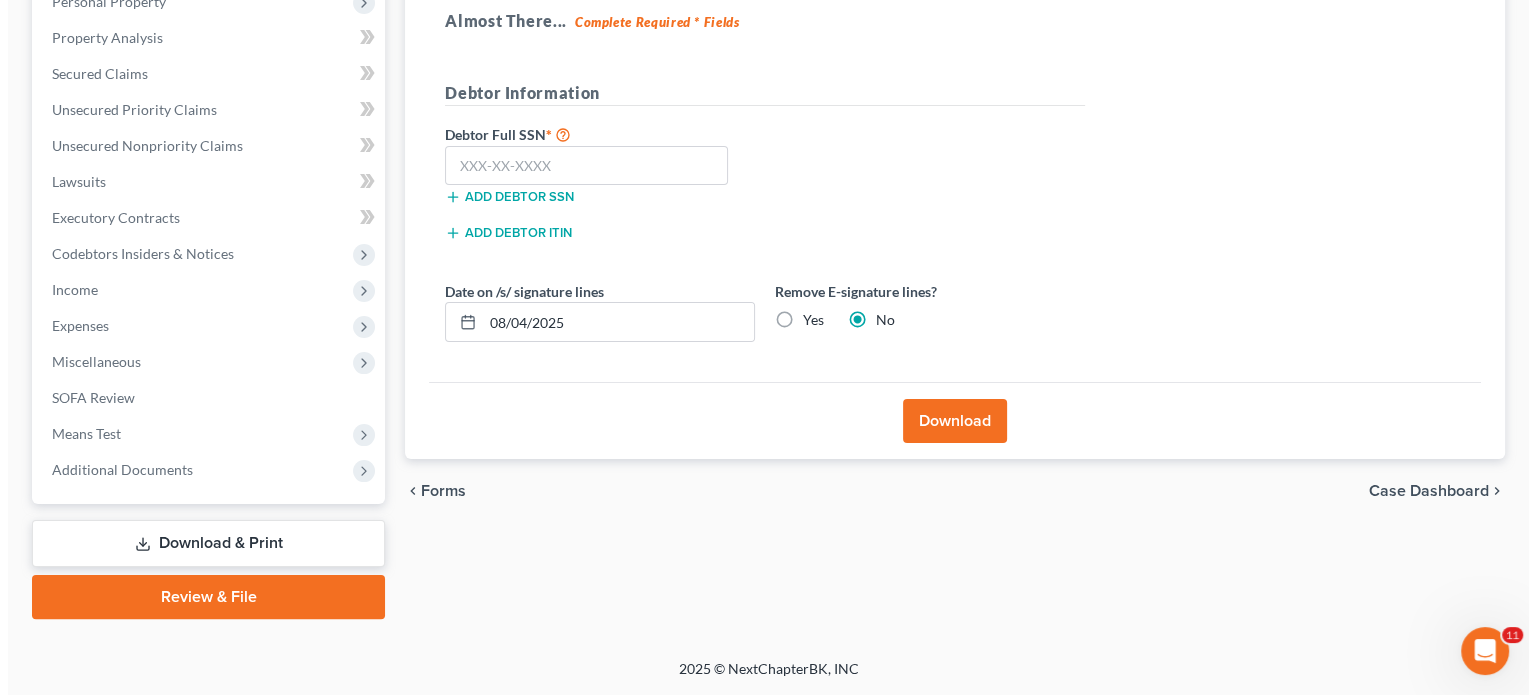 scroll, scrollTop: 366, scrollLeft: 0, axis: vertical 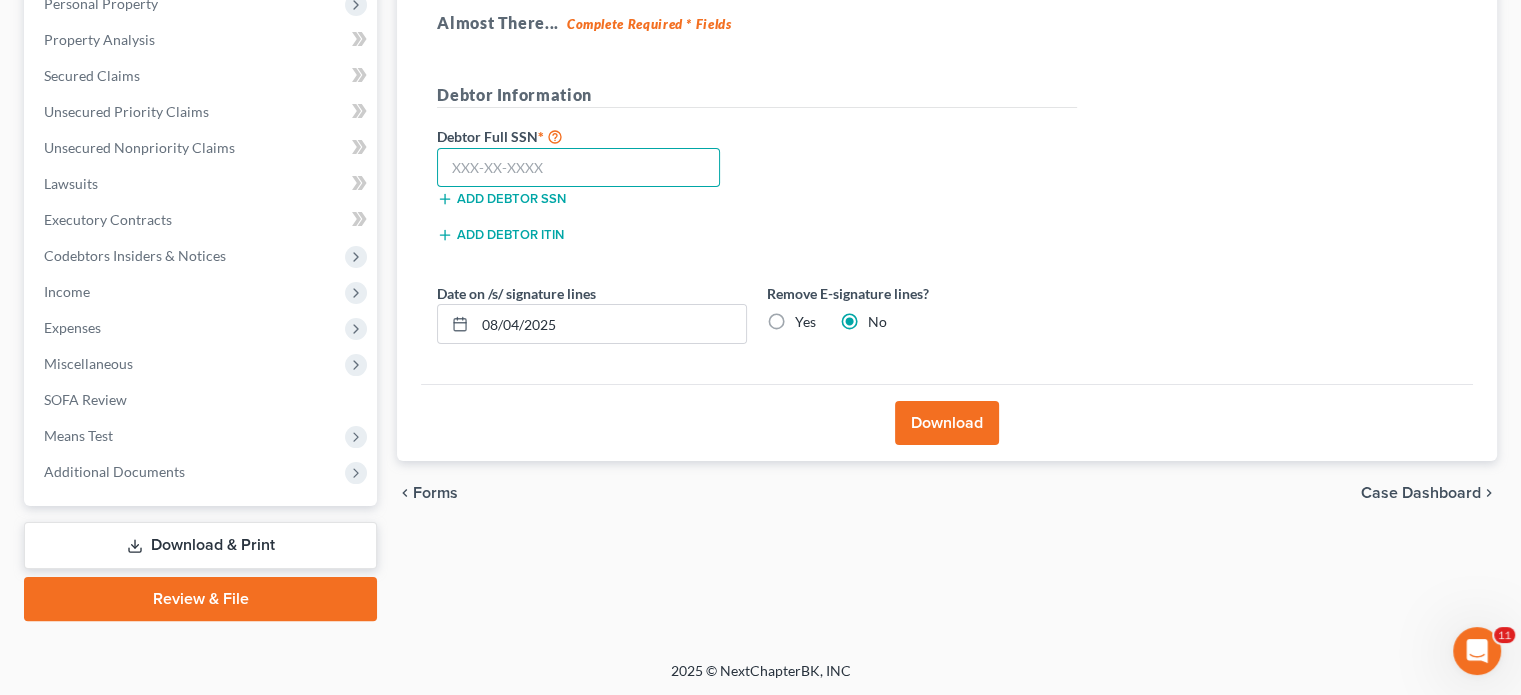 click at bounding box center [578, 168] 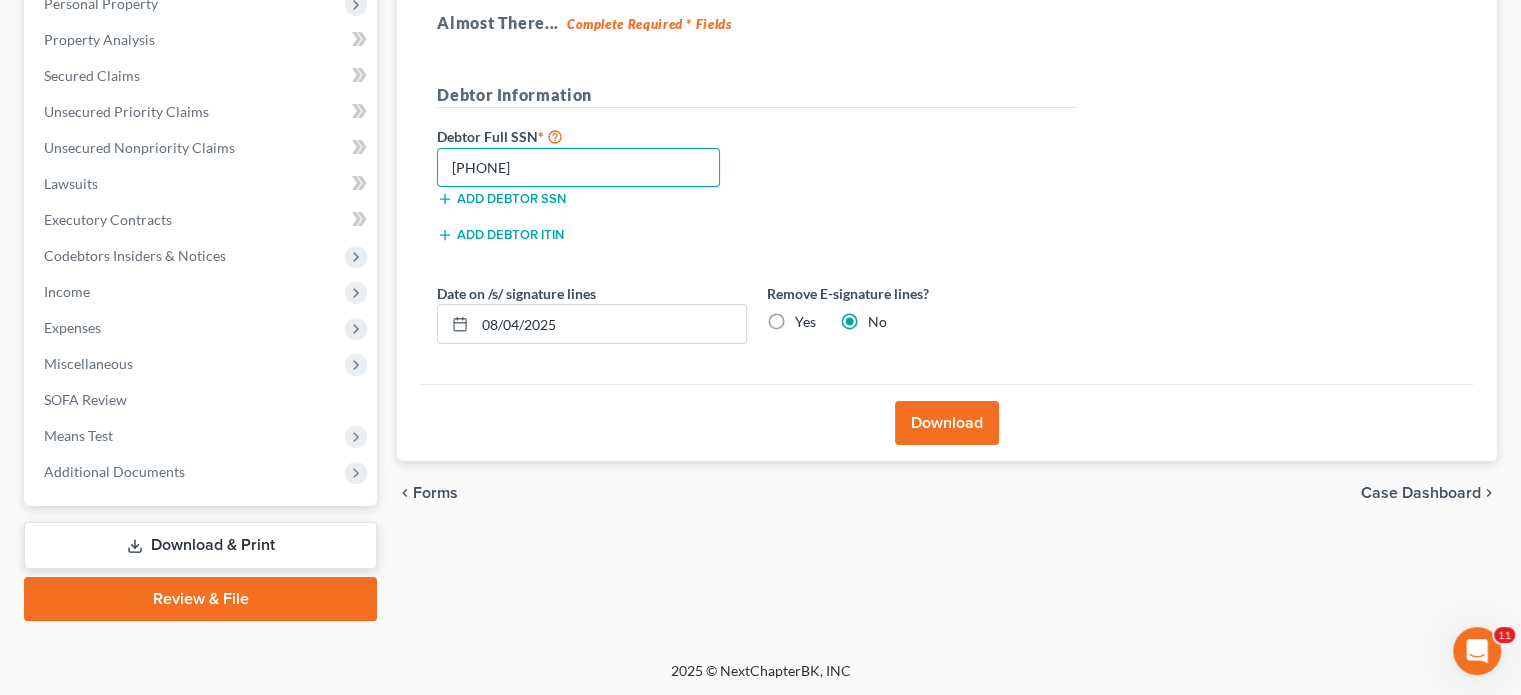 type on "[PHONE]" 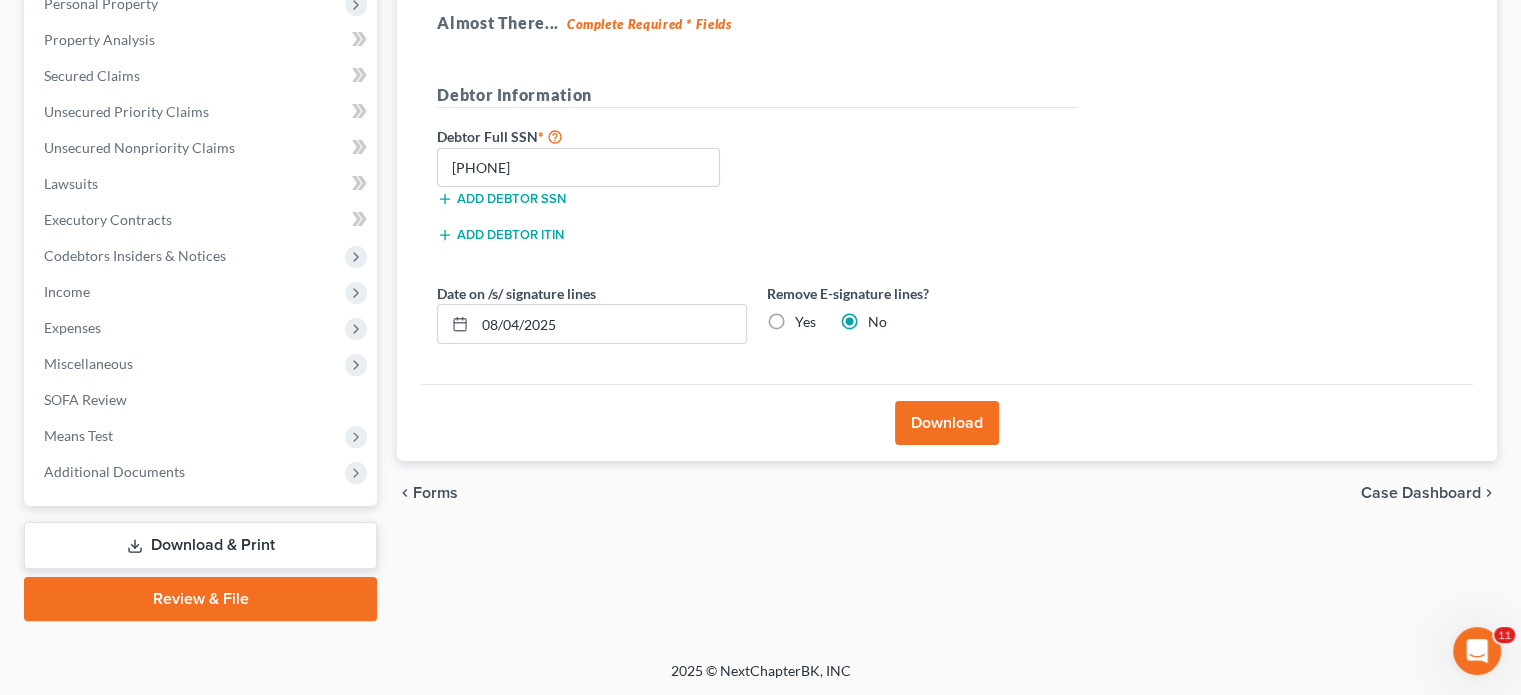 click on "Download" at bounding box center (947, 423) 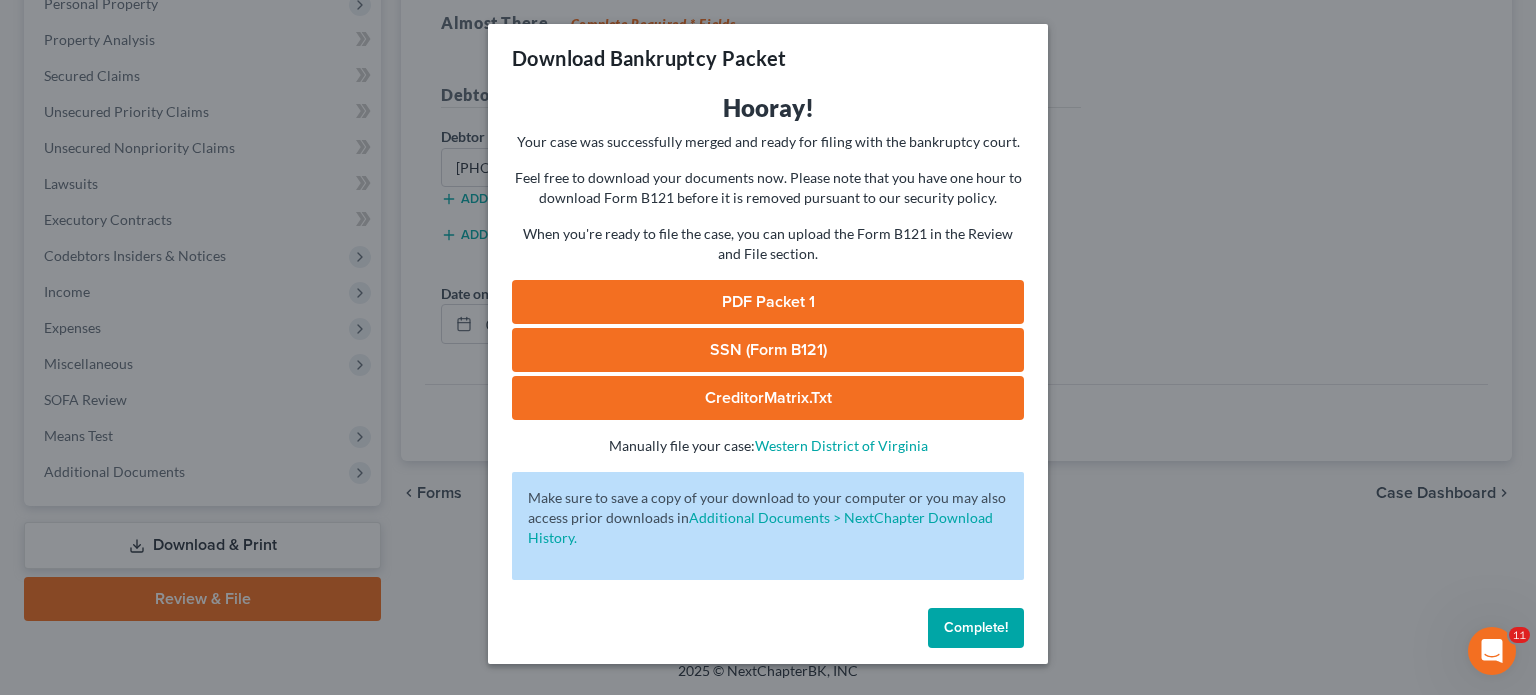 click on "SSN (Form B121)" at bounding box center (768, 350) 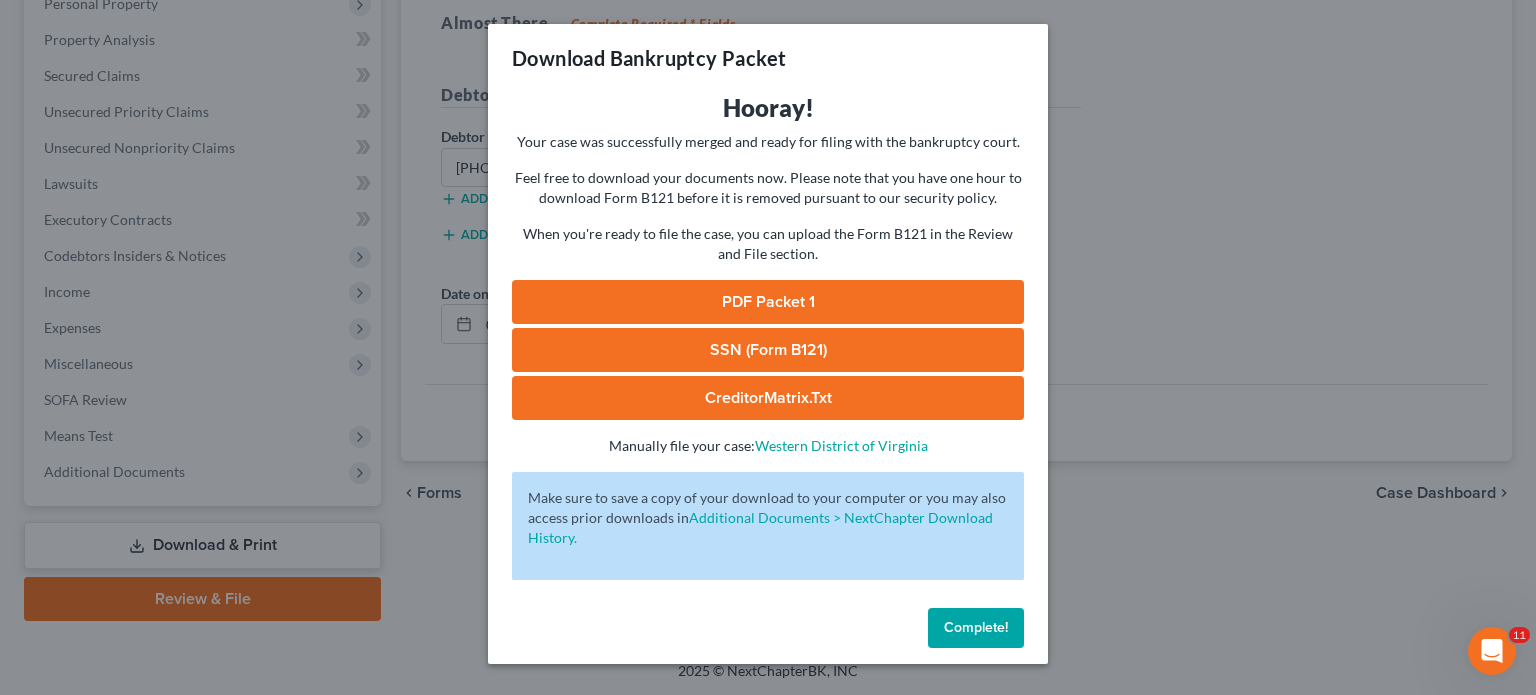 click on "PDF Packet 1" at bounding box center [768, 302] 